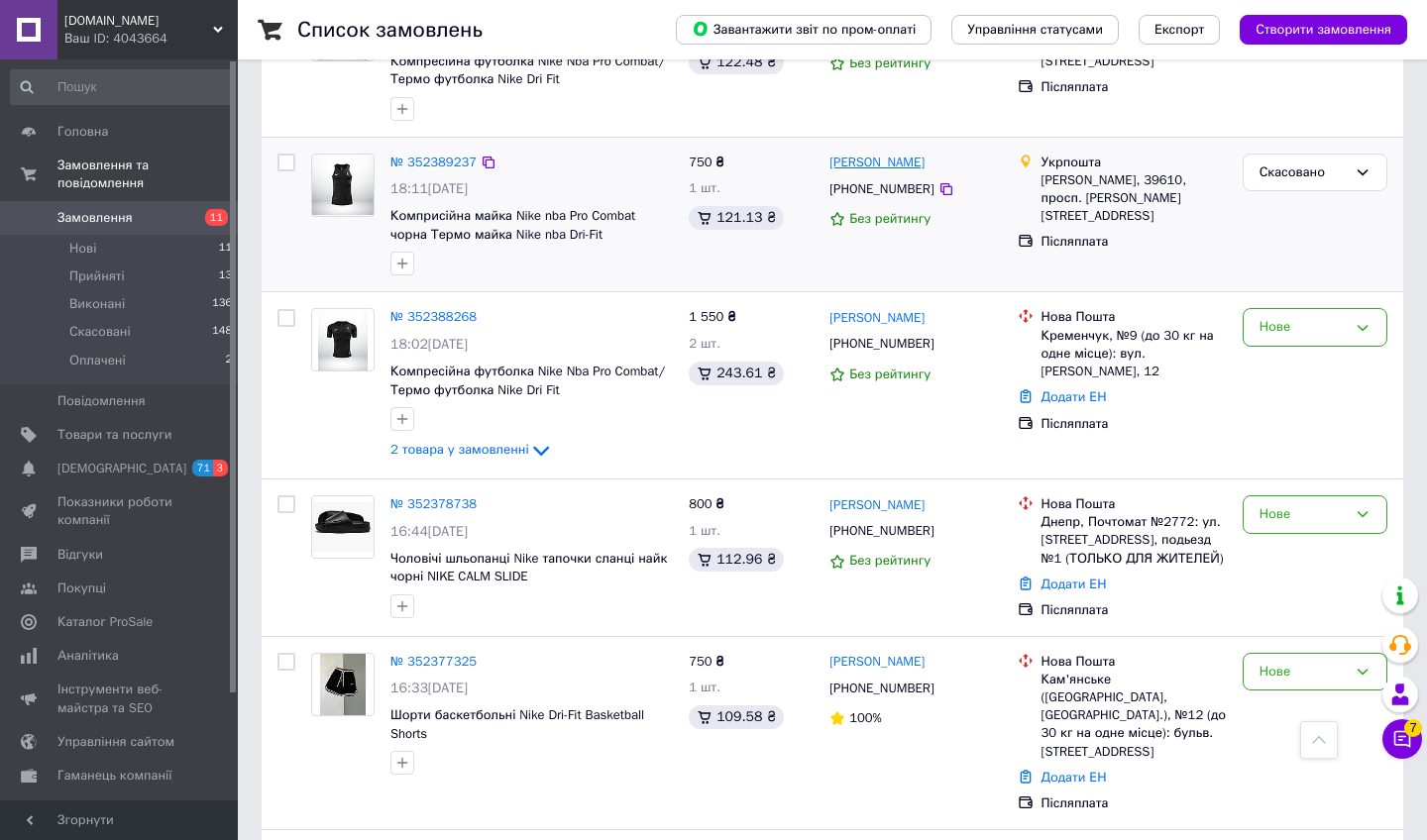 scroll, scrollTop: 1104, scrollLeft: 0, axis: vertical 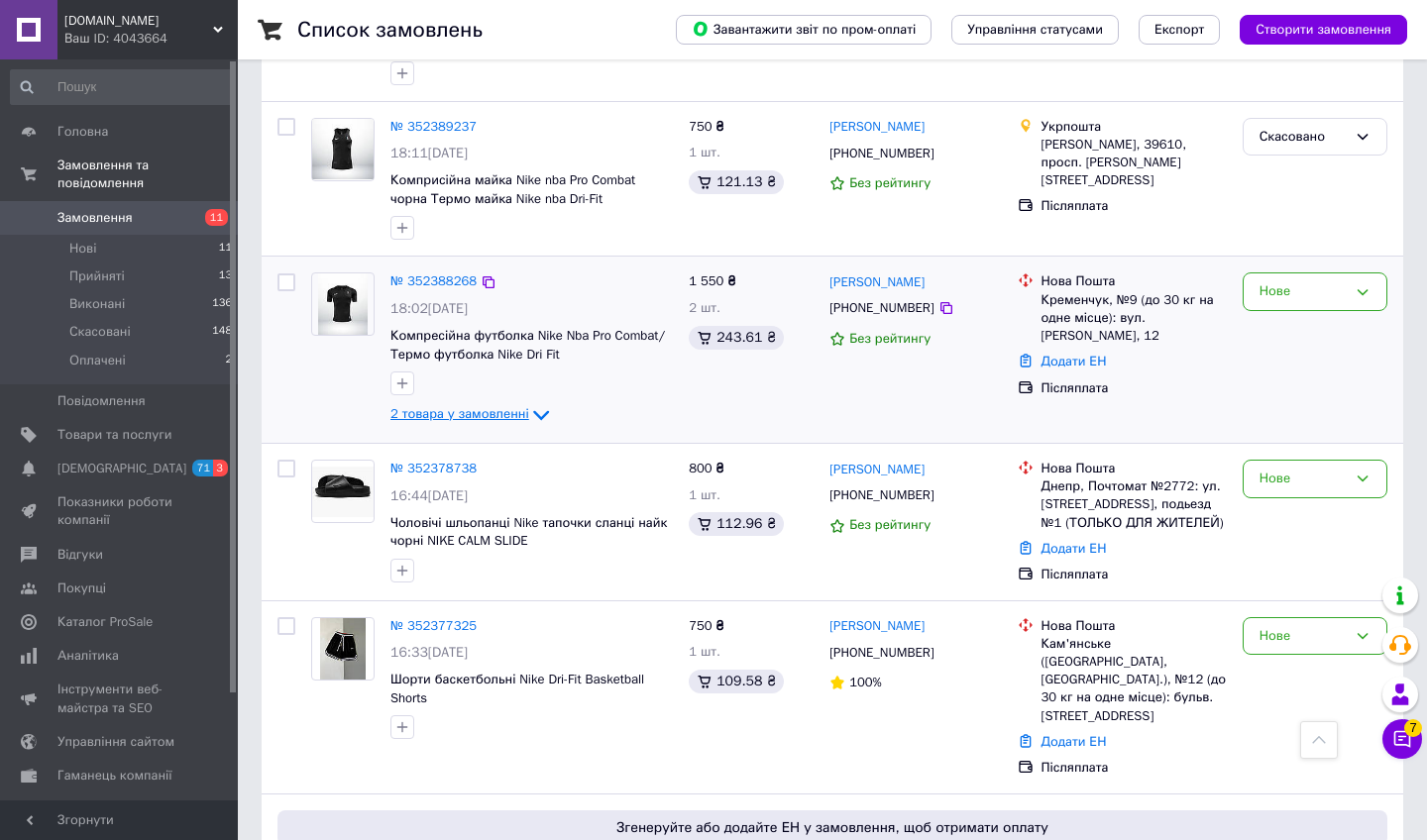 click on "2 товара у замовленні" at bounding box center (460, 414) 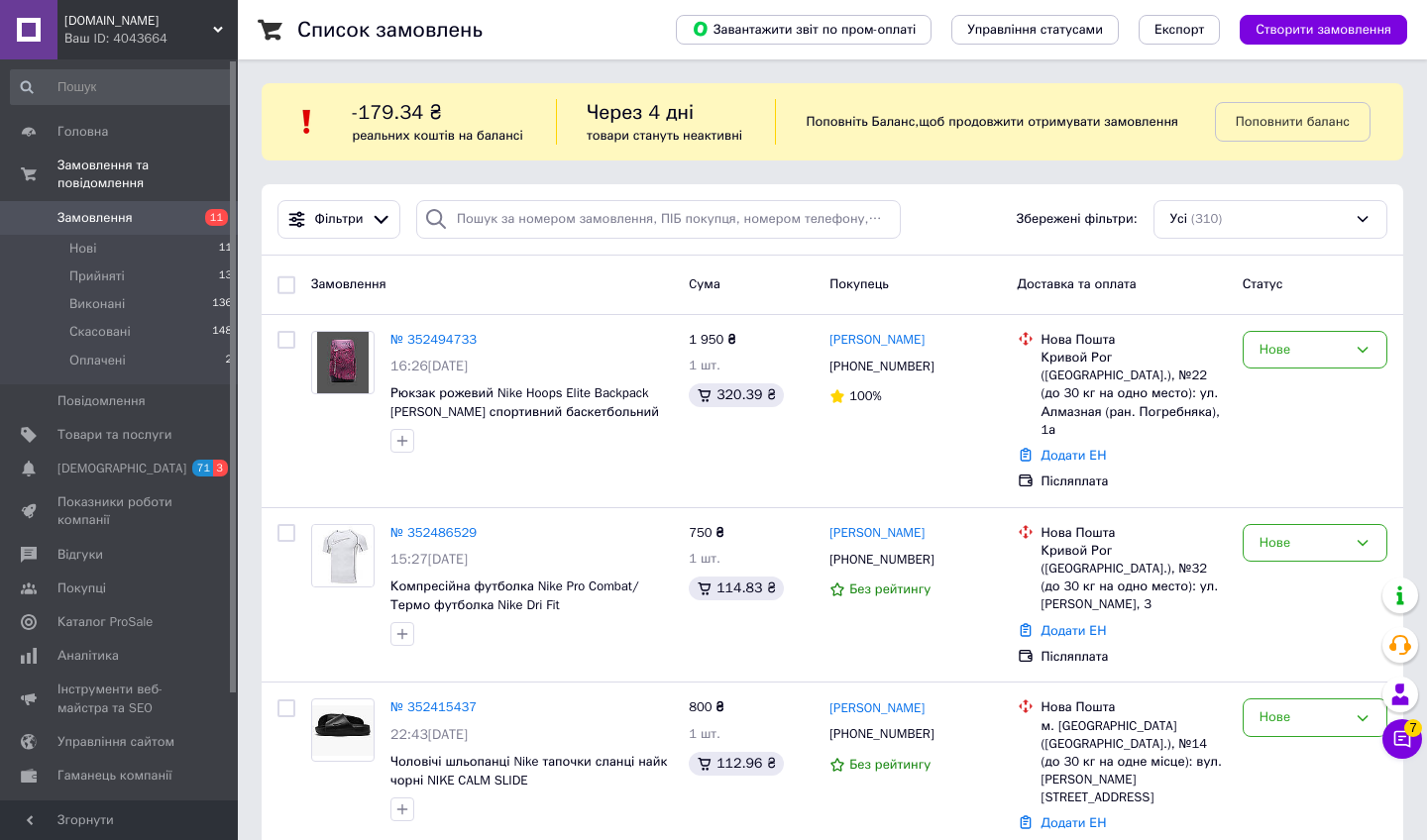 scroll, scrollTop: 0, scrollLeft: 0, axis: both 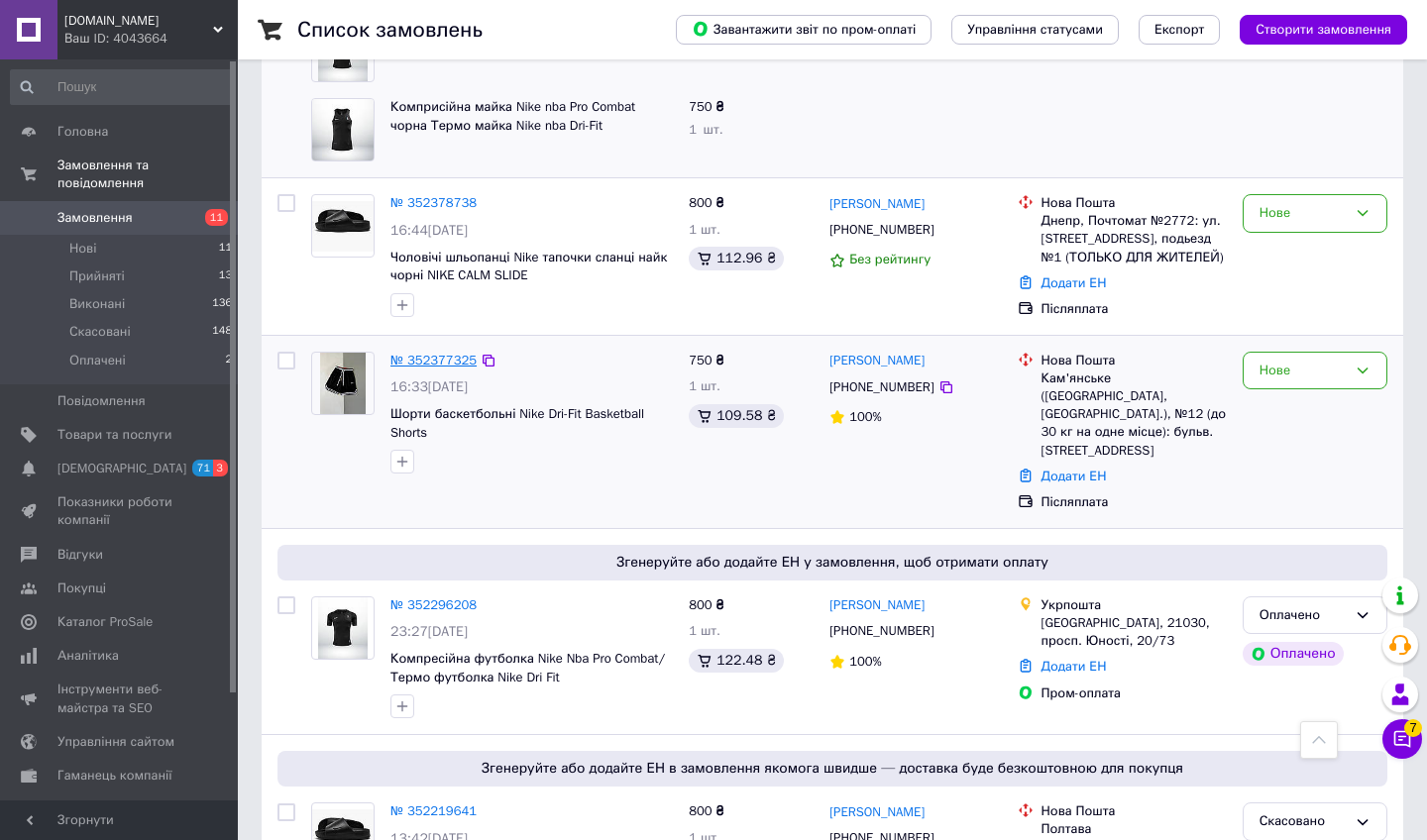 click on "№ 352377325" at bounding box center [433, 360] 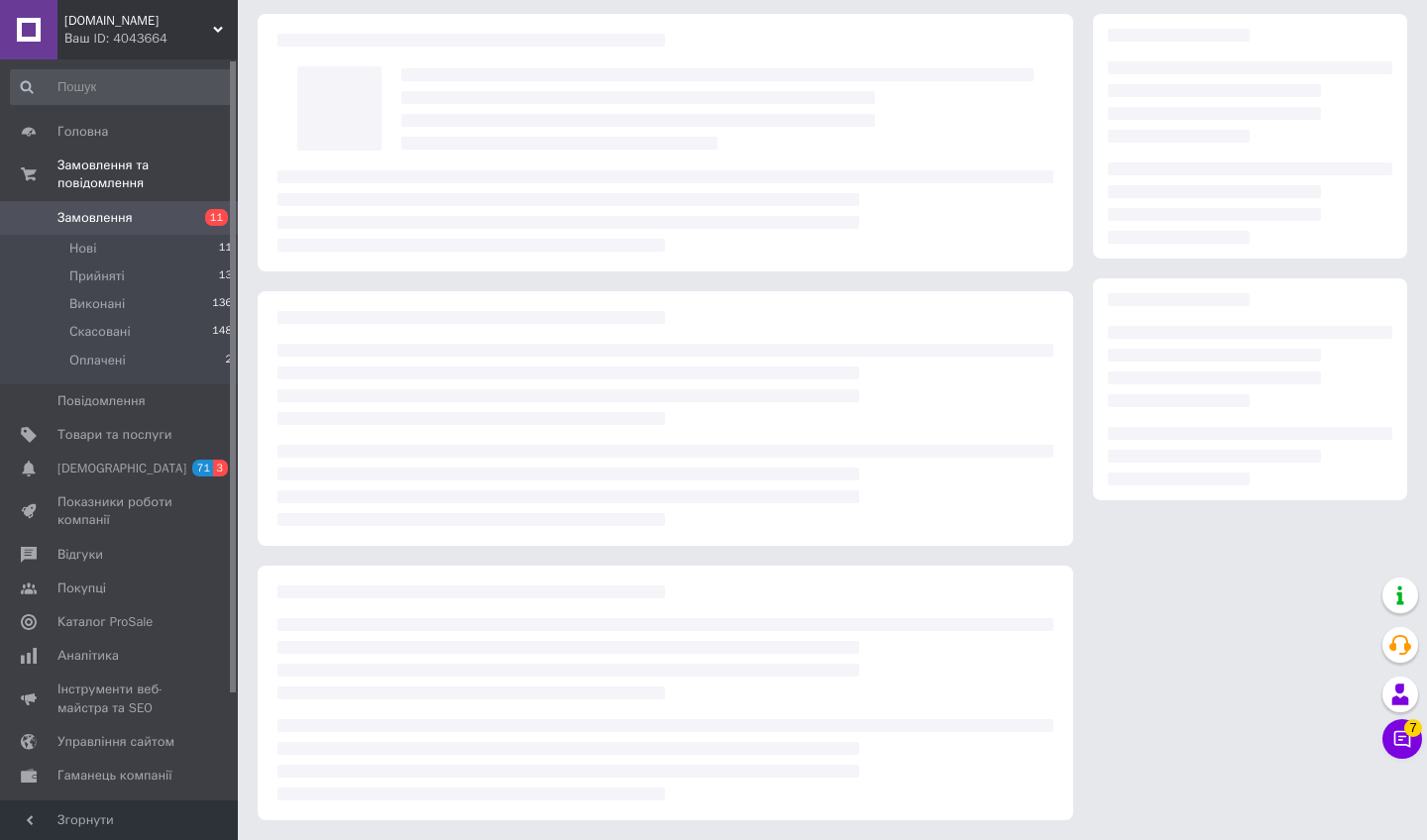 scroll, scrollTop: 0, scrollLeft: 0, axis: both 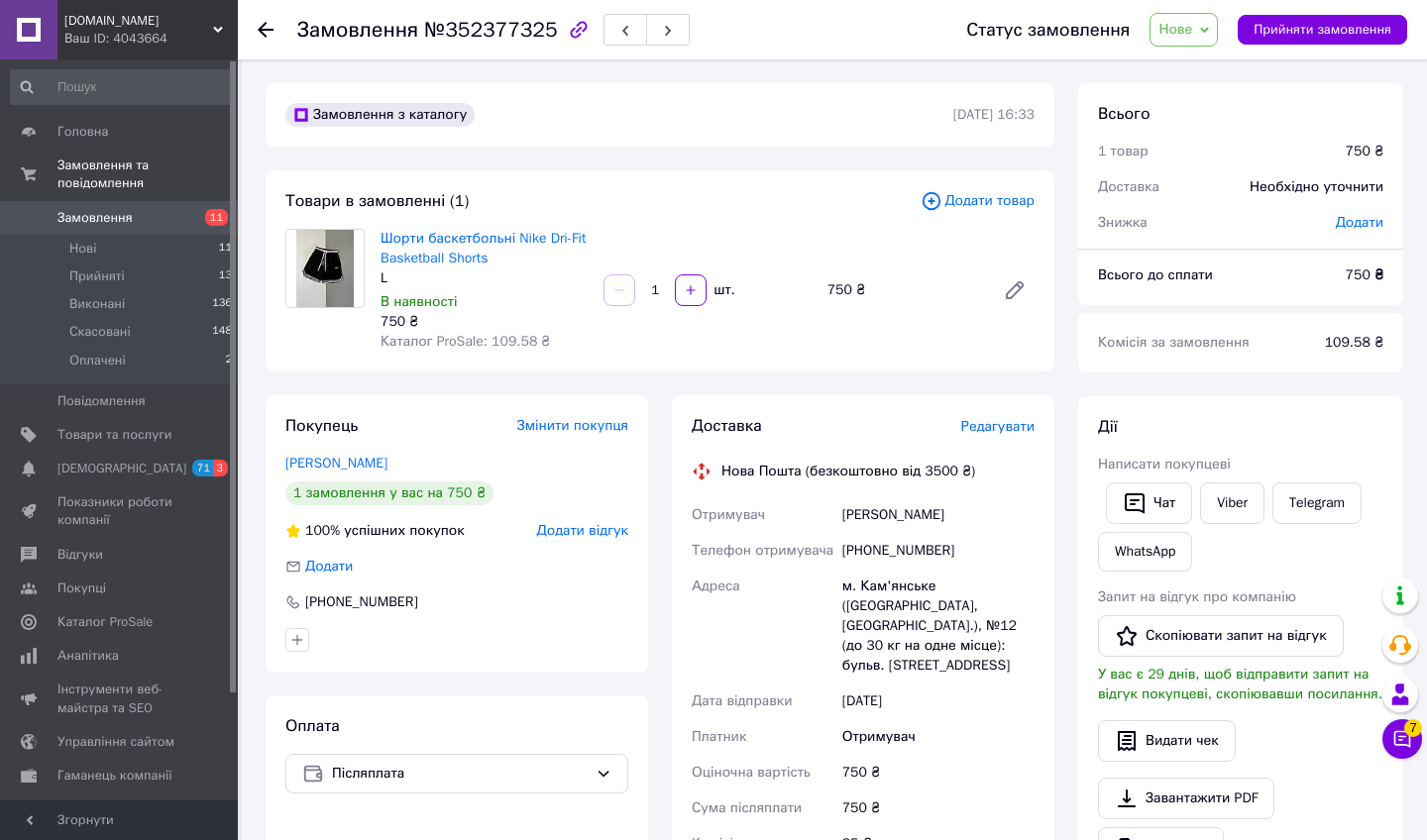 click at bounding box center (266, 30) 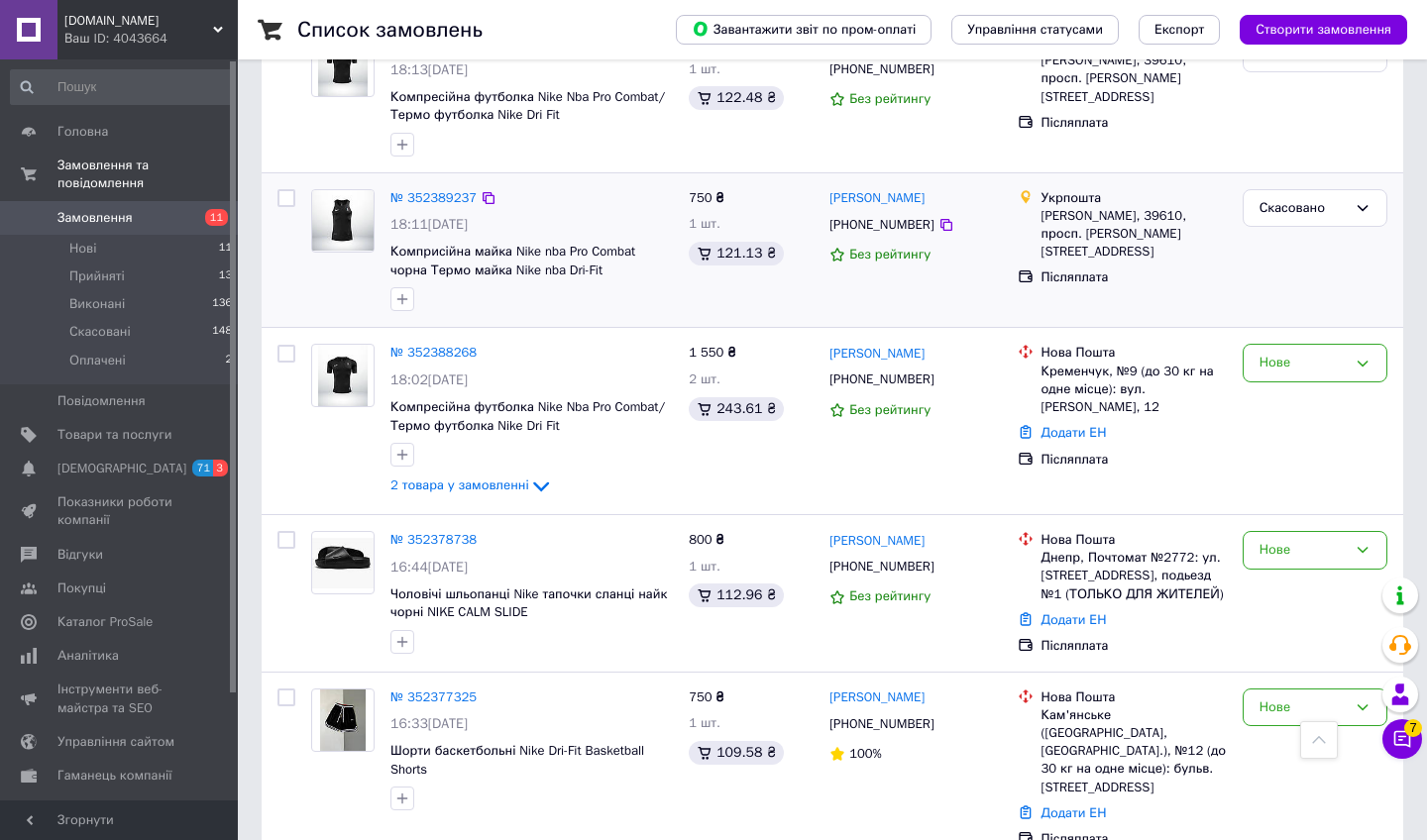 scroll, scrollTop: 1057, scrollLeft: 0, axis: vertical 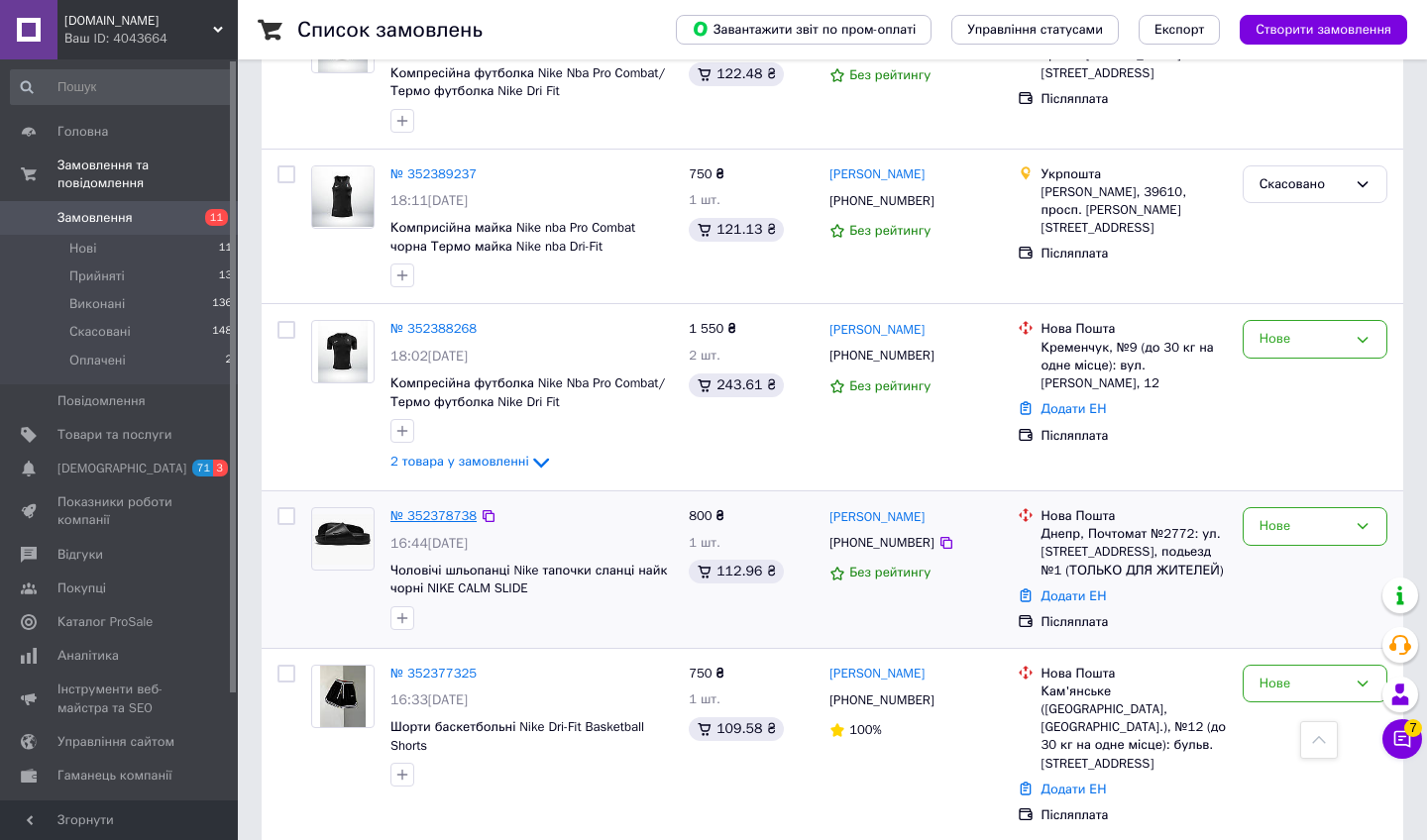 click on "№ 352378738" at bounding box center [433, 515] 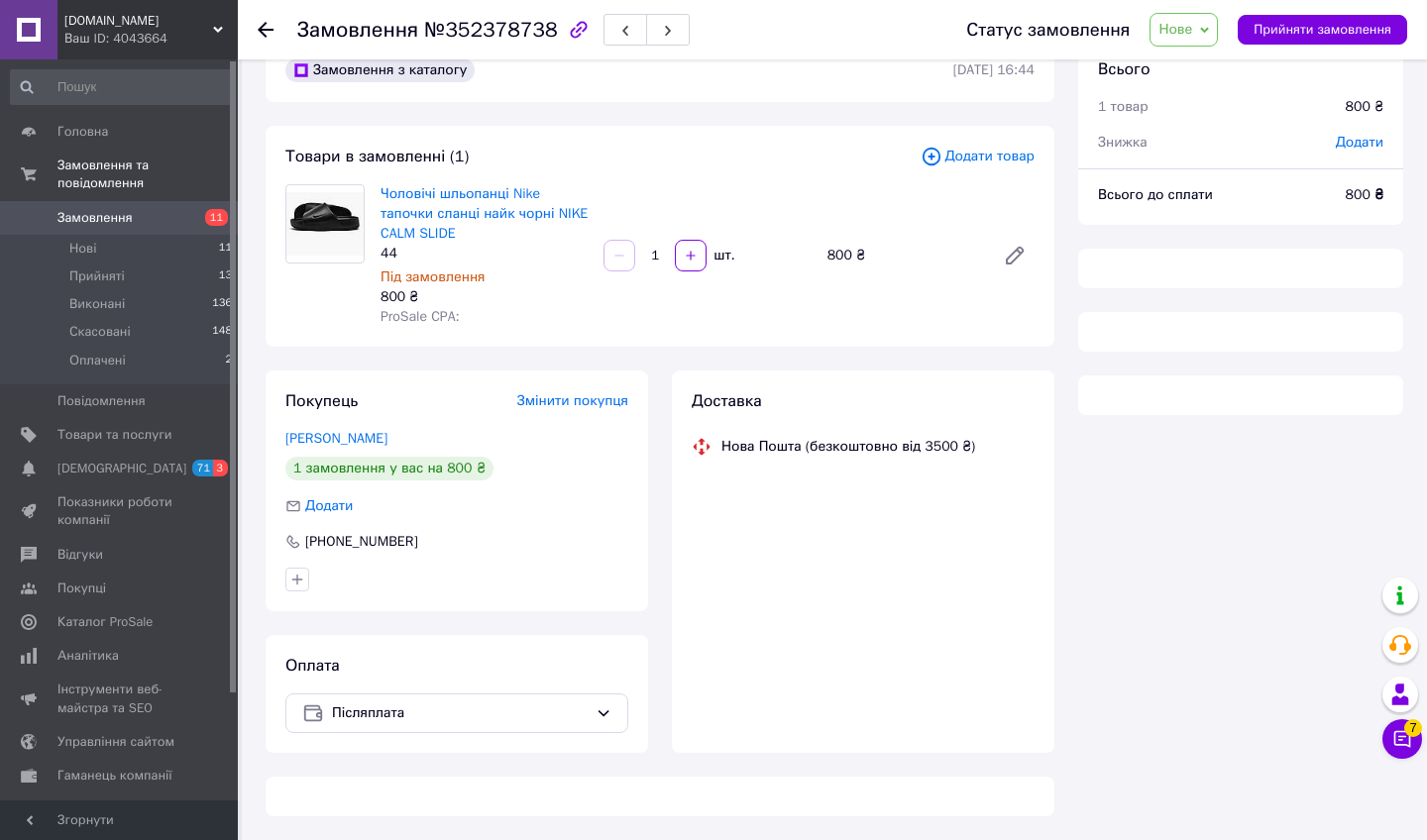 scroll, scrollTop: 42, scrollLeft: 0, axis: vertical 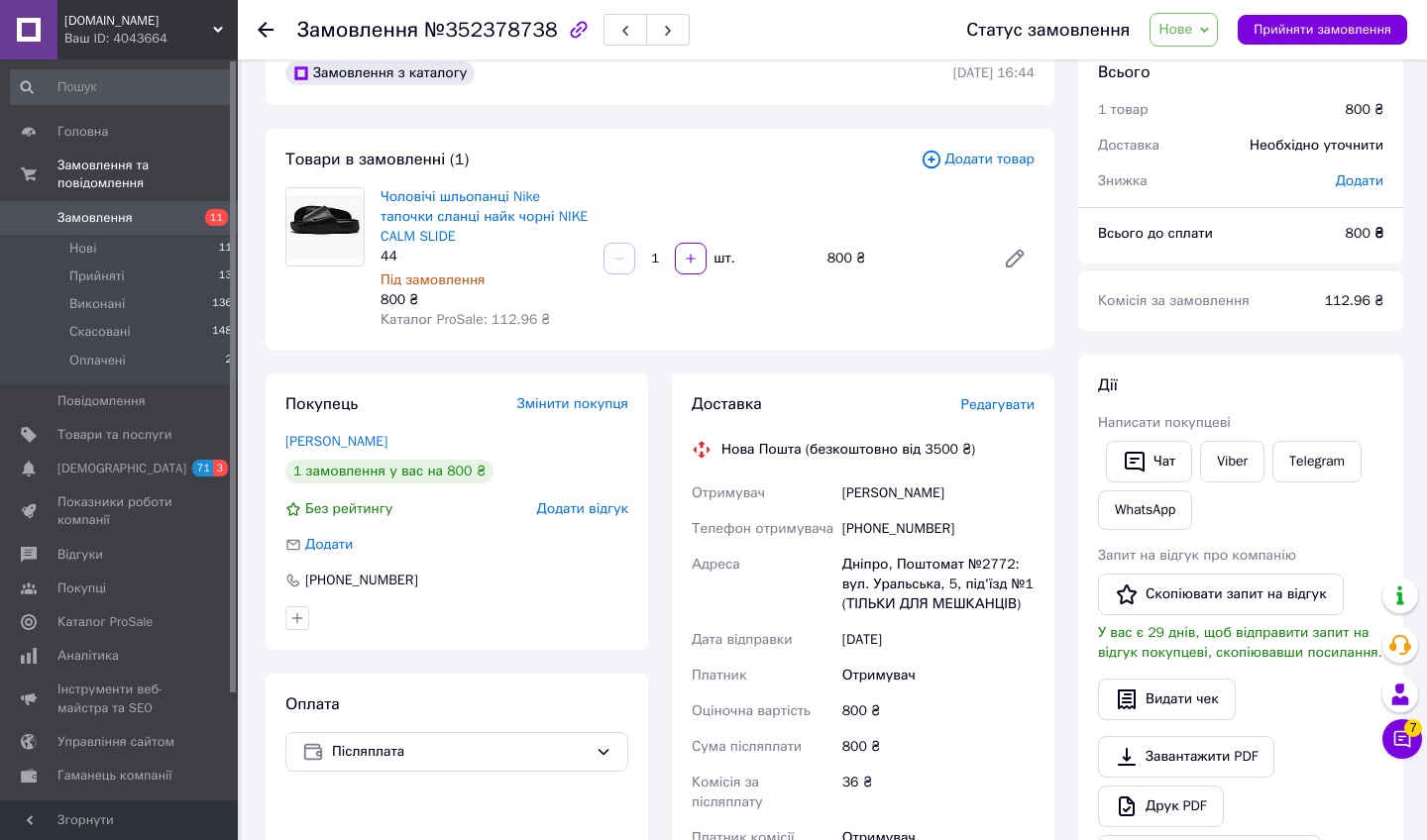click at bounding box center (266, 30) 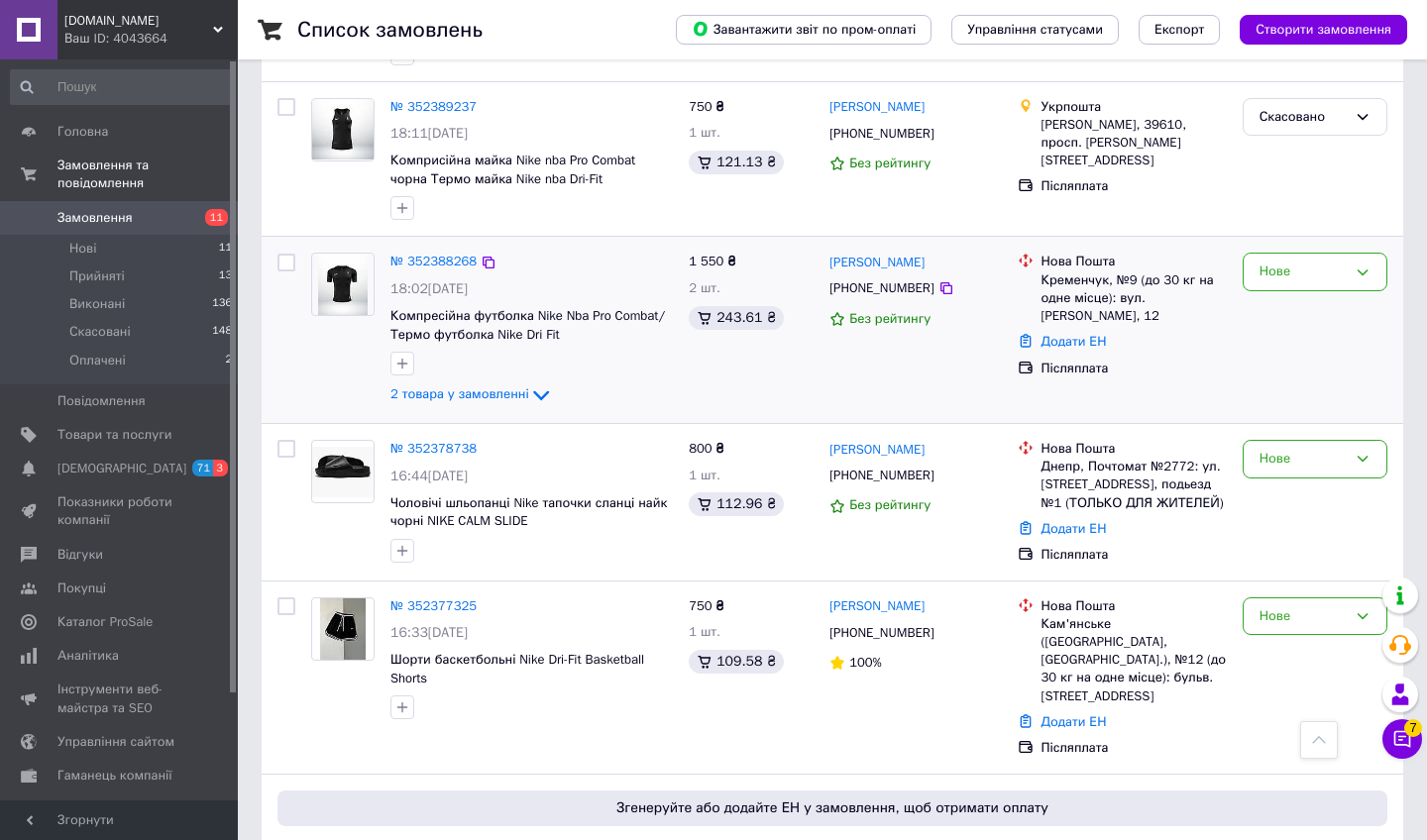 scroll, scrollTop: 1104, scrollLeft: 0, axis: vertical 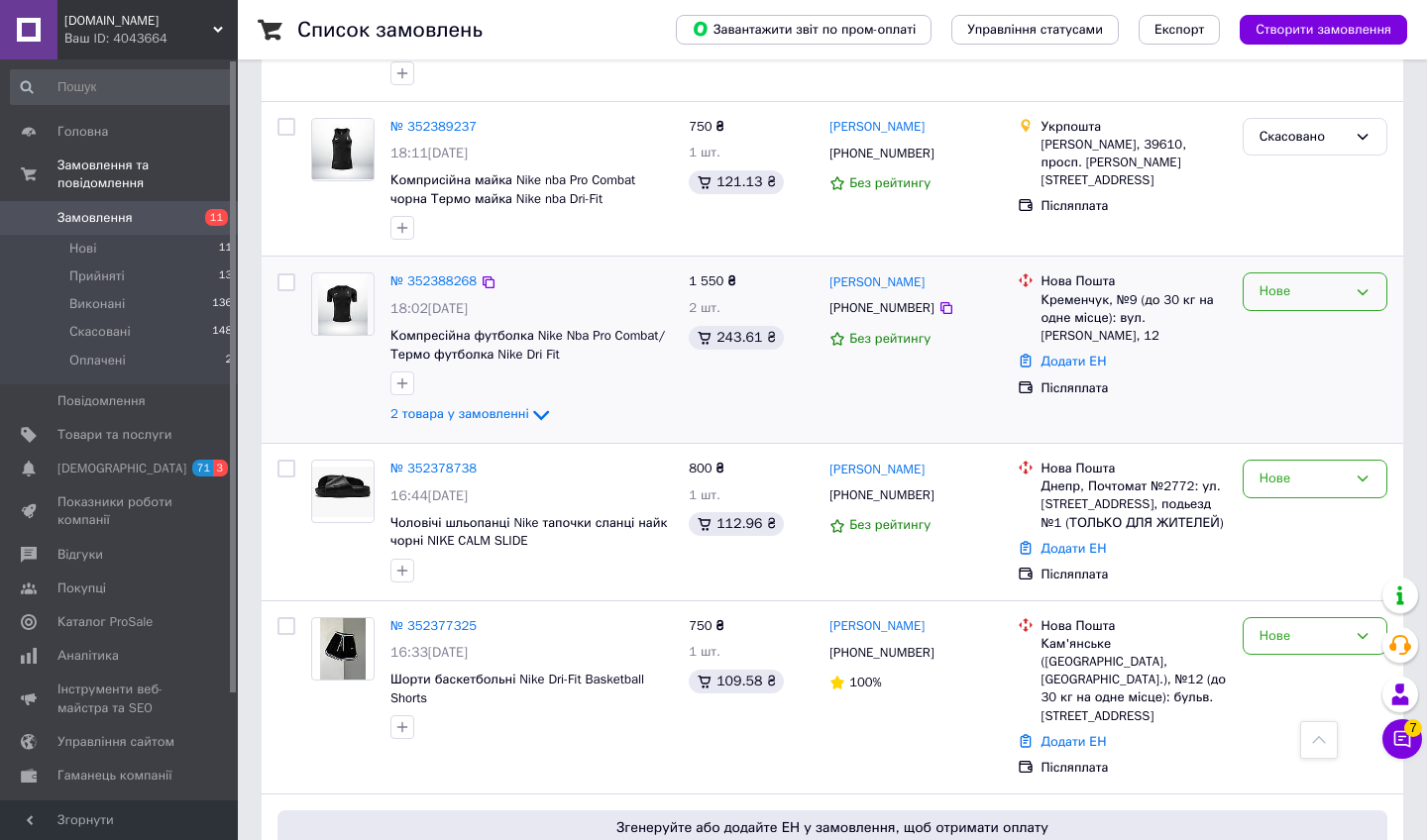 click on "Нове" at bounding box center [1303, 291] 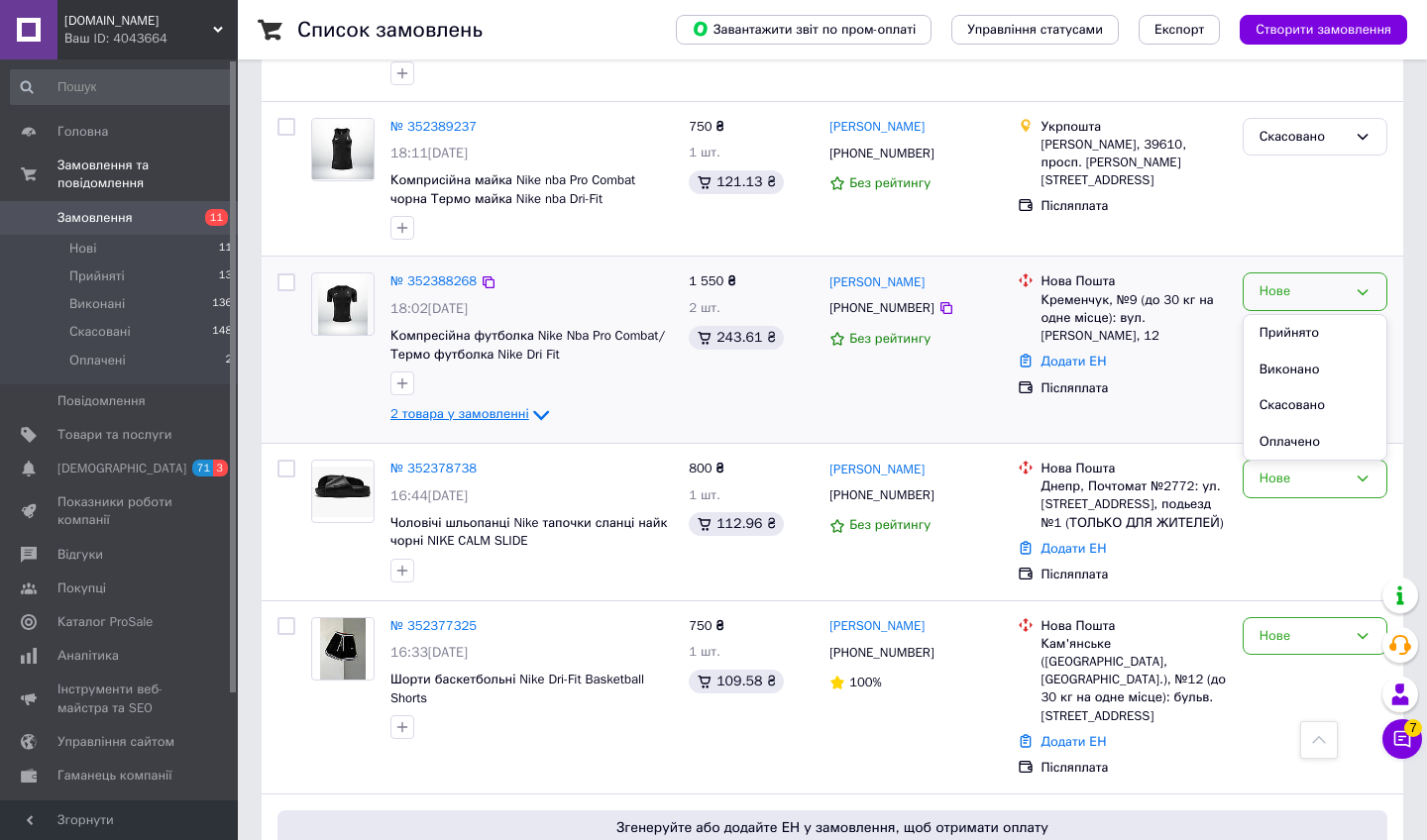 click 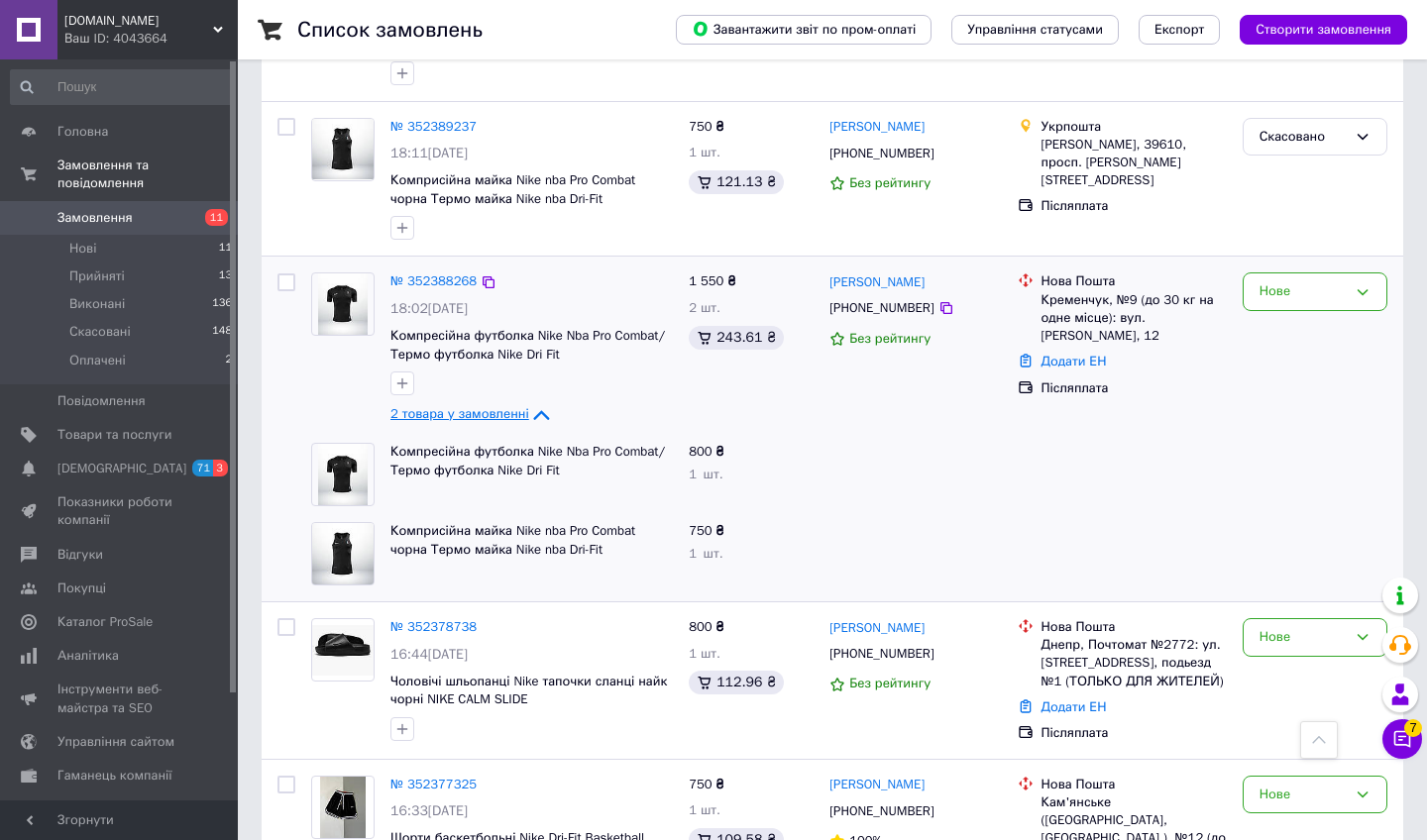 click at bounding box center (343, 304) 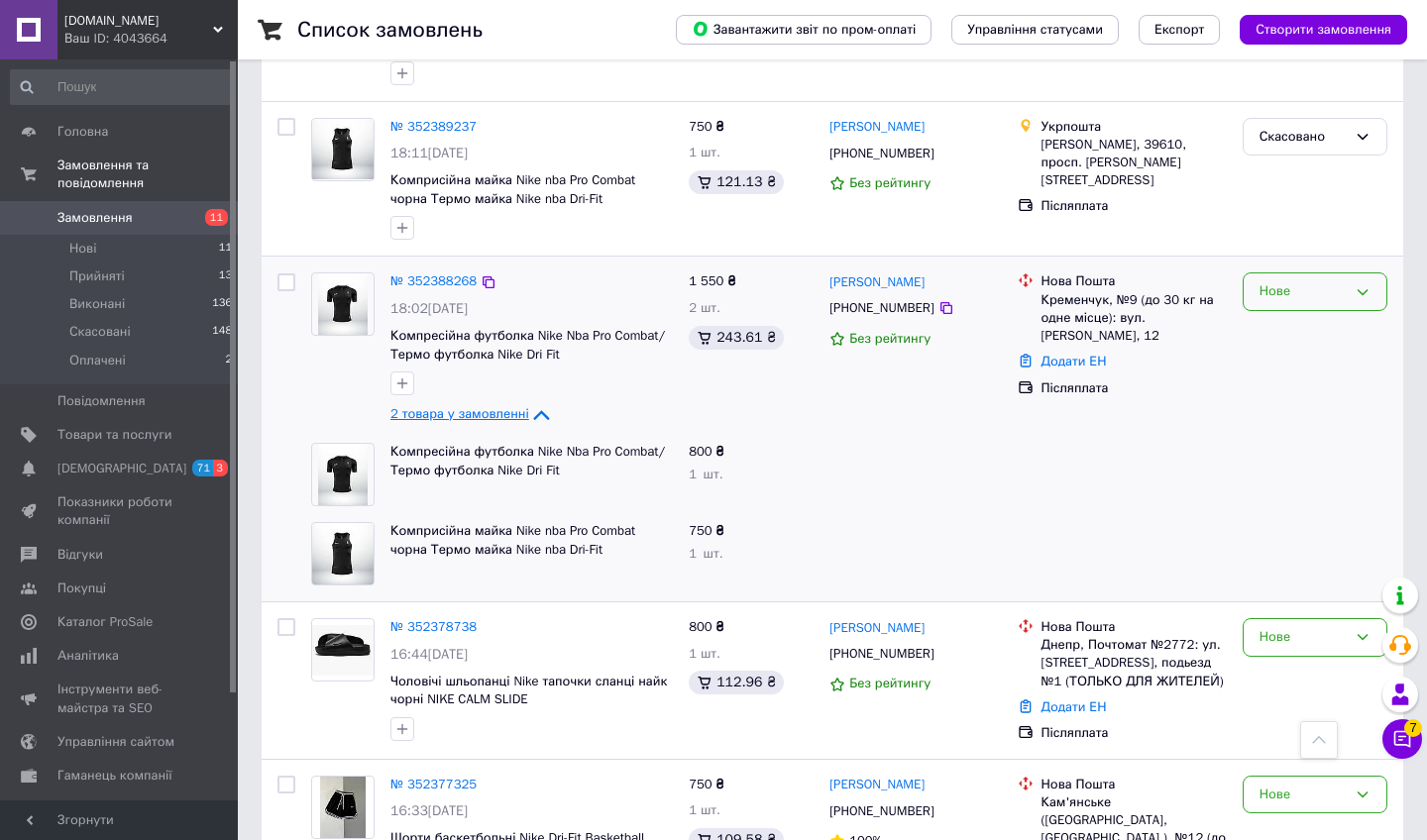 click on "Нове" at bounding box center (1315, 291) 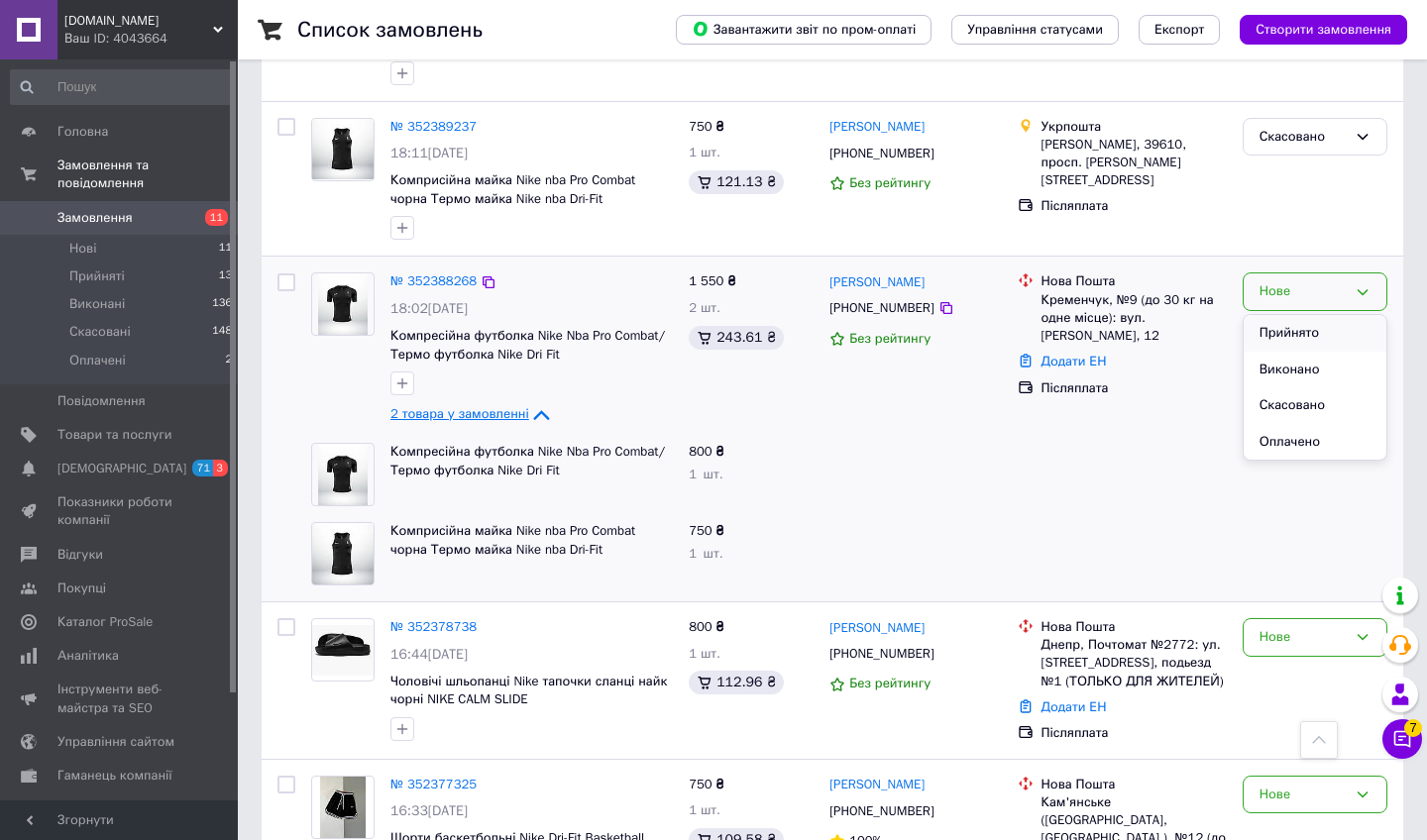 click on "Прийнято" at bounding box center (1315, 333) 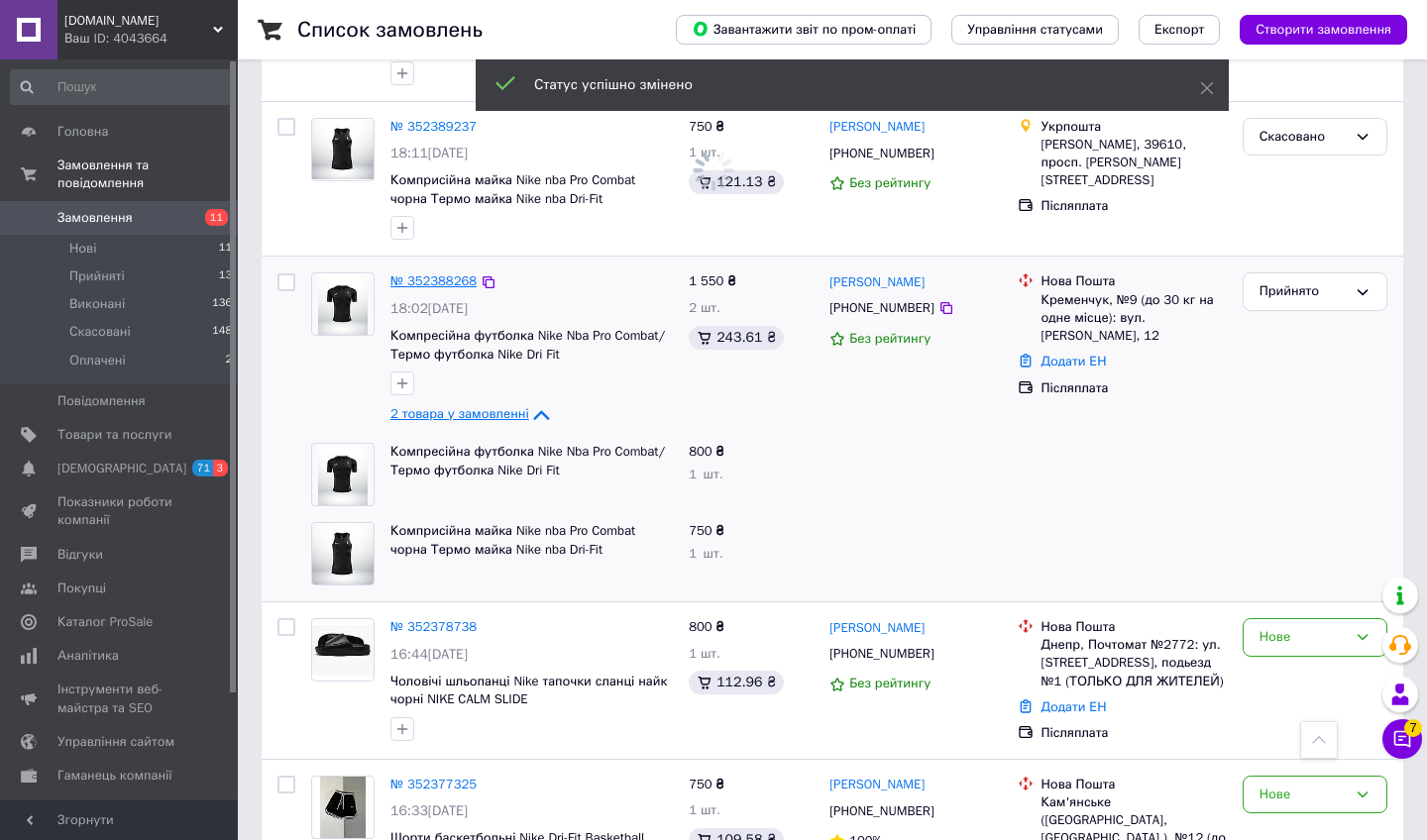 click on "№ 352388268" at bounding box center [433, 280] 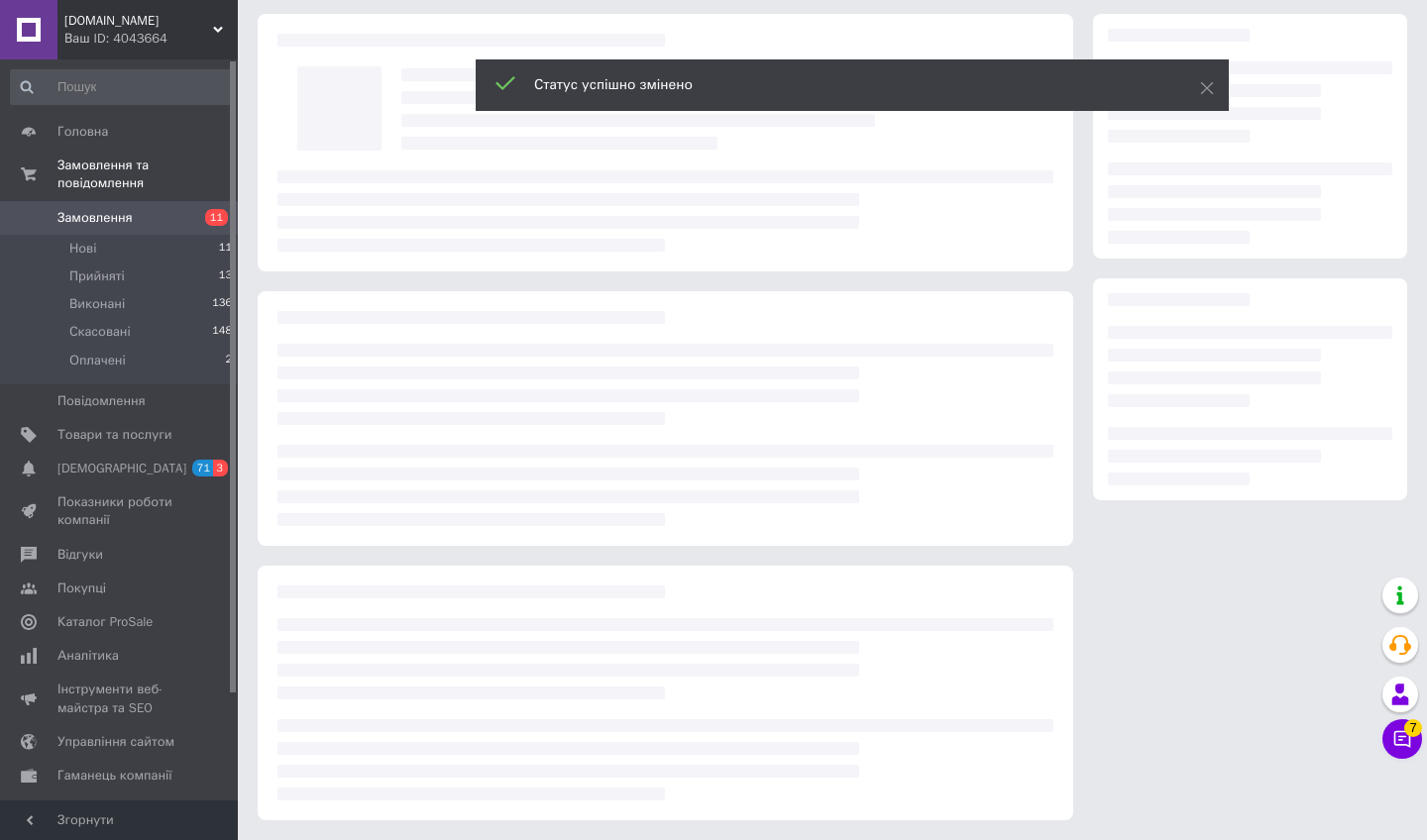 scroll, scrollTop: 65, scrollLeft: 0, axis: vertical 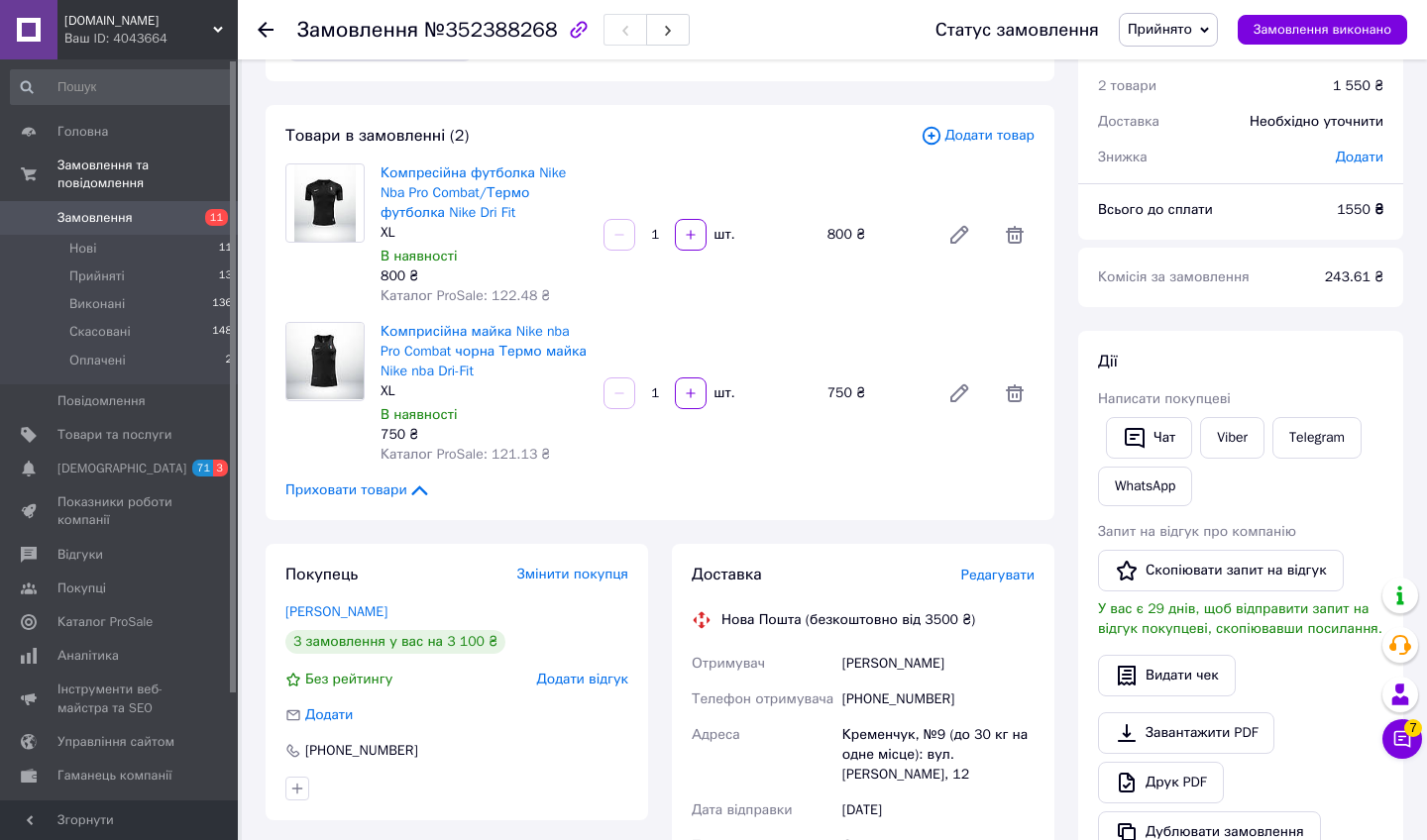 click on "Редагувати" at bounding box center [998, 575] 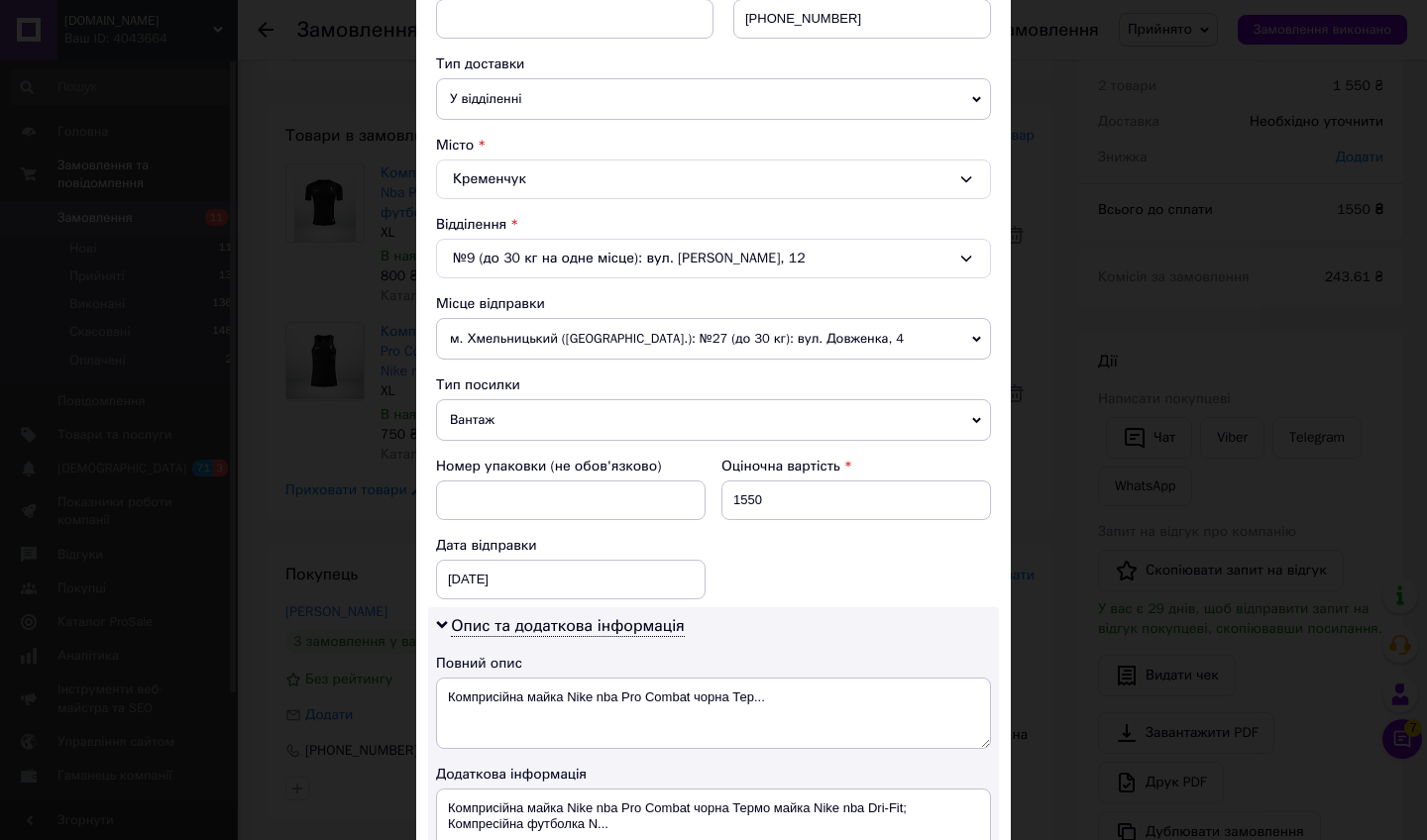 scroll, scrollTop: 417, scrollLeft: 0, axis: vertical 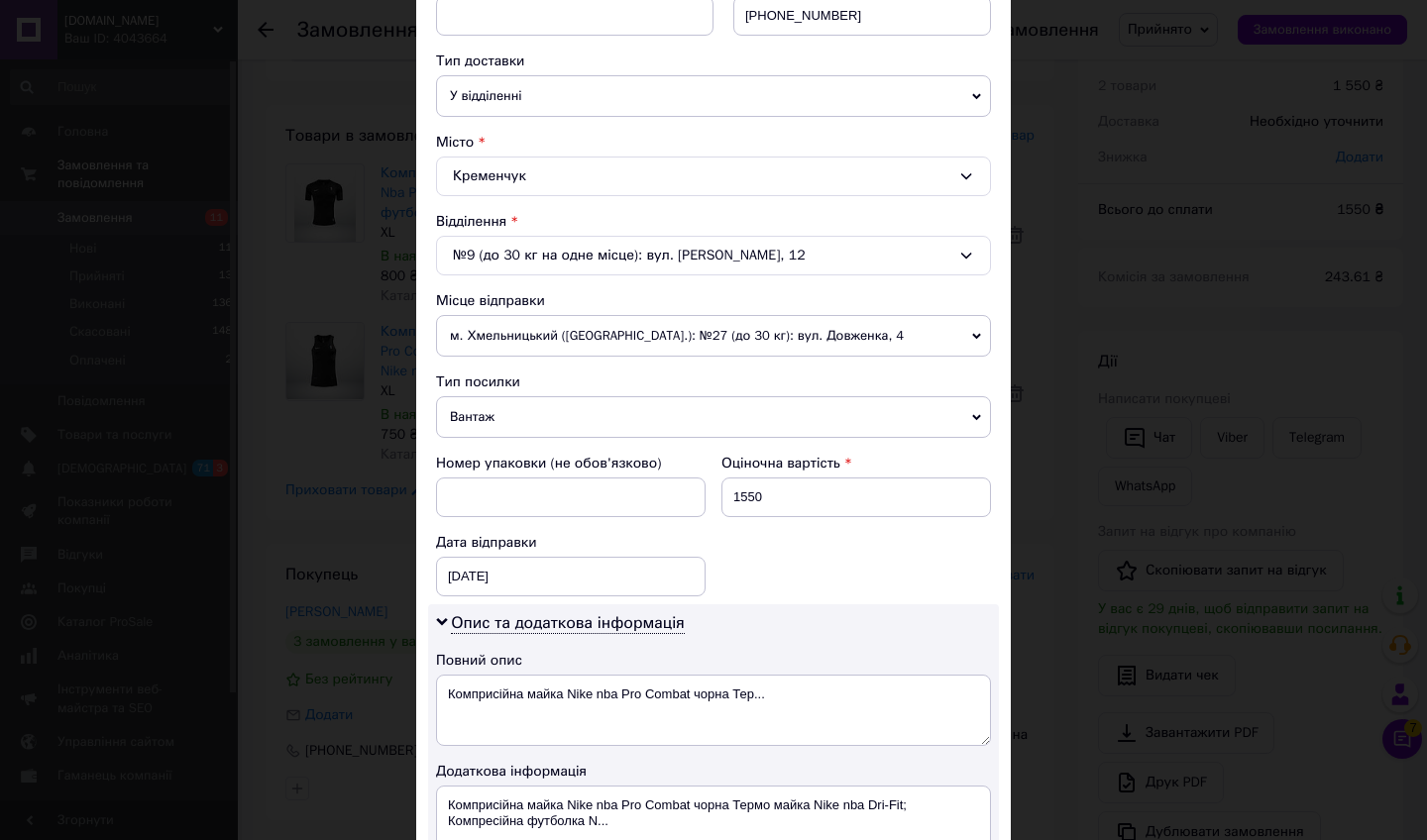 click on "м. Хмельницький ([GEOGRAPHIC_DATA].): №27 (до 30 кг): вул. Довженка, 4" at bounding box center (714, 336) 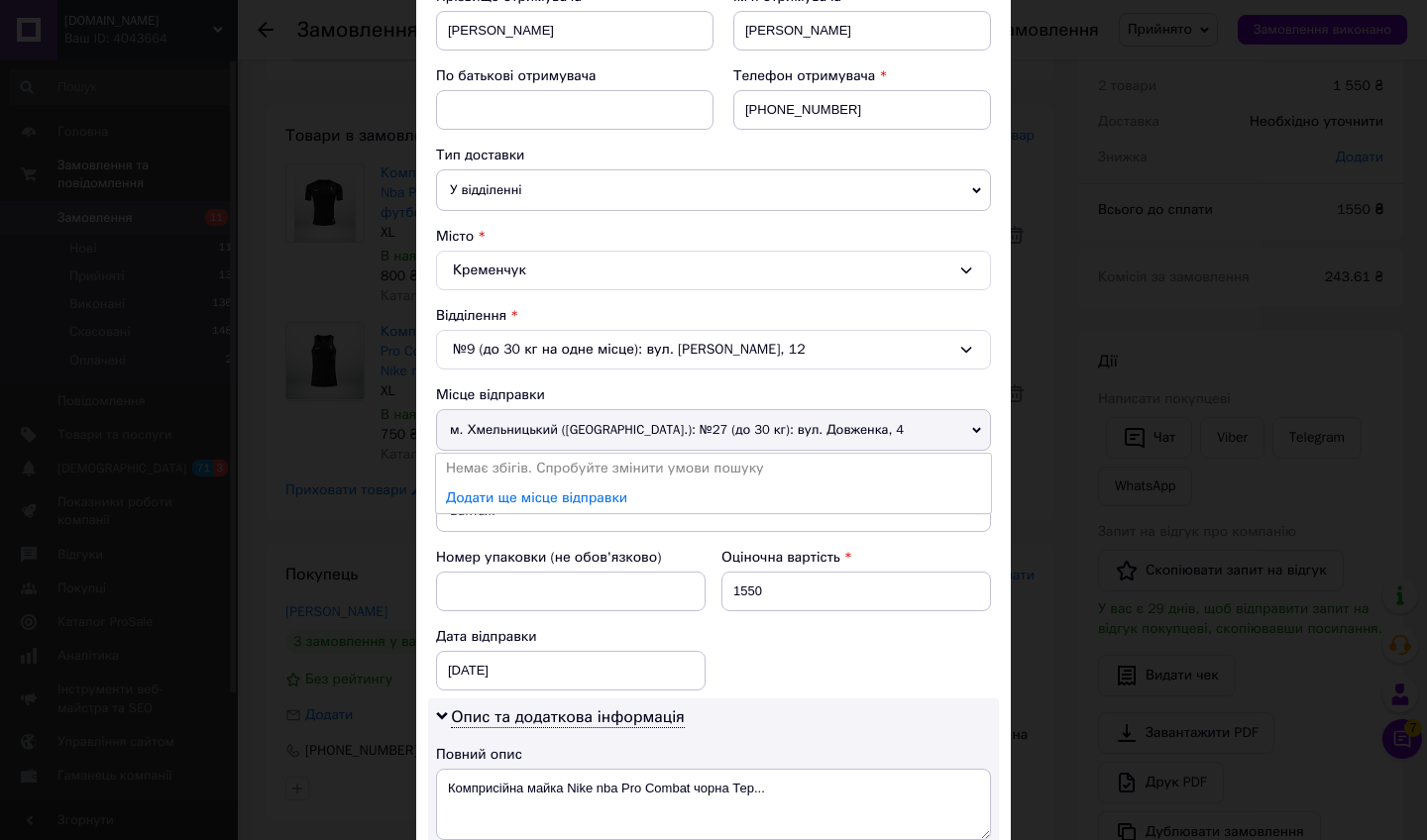 scroll, scrollTop: 321, scrollLeft: 0, axis: vertical 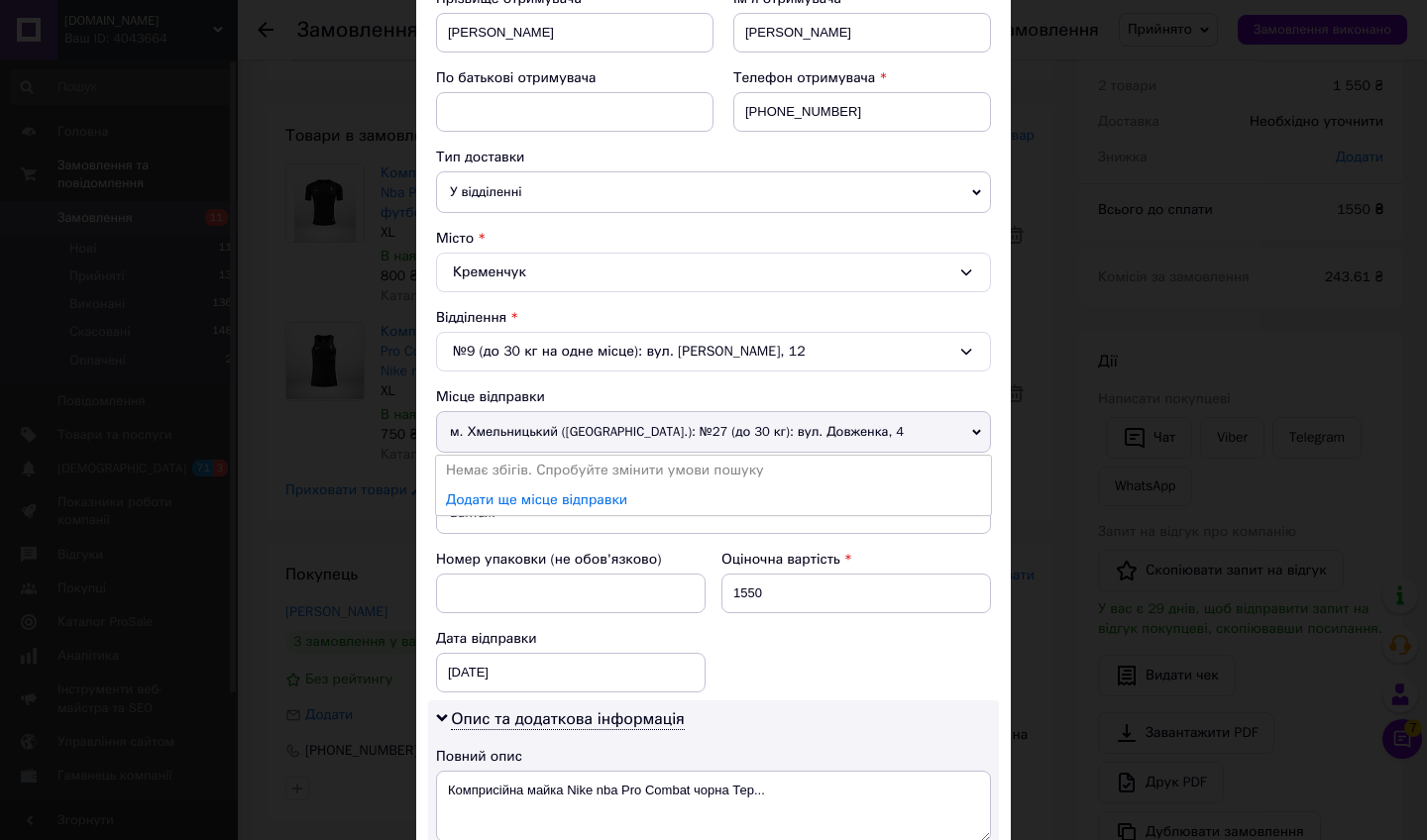 click on "м. Хмельницький ([GEOGRAPHIC_DATA].): №27 (до 30 кг): вул. Довженка, 4" at bounding box center (714, 432) 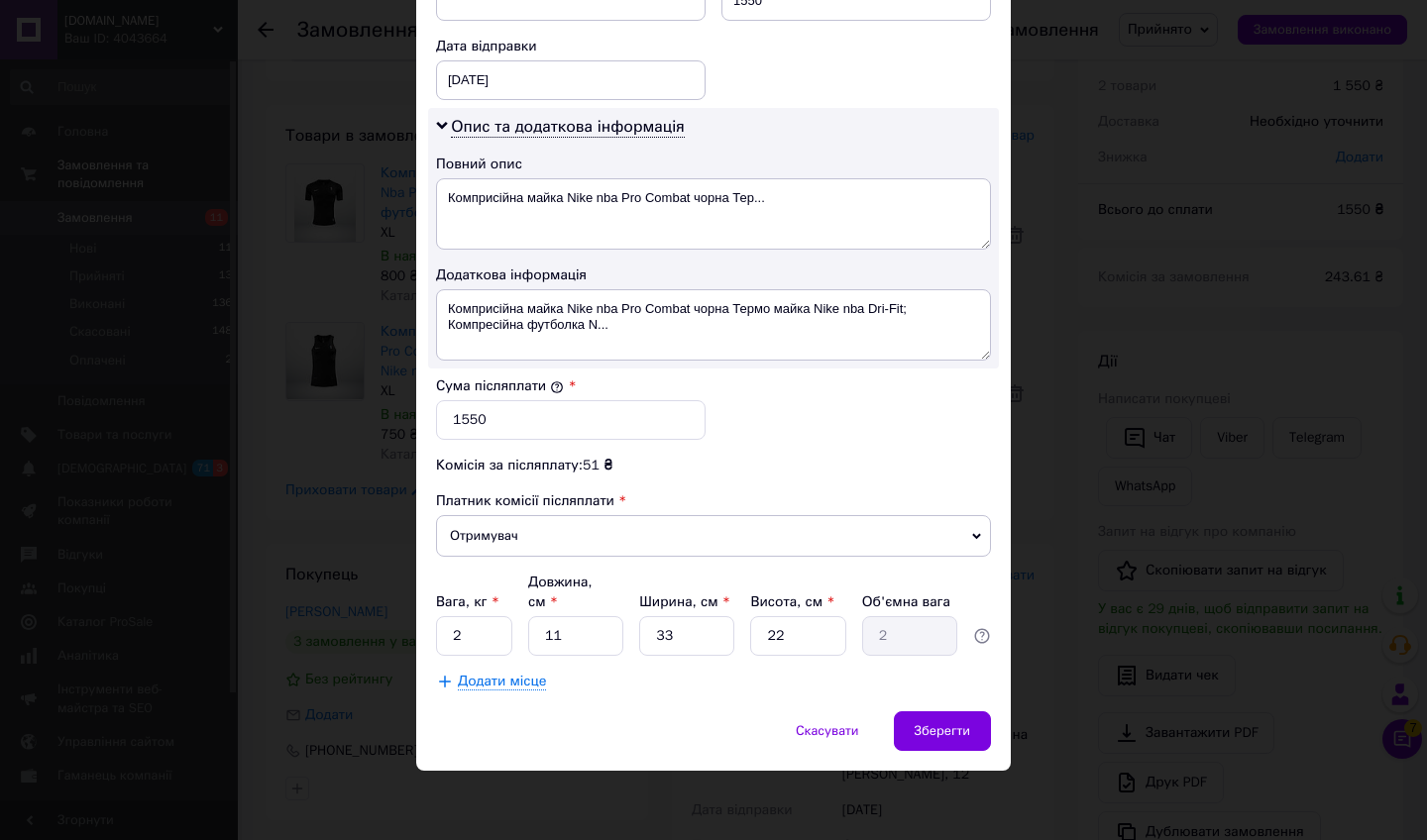 scroll, scrollTop: 912, scrollLeft: 0, axis: vertical 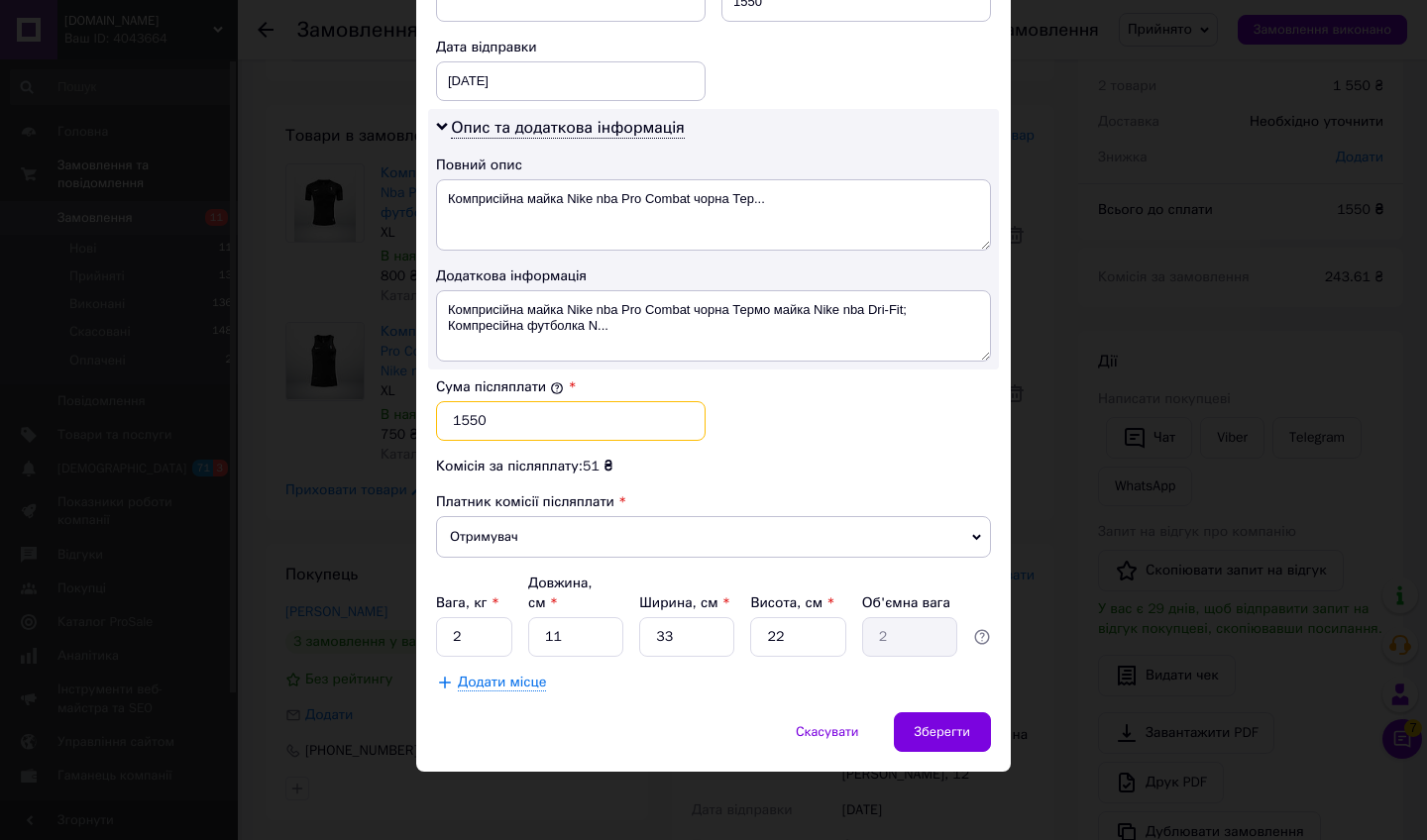 click on "1550" at bounding box center [571, 421] 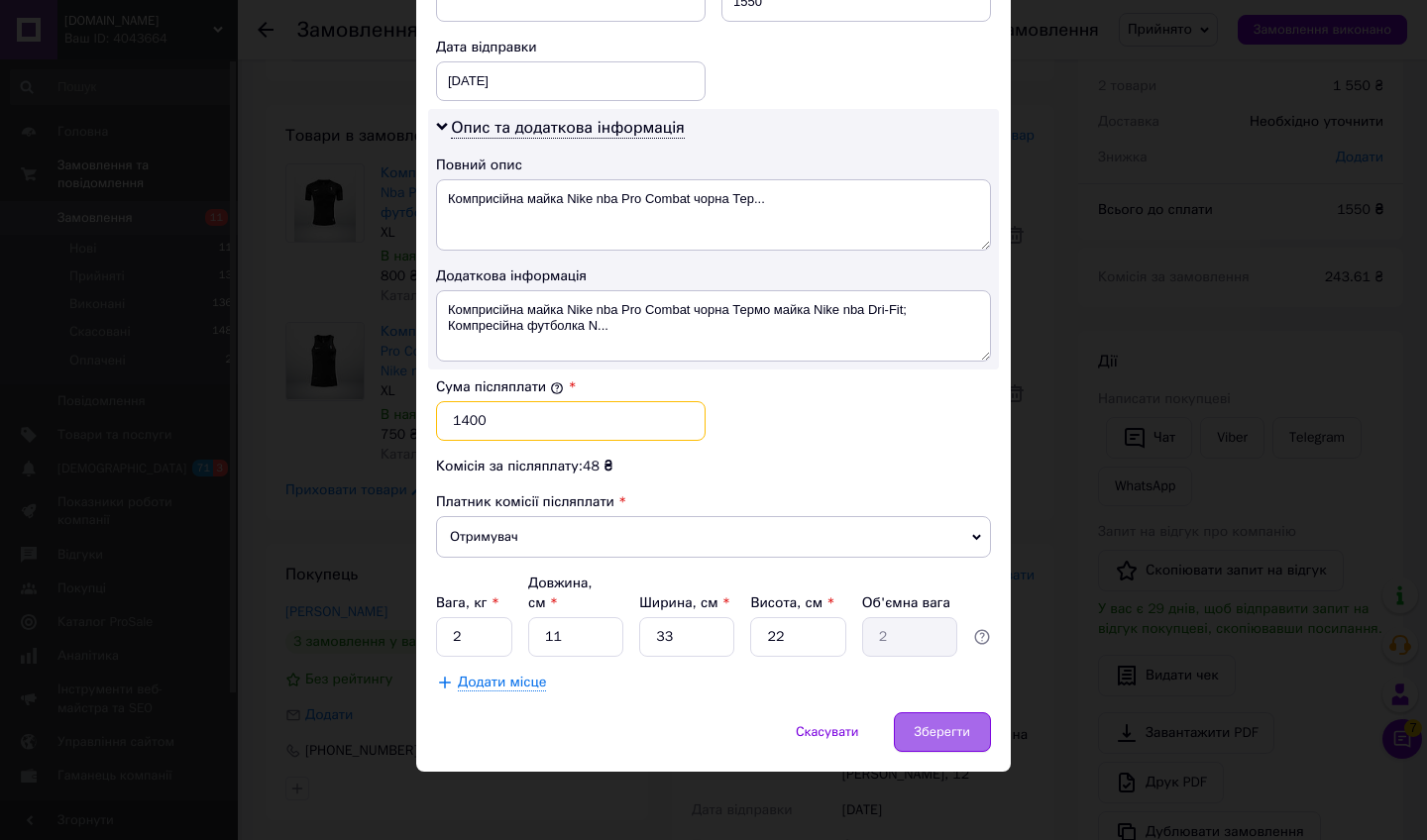 type on "1400" 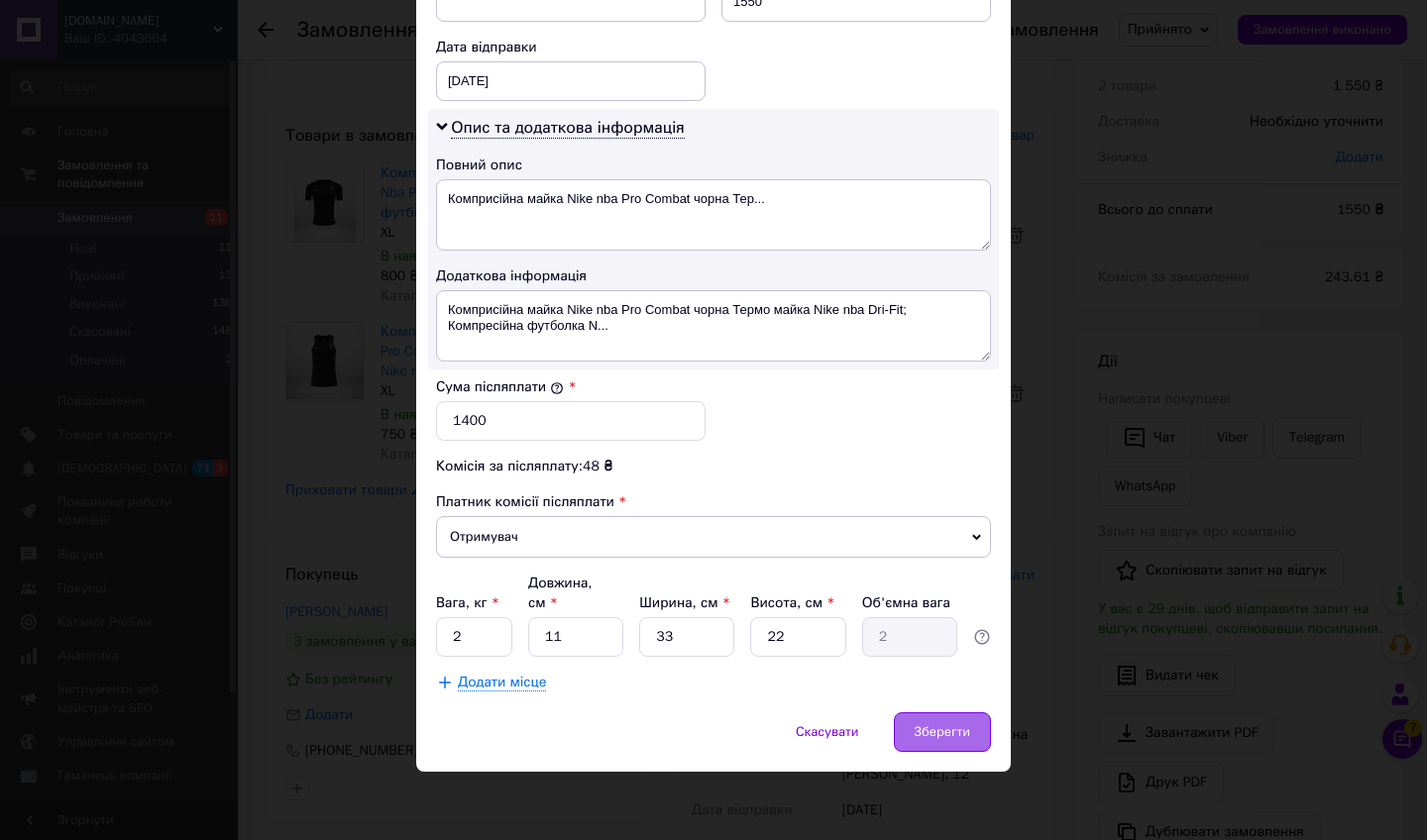 click on "Зберегти" at bounding box center (942, 732) 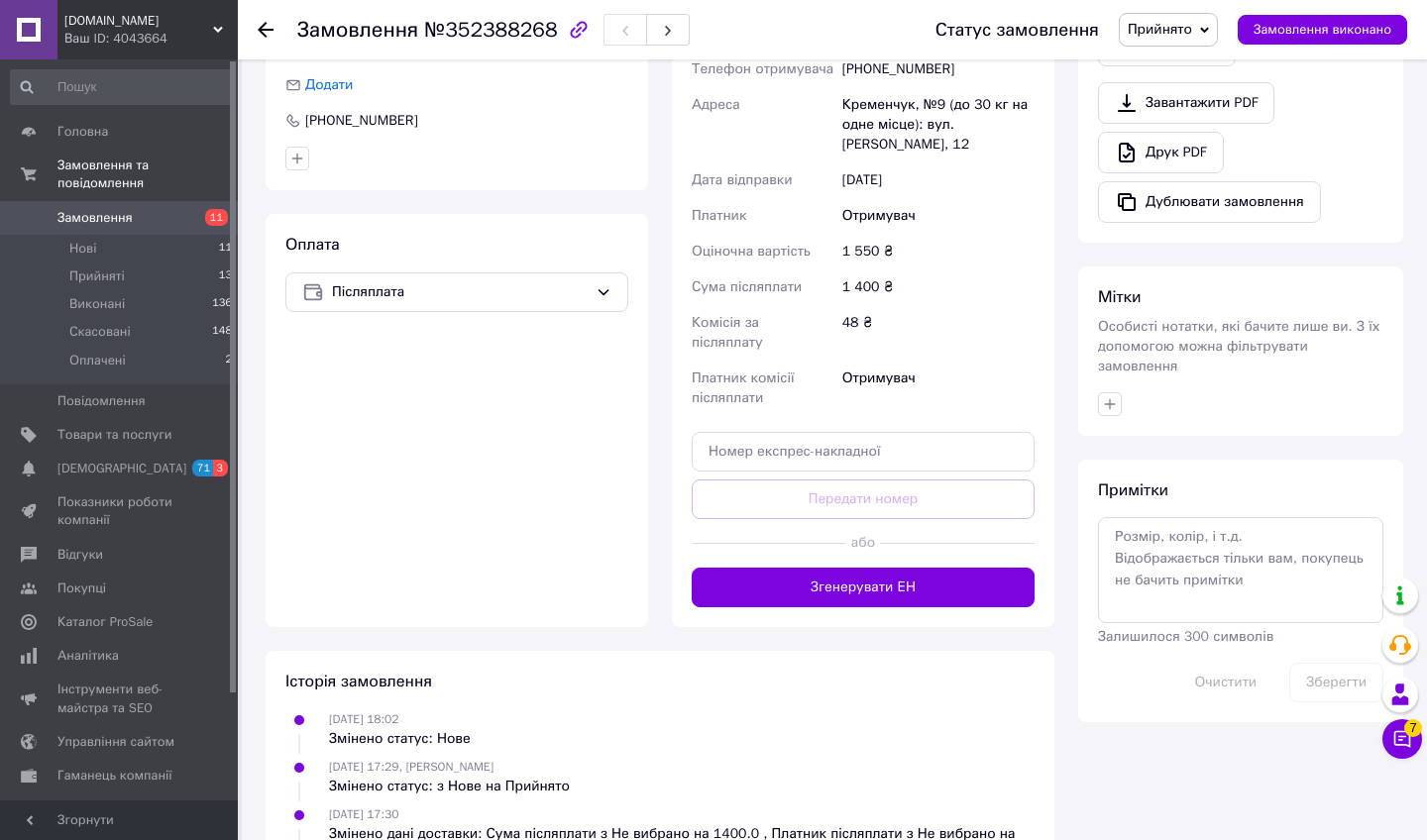 scroll, scrollTop: 697, scrollLeft: 0, axis: vertical 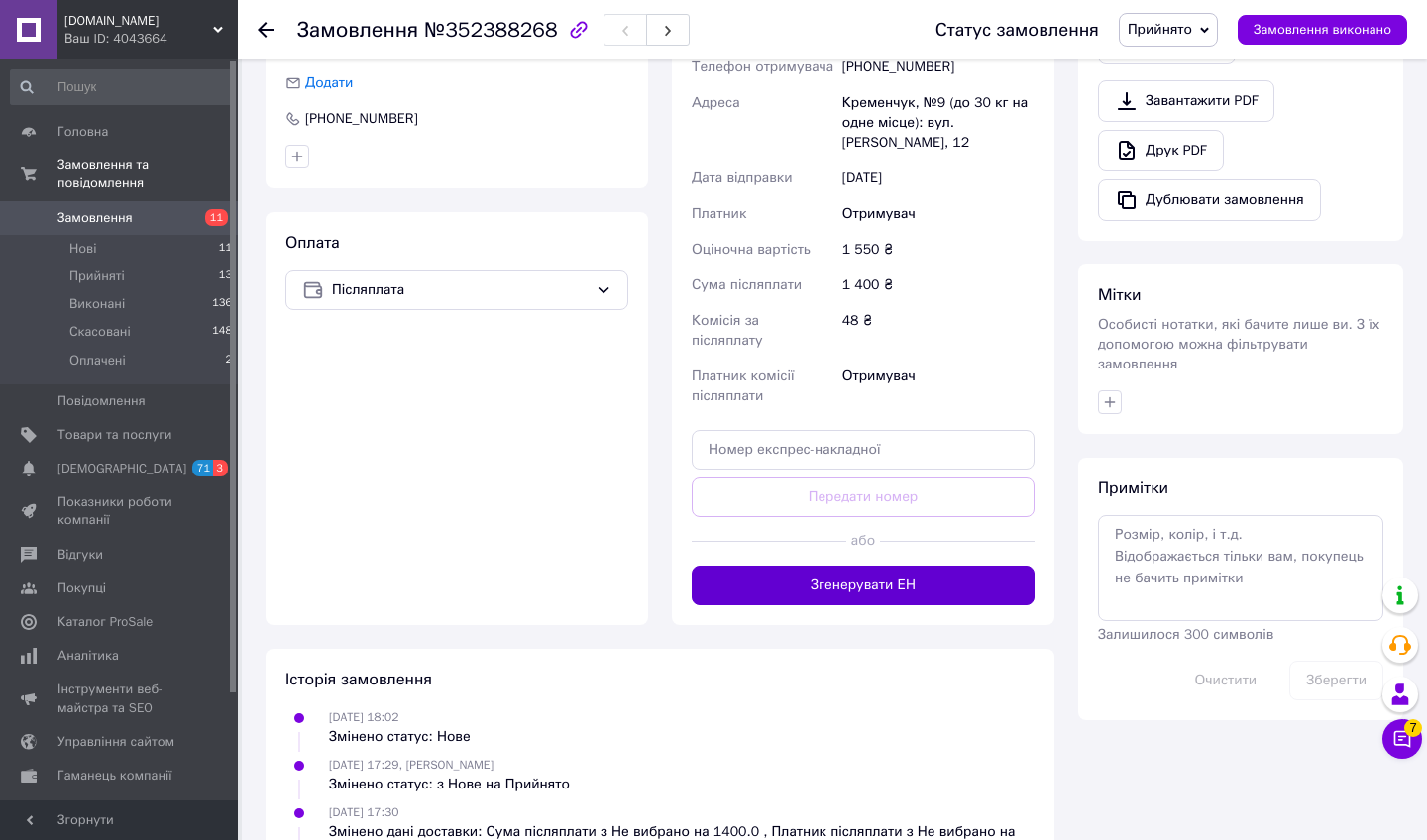 click on "Згенерувати ЕН" at bounding box center [863, 585] 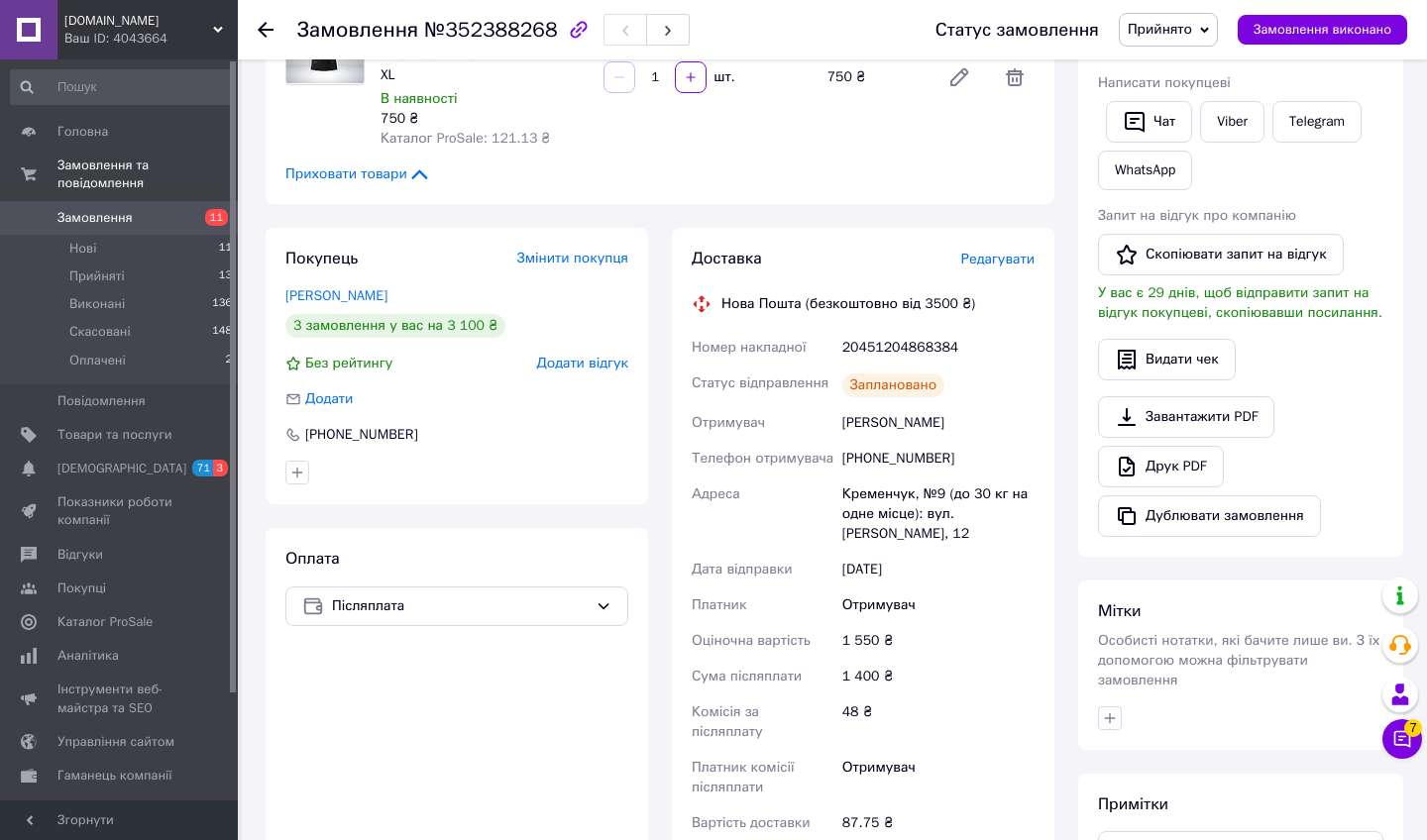 scroll, scrollTop: 375, scrollLeft: 0, axis: vertical 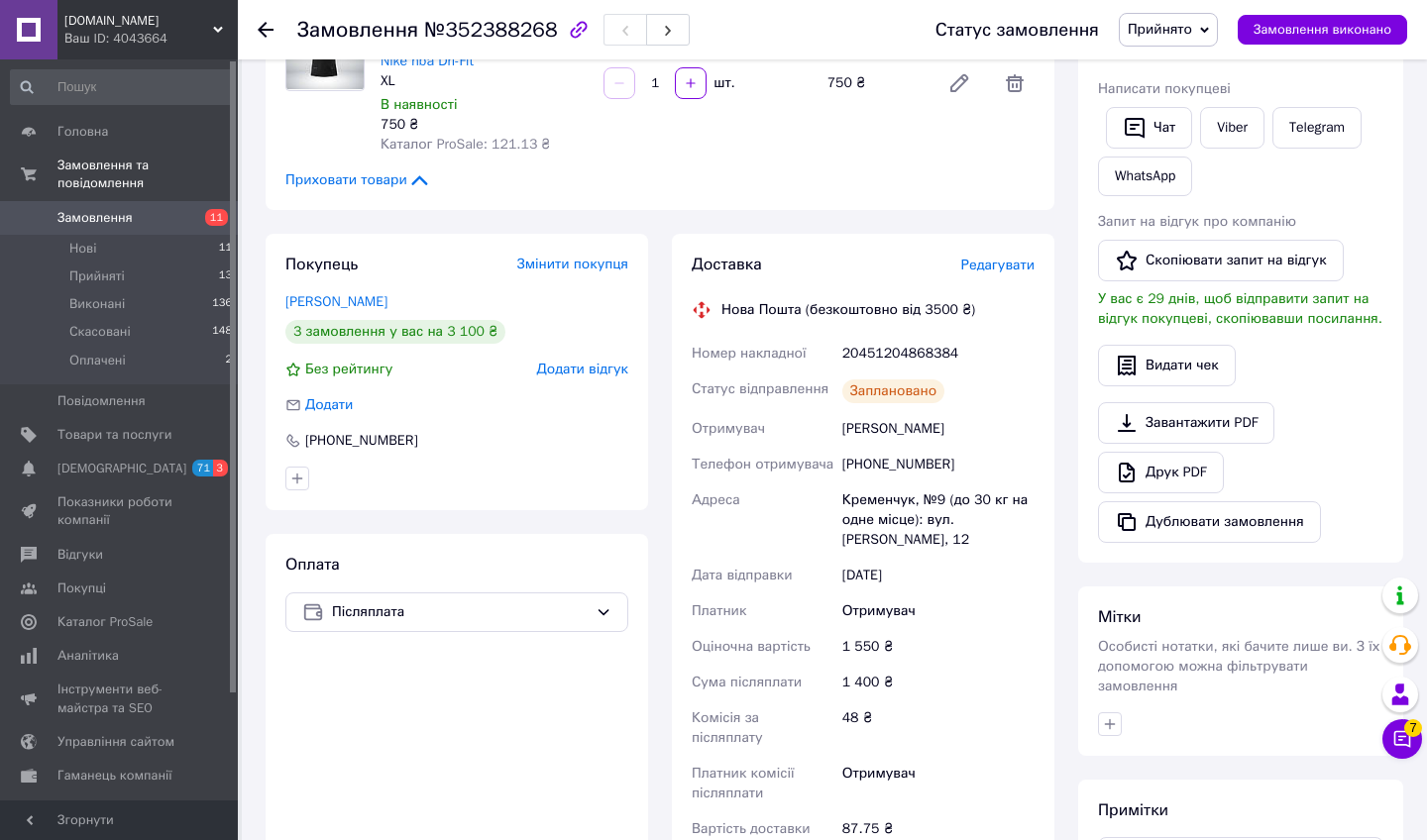 click 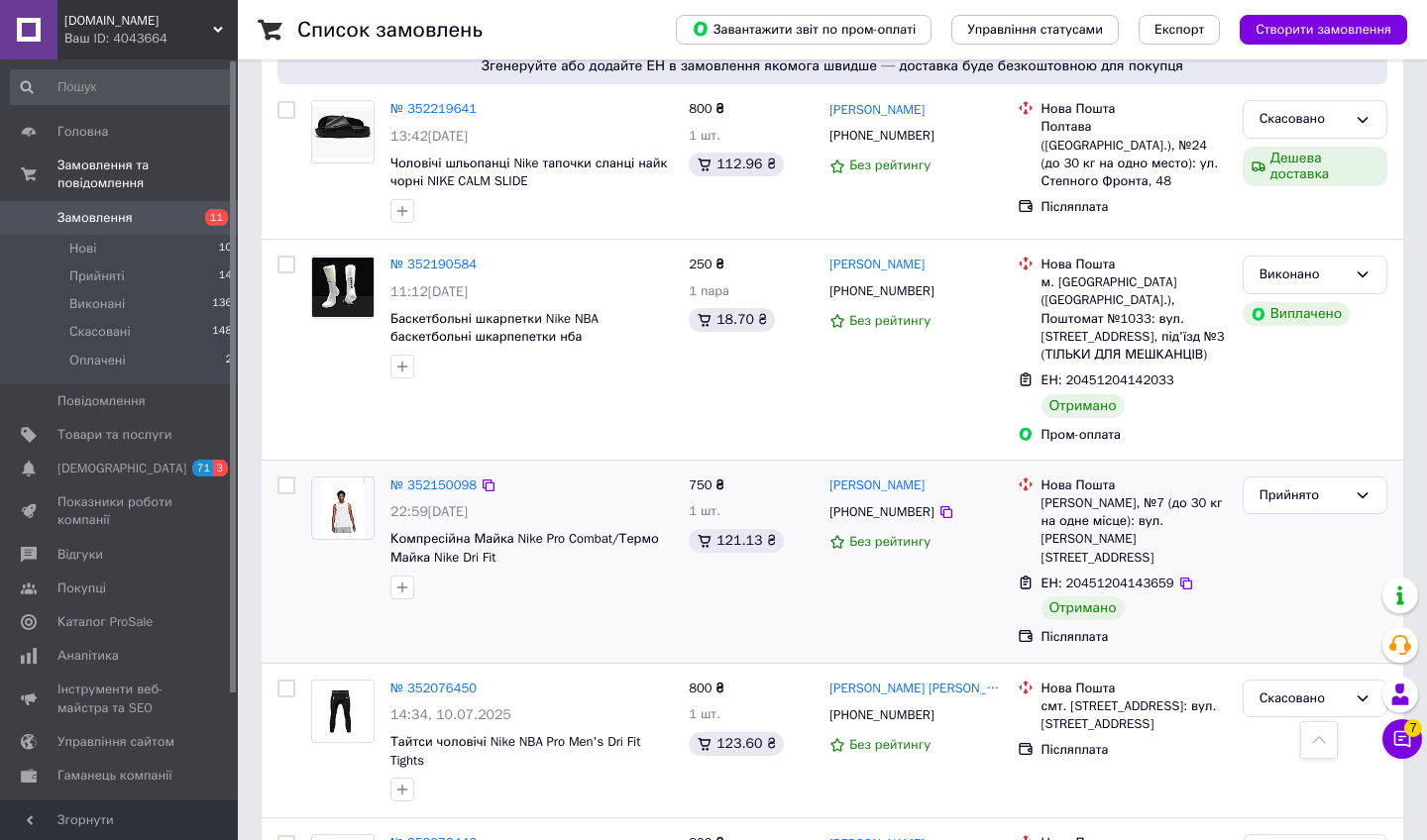scroll, scrollTop: 2135, scrollLeft: 0, axis: vertical 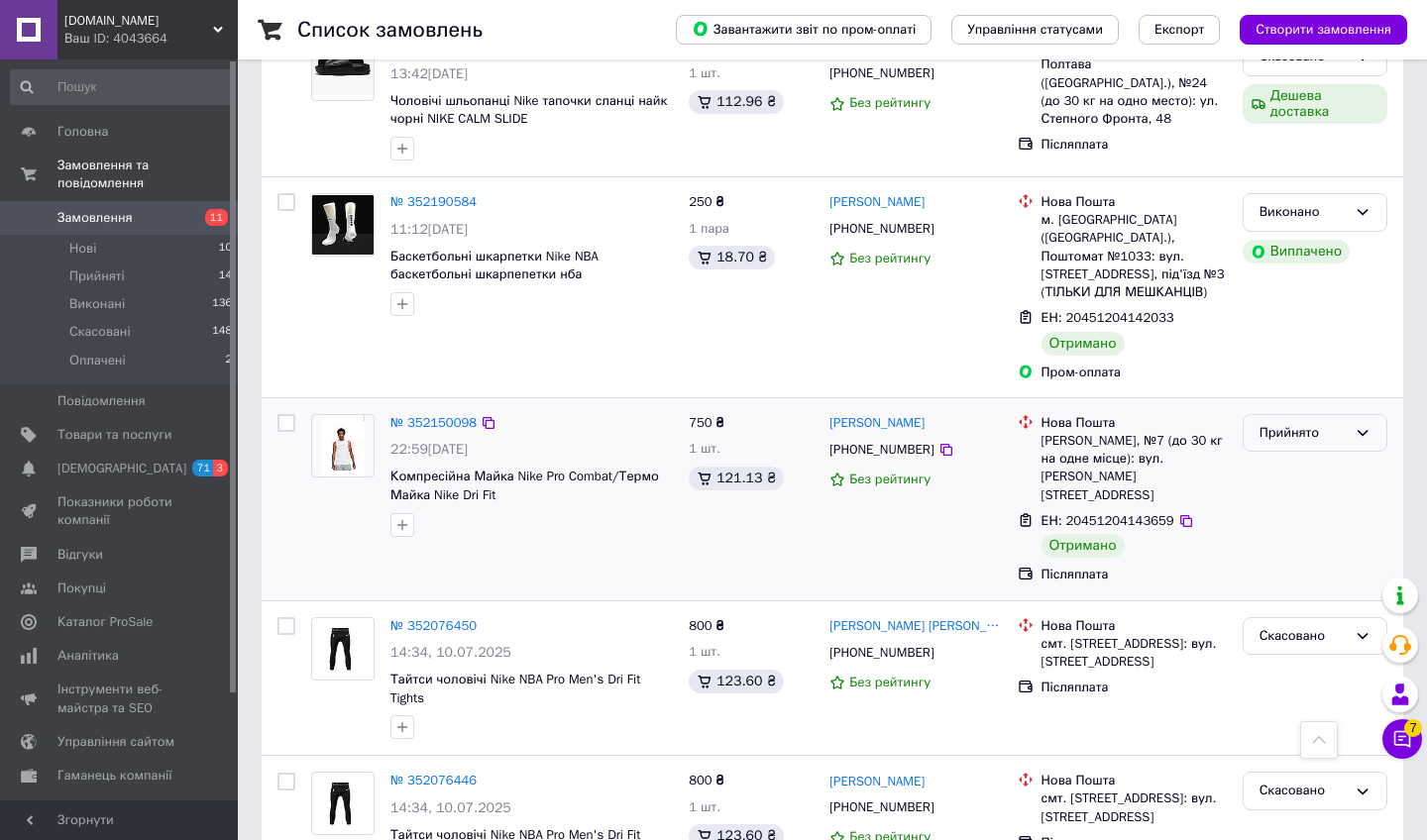 click on "Прийнято" at bounding box center [1303, 433] 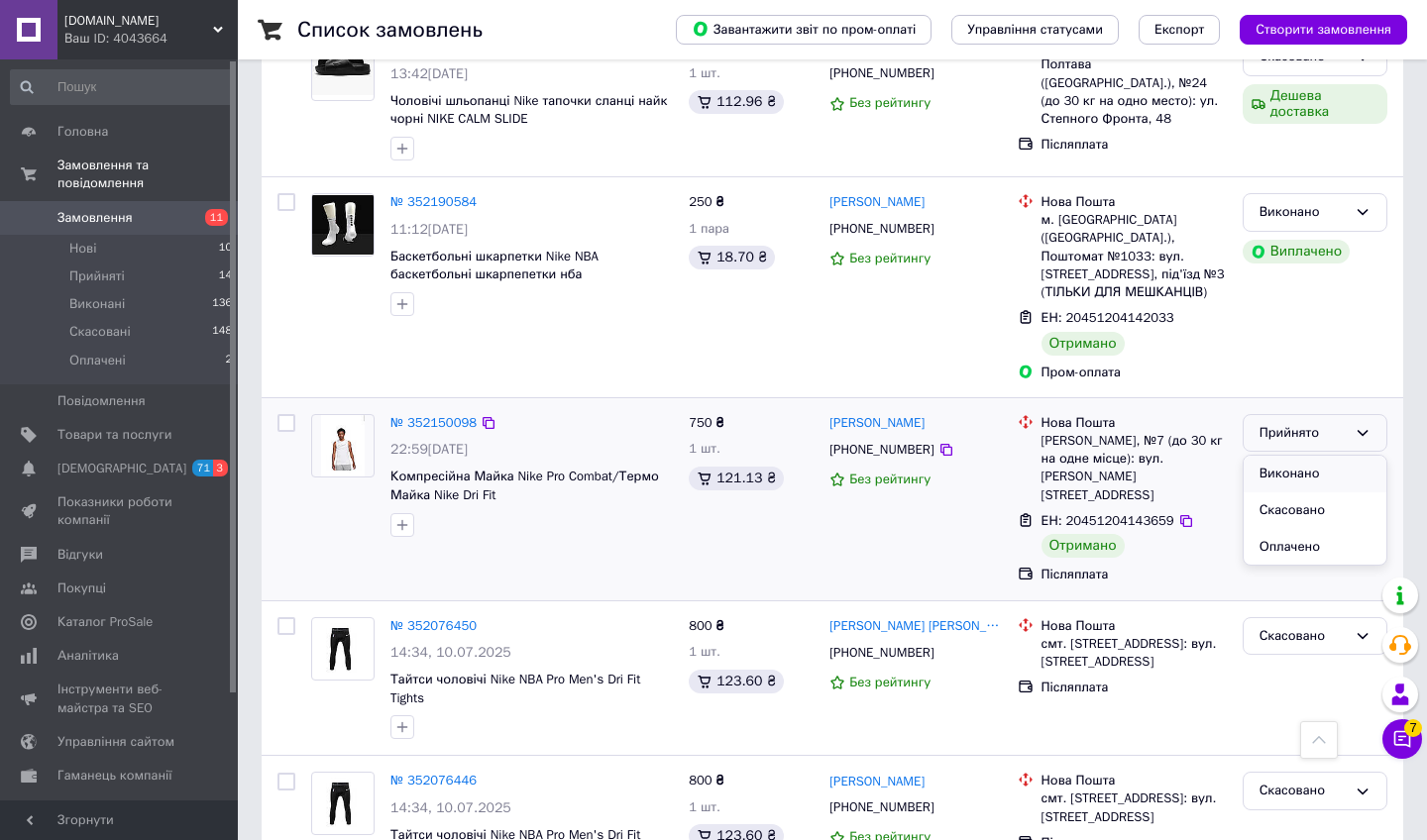 click on "Виконано" at bounding box center [1315, 473] 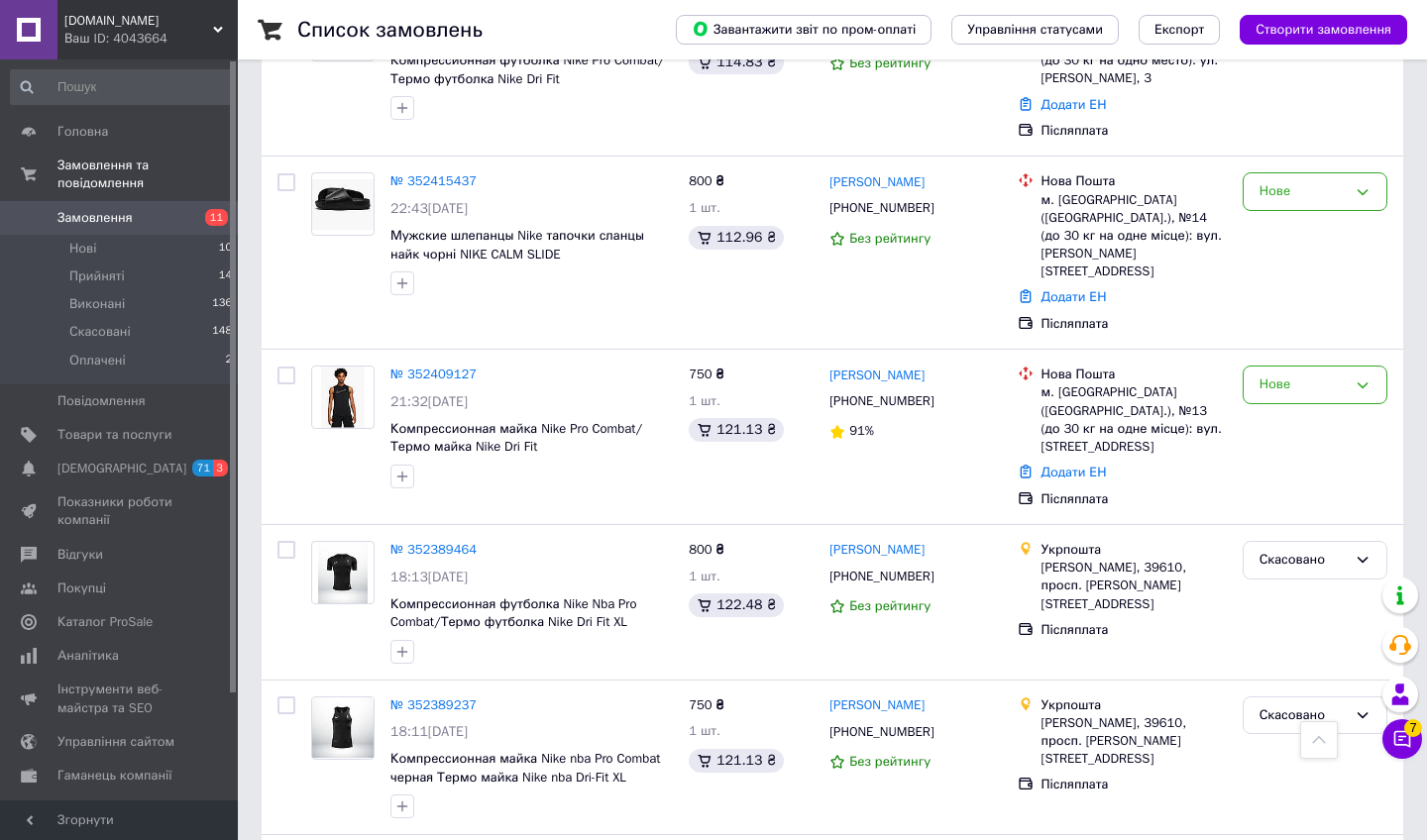 scroll, scrollTop: 531, scrollLeft: 0, axis: vertical 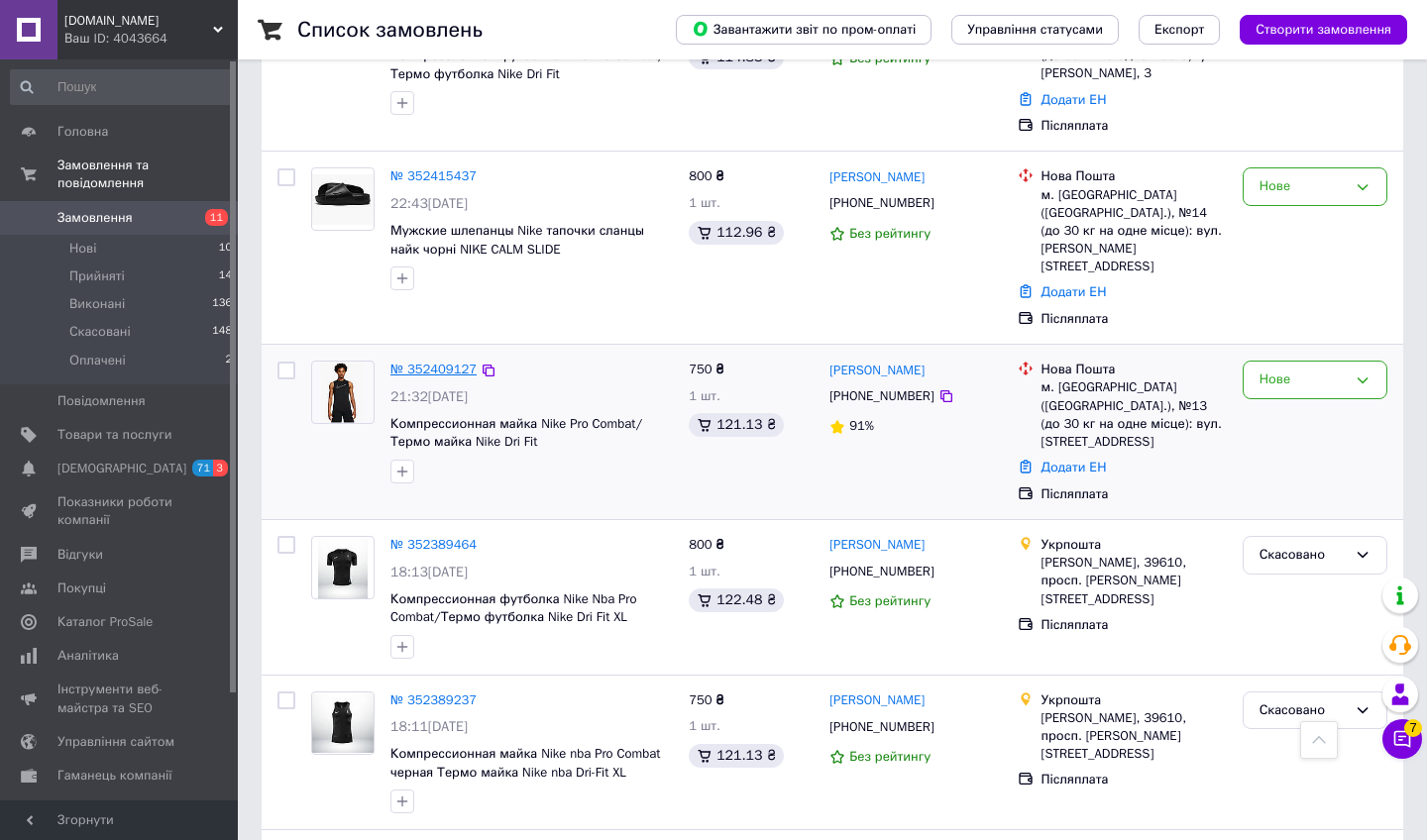 click on "№ 352409127" at bounding box center [433, 368] 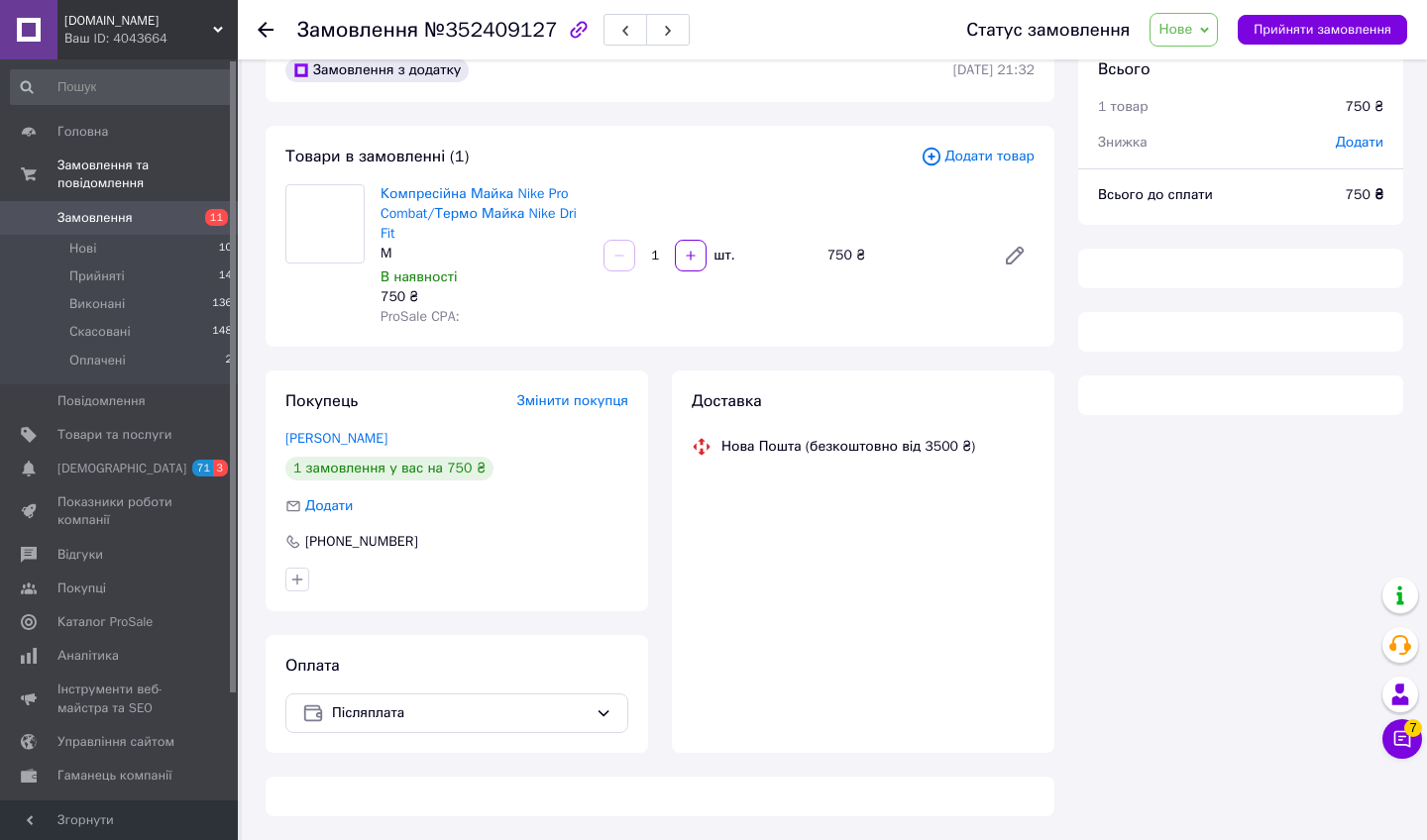 scroll, scrollTop: 42, scrollLeft: 0, axis: vertical 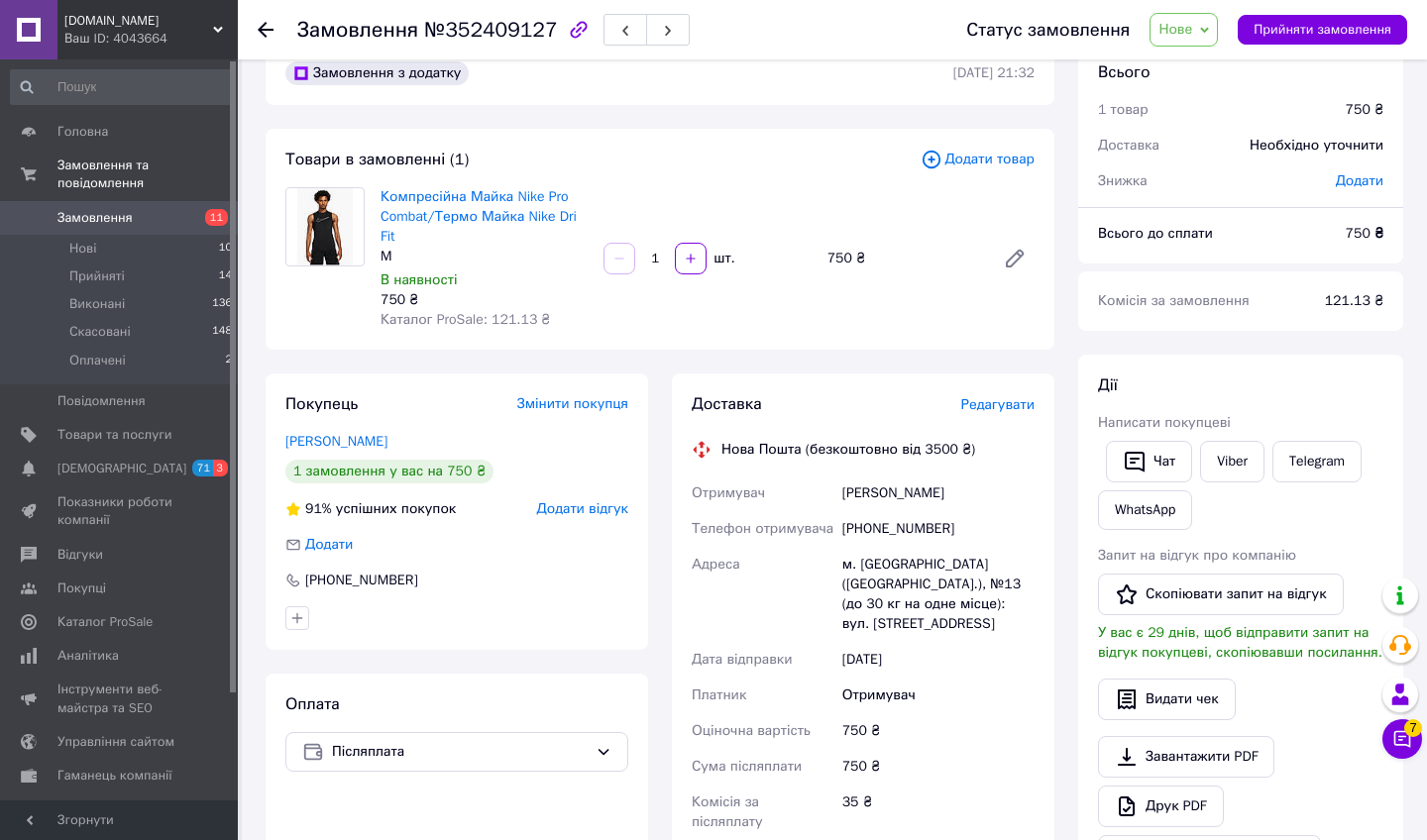 click on "Редагувати" at bounding box center [998, 404] 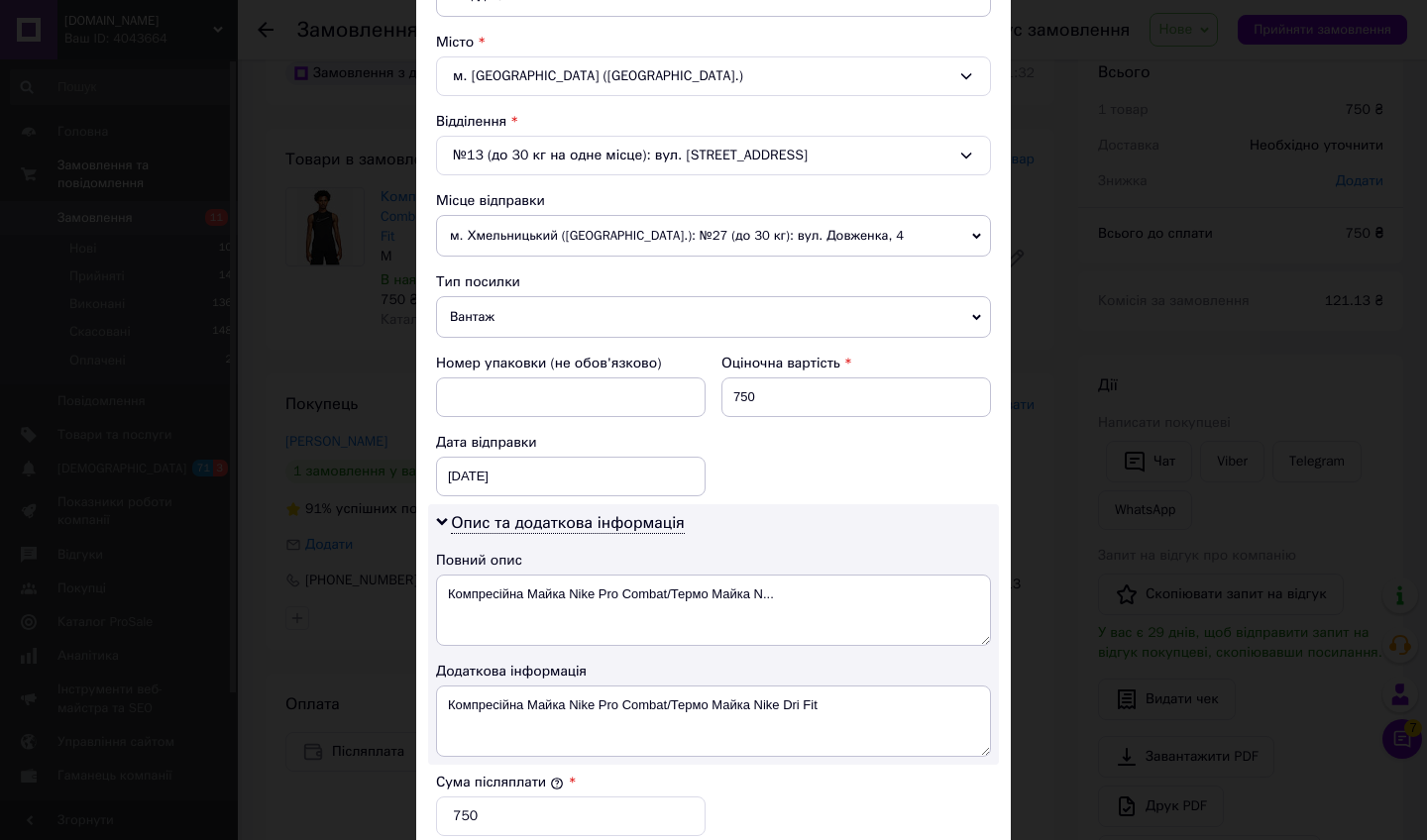 scroll, scrollTop: 705, scrollLeft: 0, axis: vertical 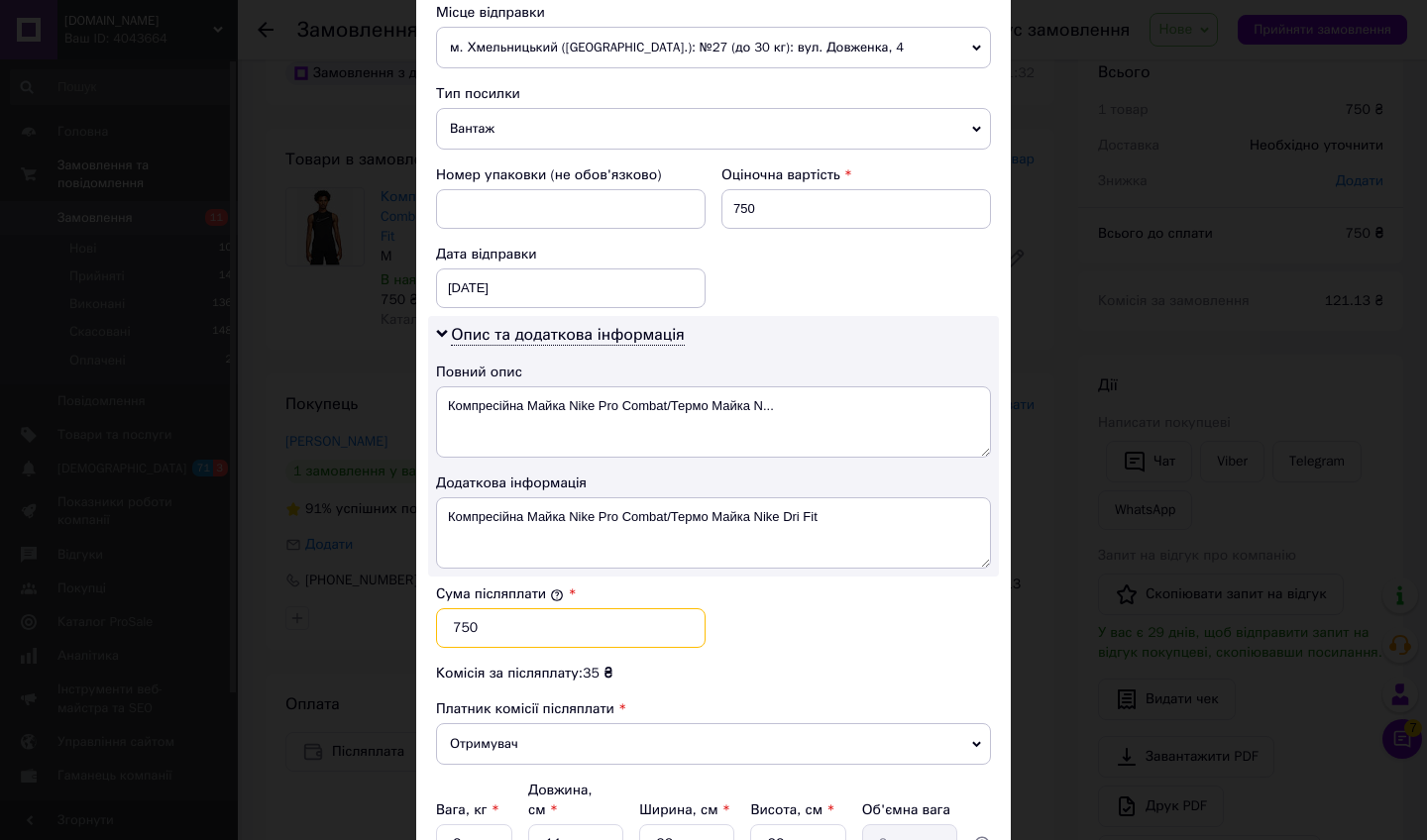 click on "750" at bounding box center (571, 628) 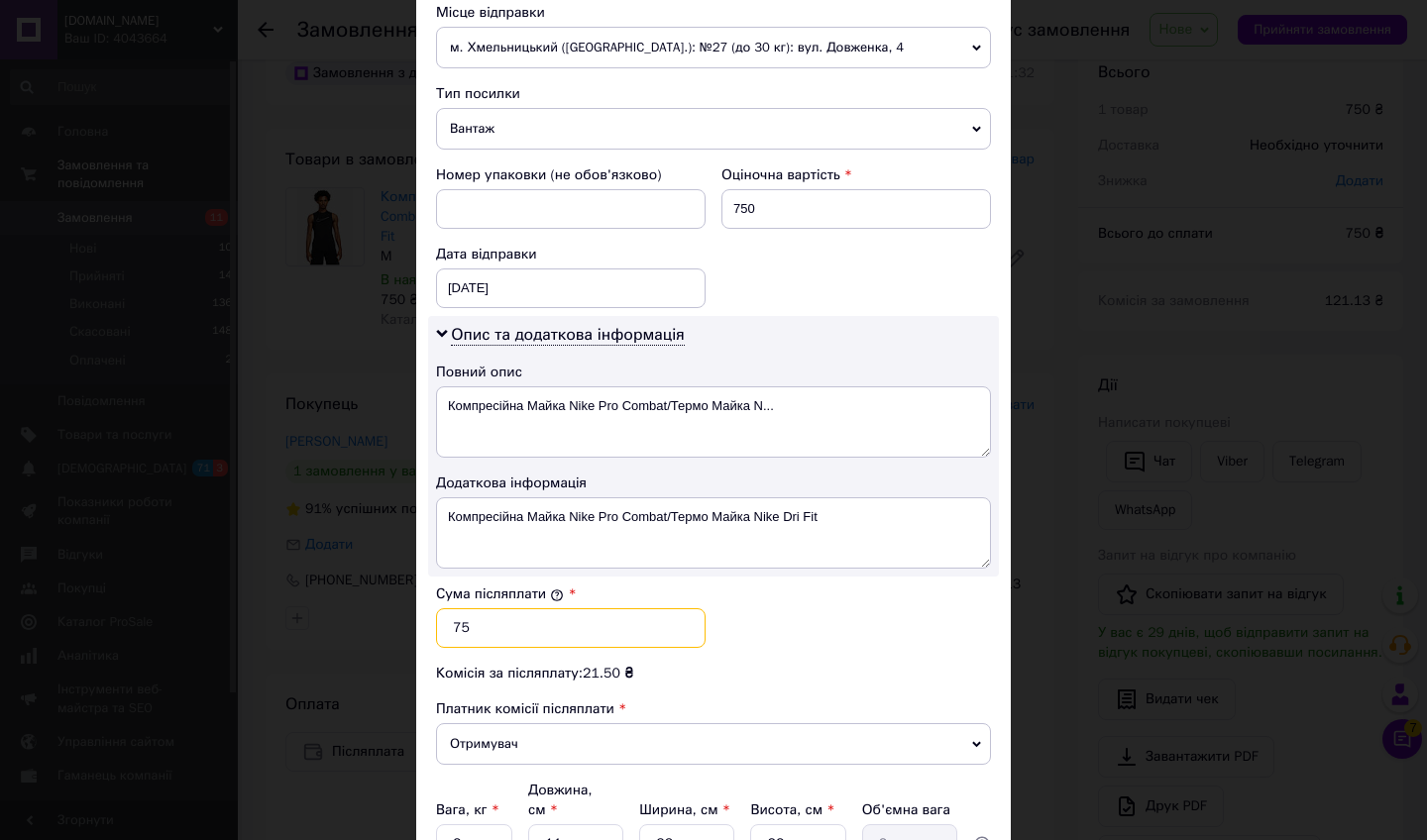 type on "7" 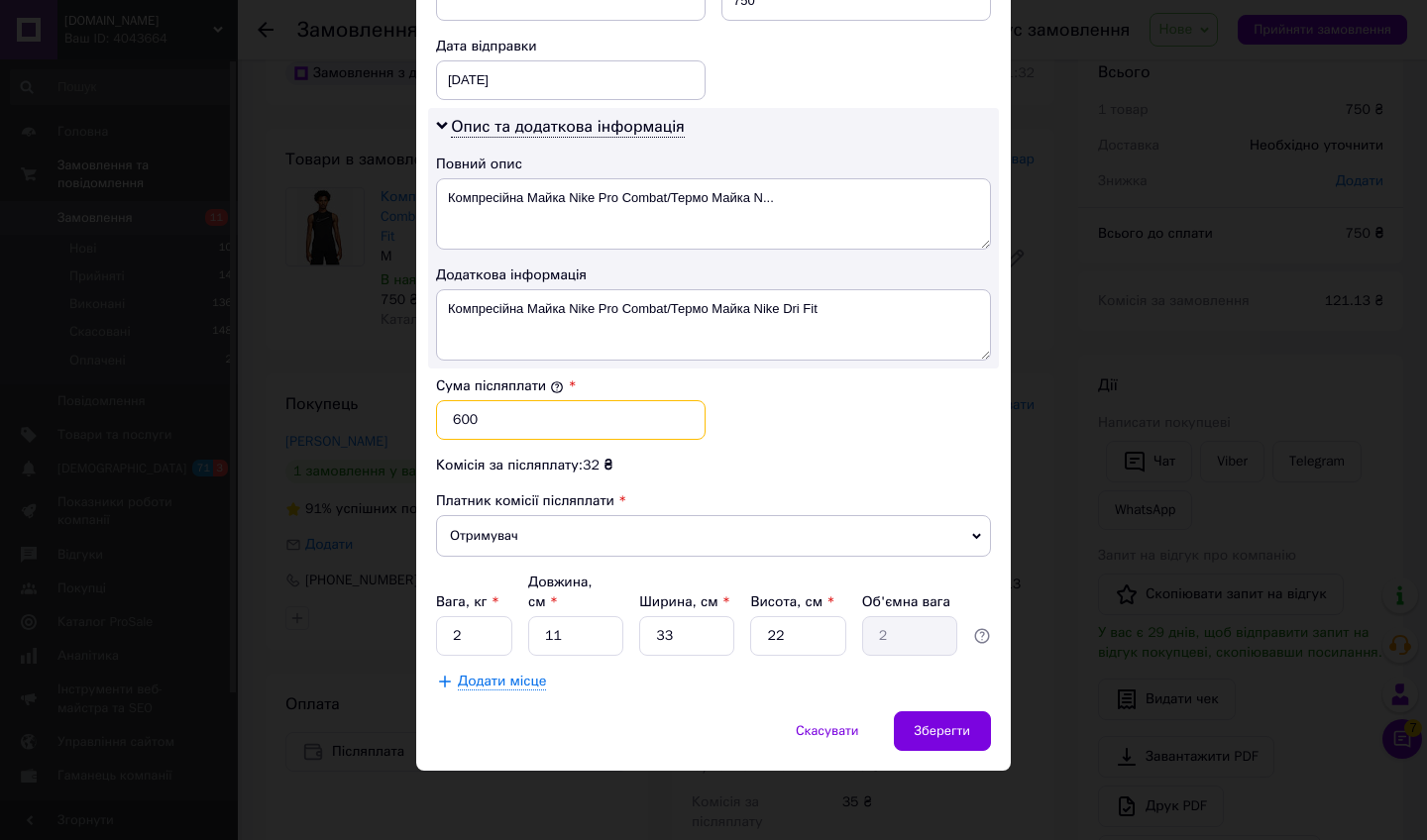 scroll, scrollTop: 912, scrollLeft: 0, axis: vertical 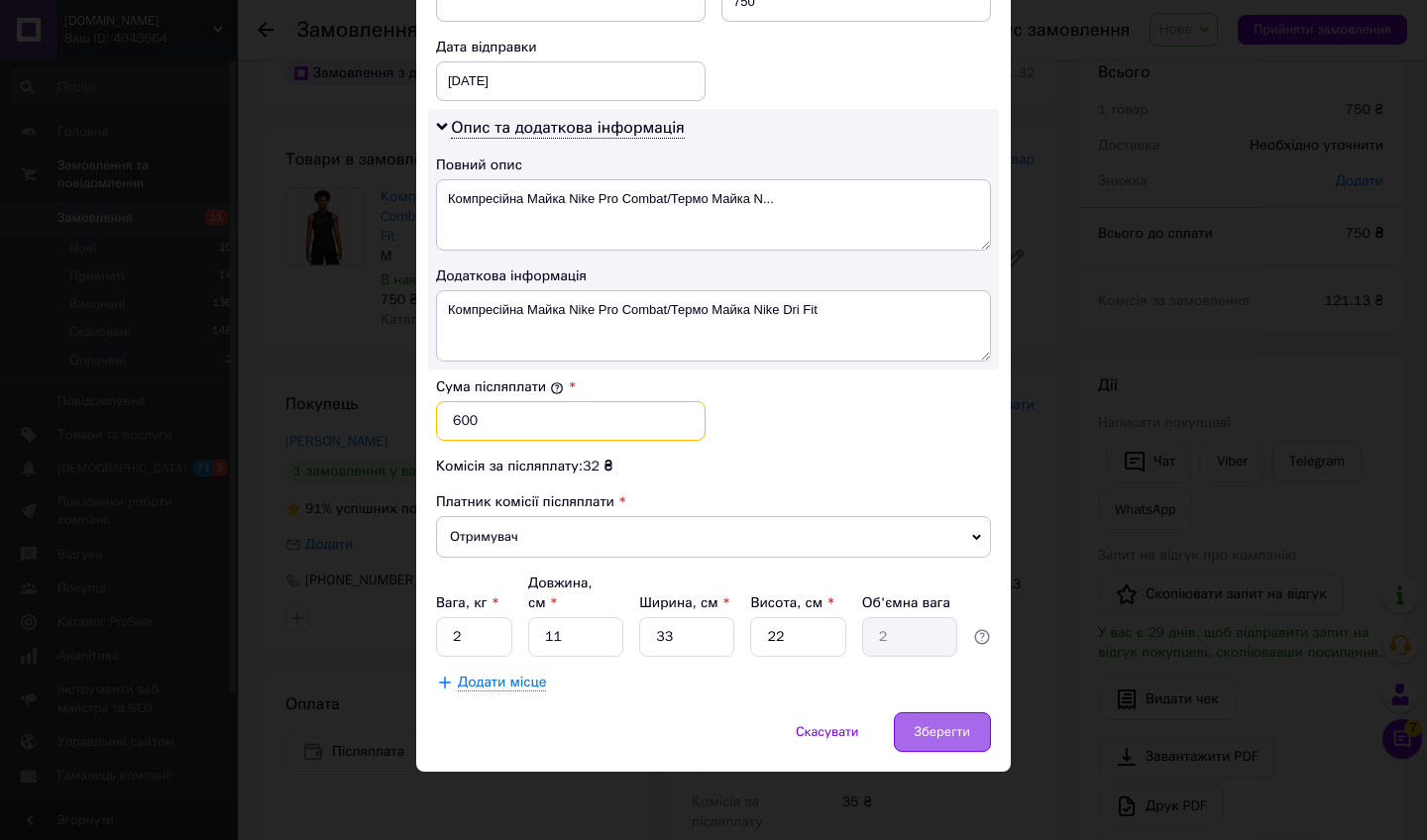 type on "600" 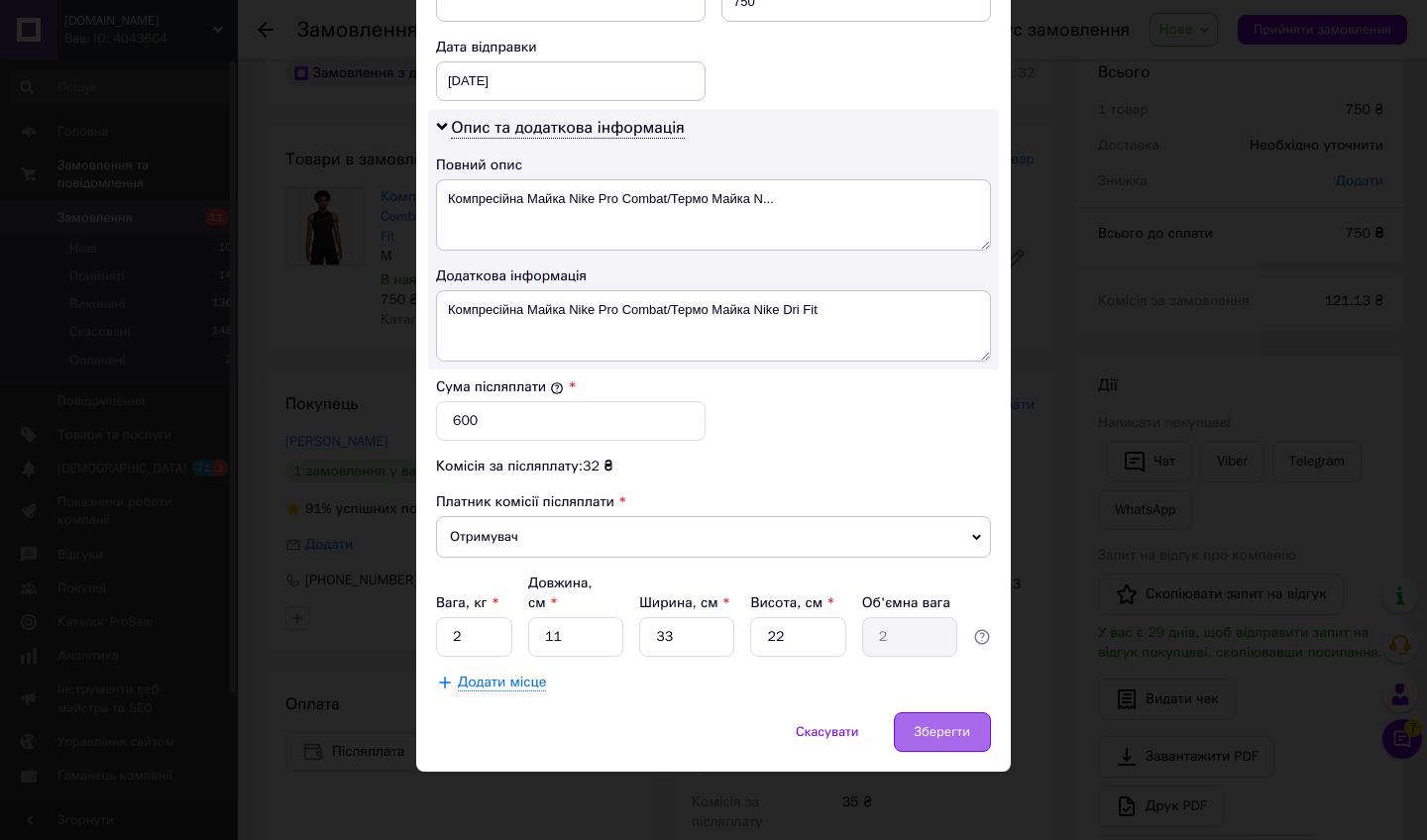 click on "Зберегти" at bounding box center (942, 732) 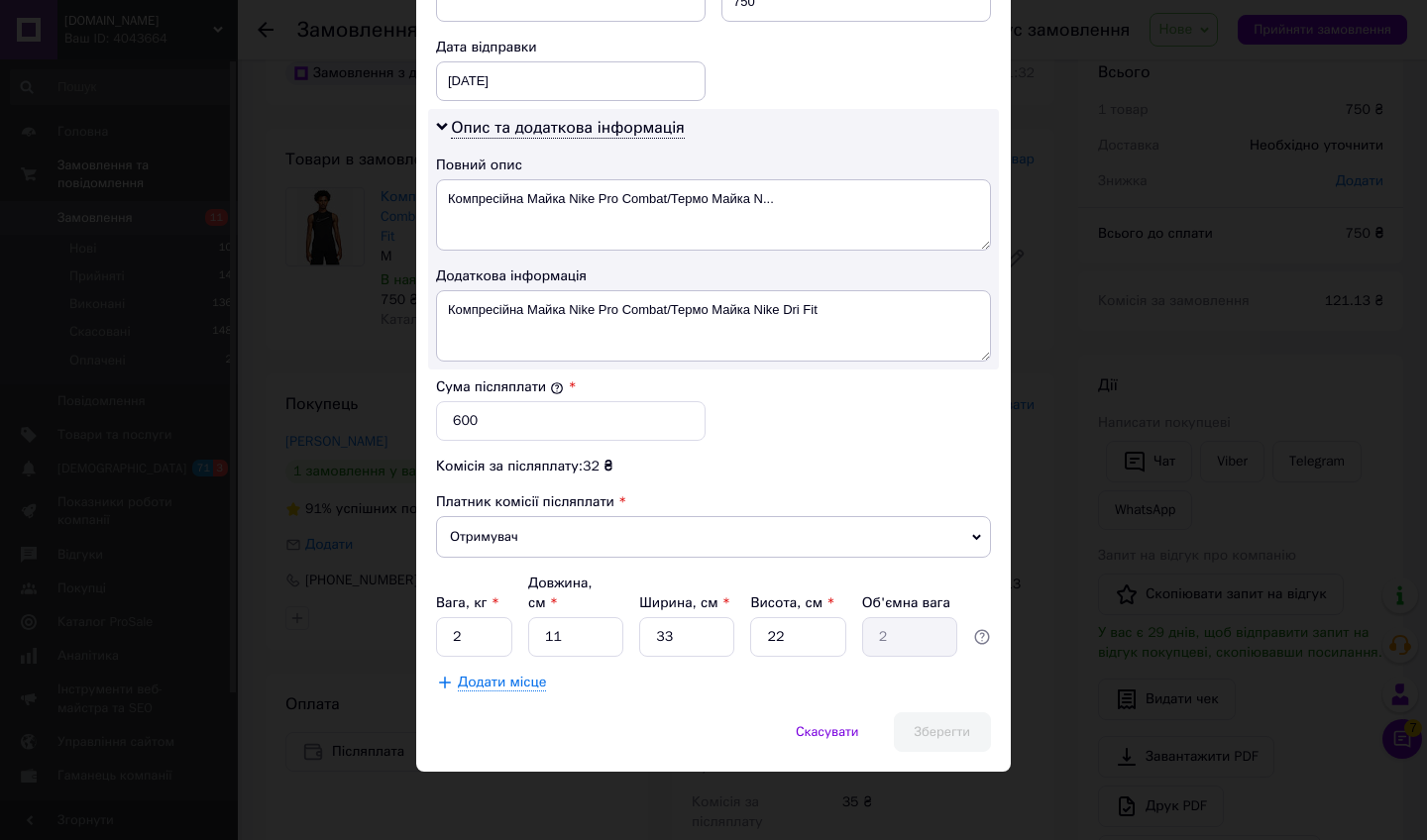 click on "Зберегти" at bounding box center [942, 732] 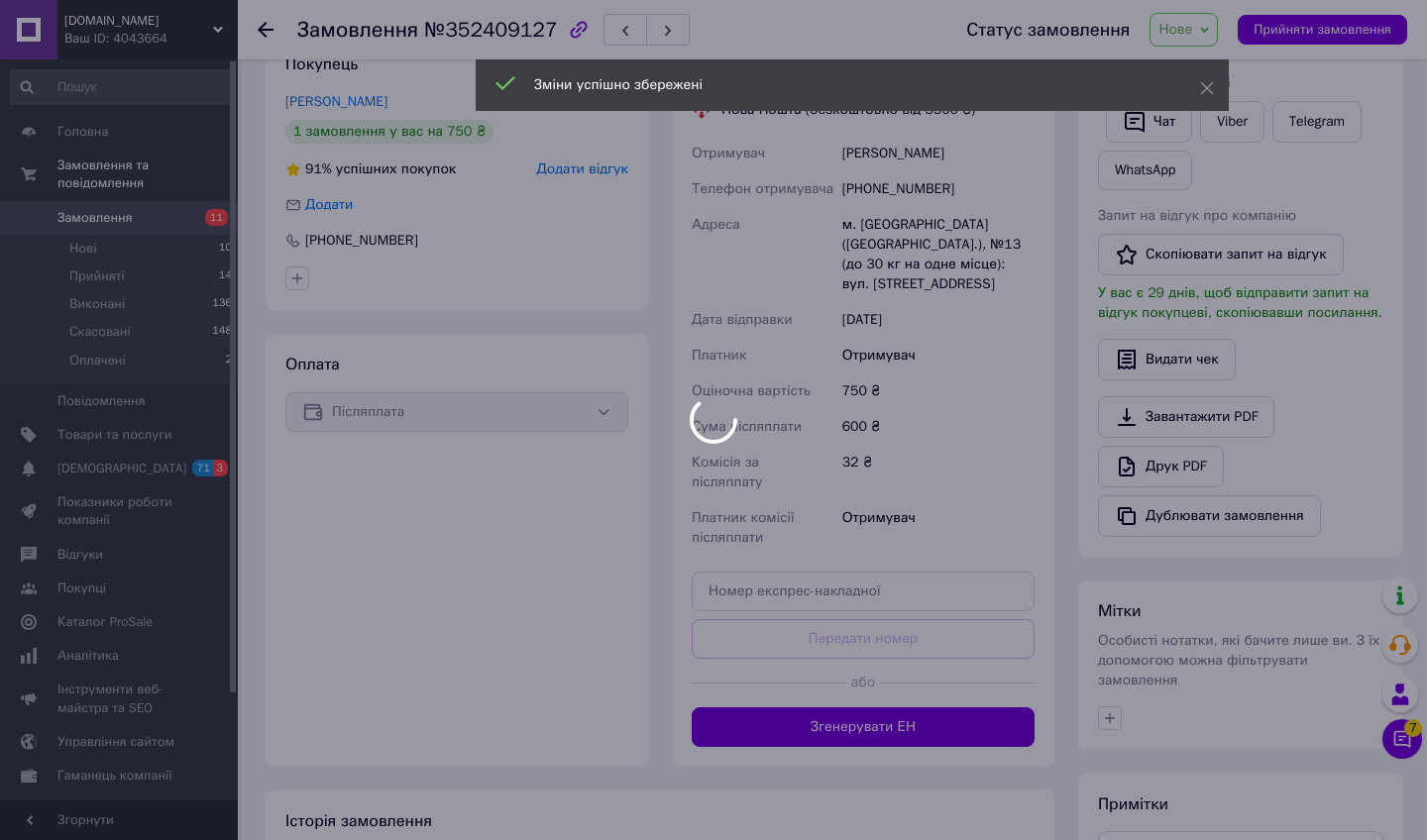 scroll, scrollTop: 424, scrollLeft: 0, axis: vertical 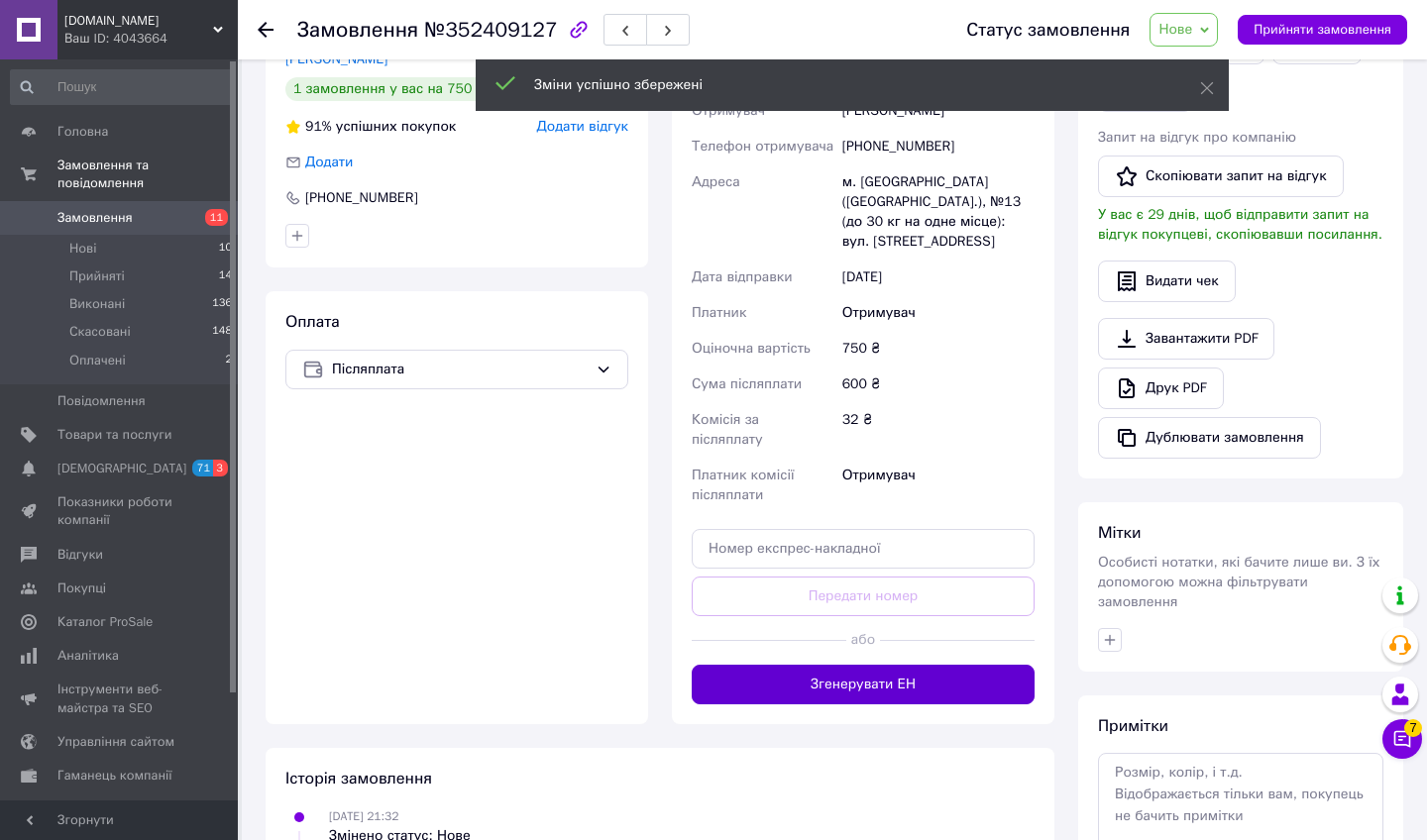 click on "Згенерувати ЕН" at bounding box center [863, 684] 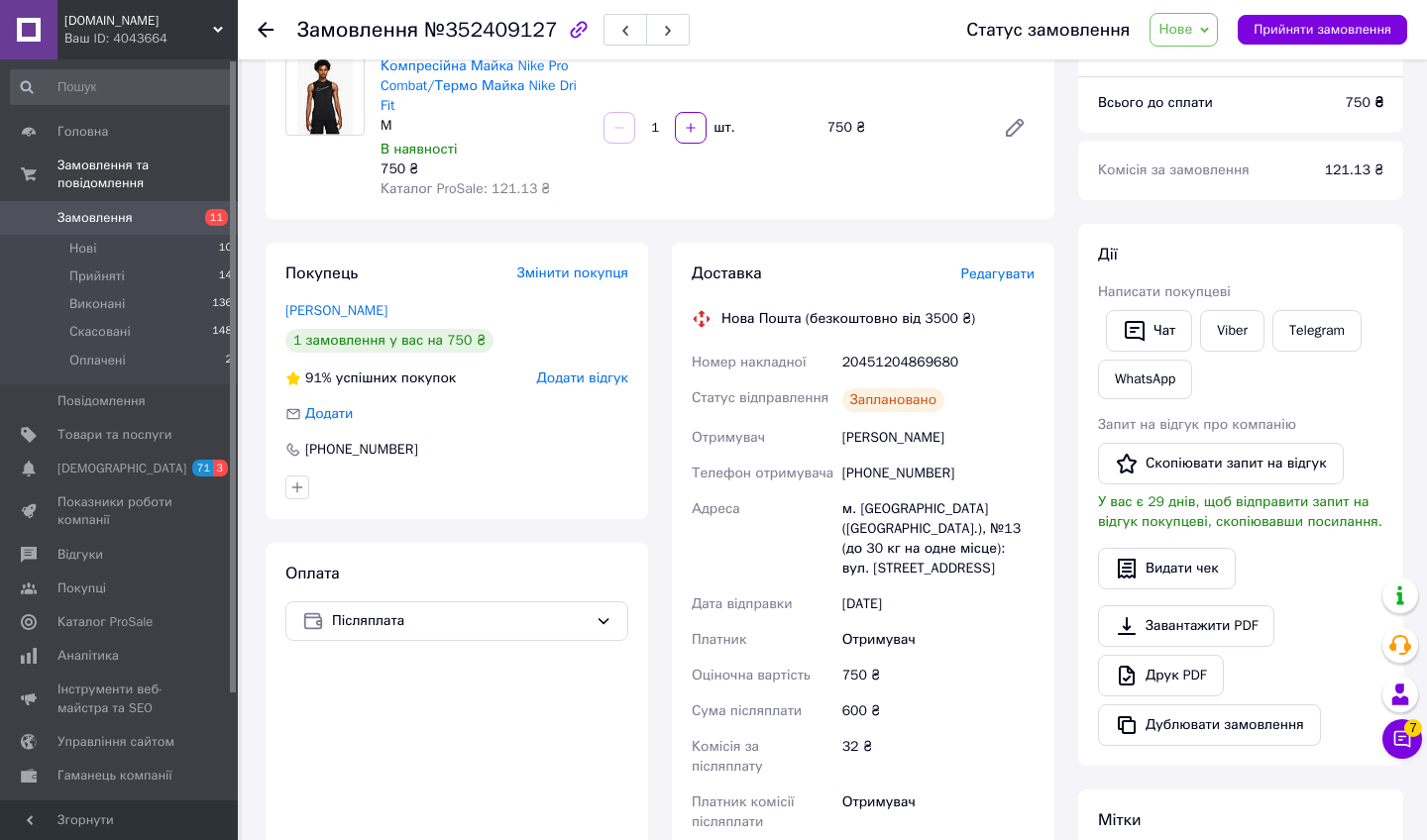 scroll, scrollTop: 68, scrollLeft: 0, axis: vertical 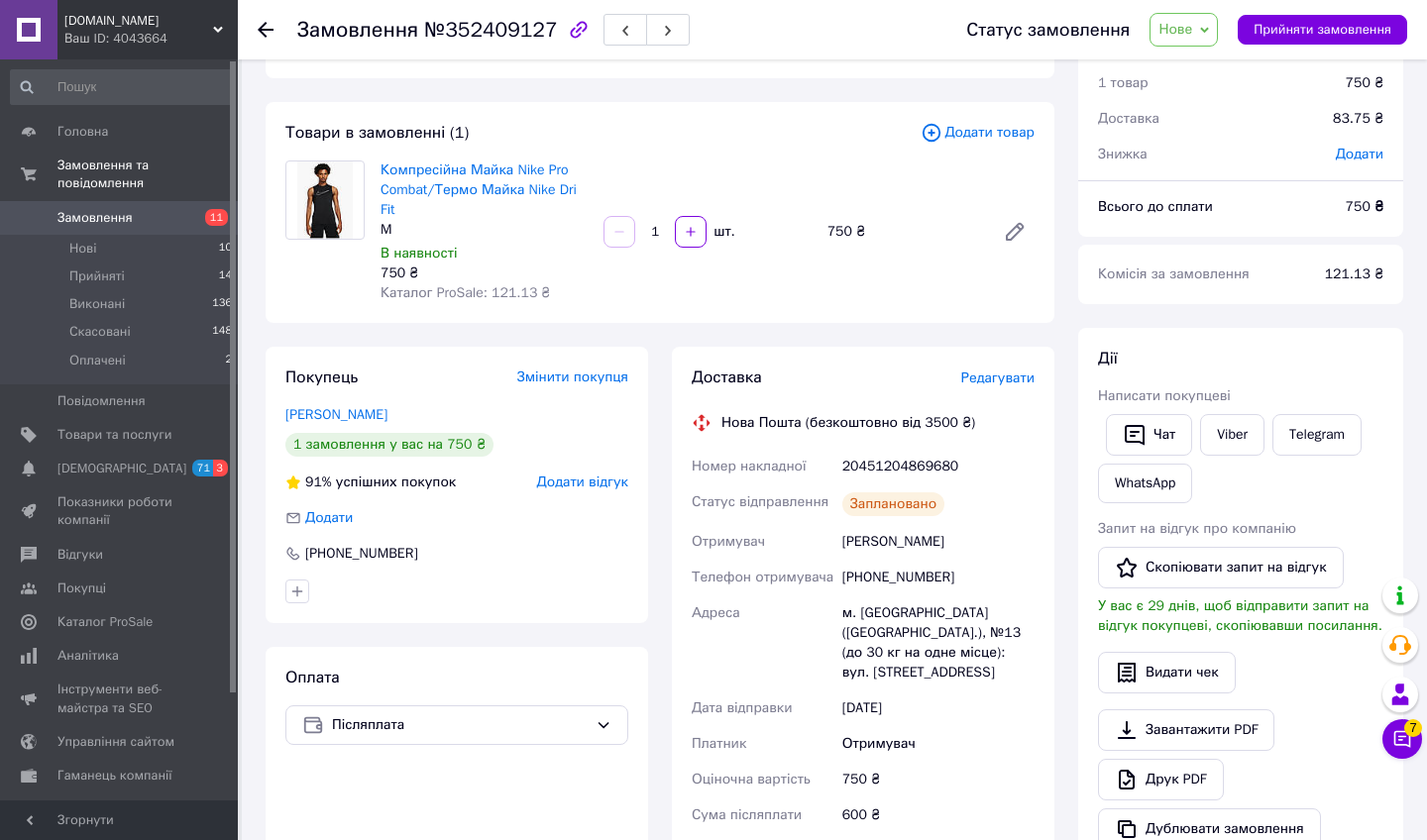 click 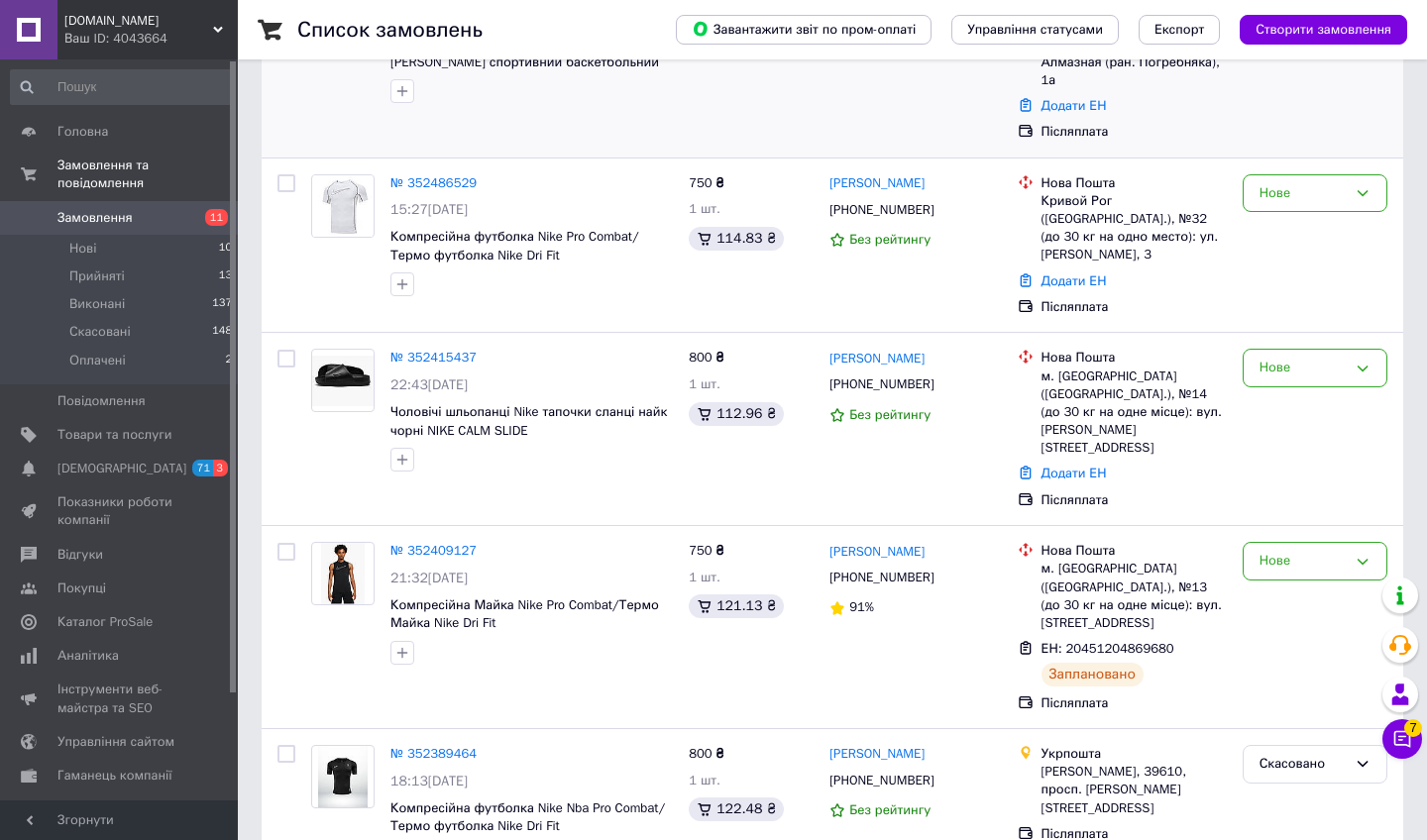 scroll, scrollTop: 363, scrollLeft: 0, axis: vertical 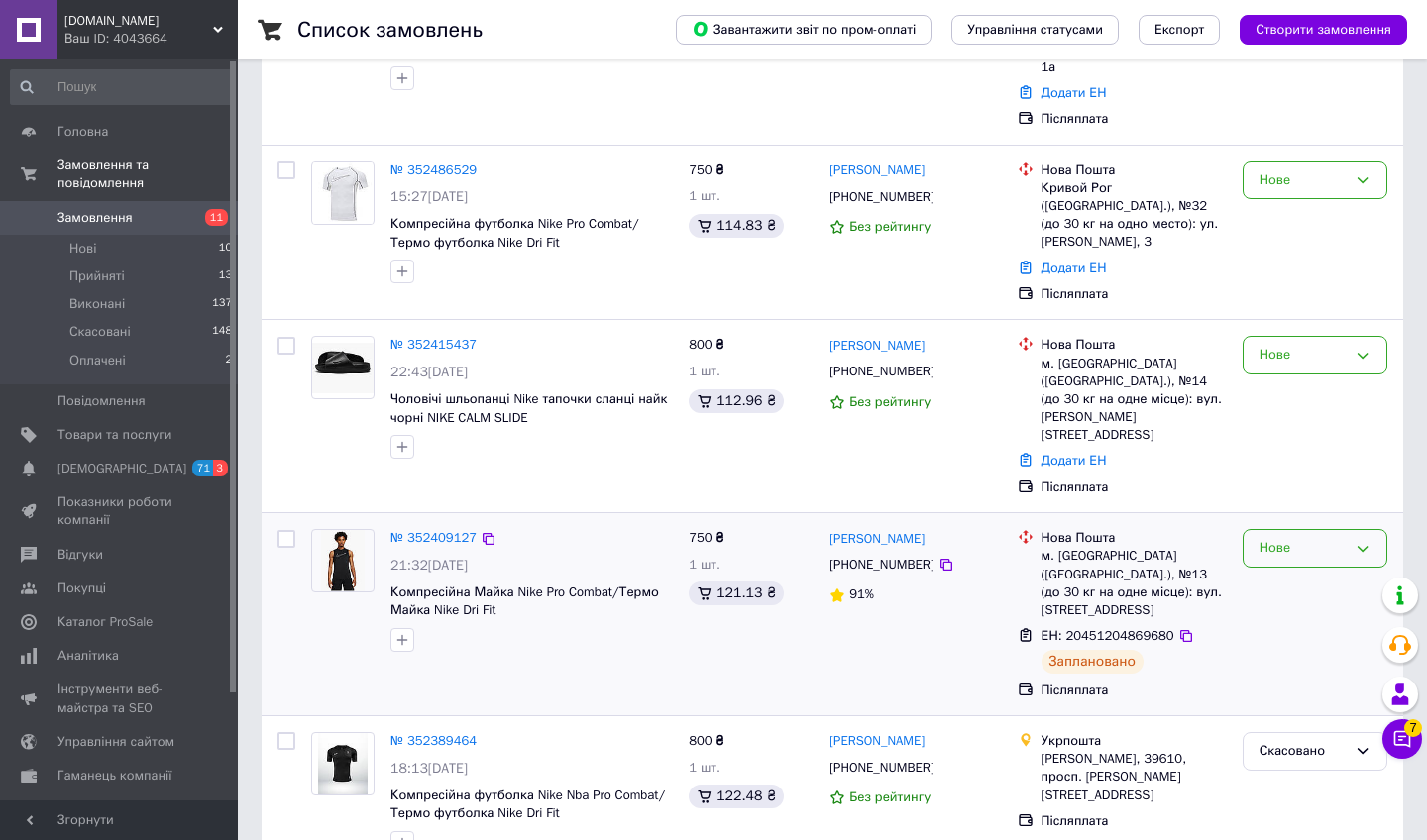 click on "Нове" at bounding box center (1315, 548) 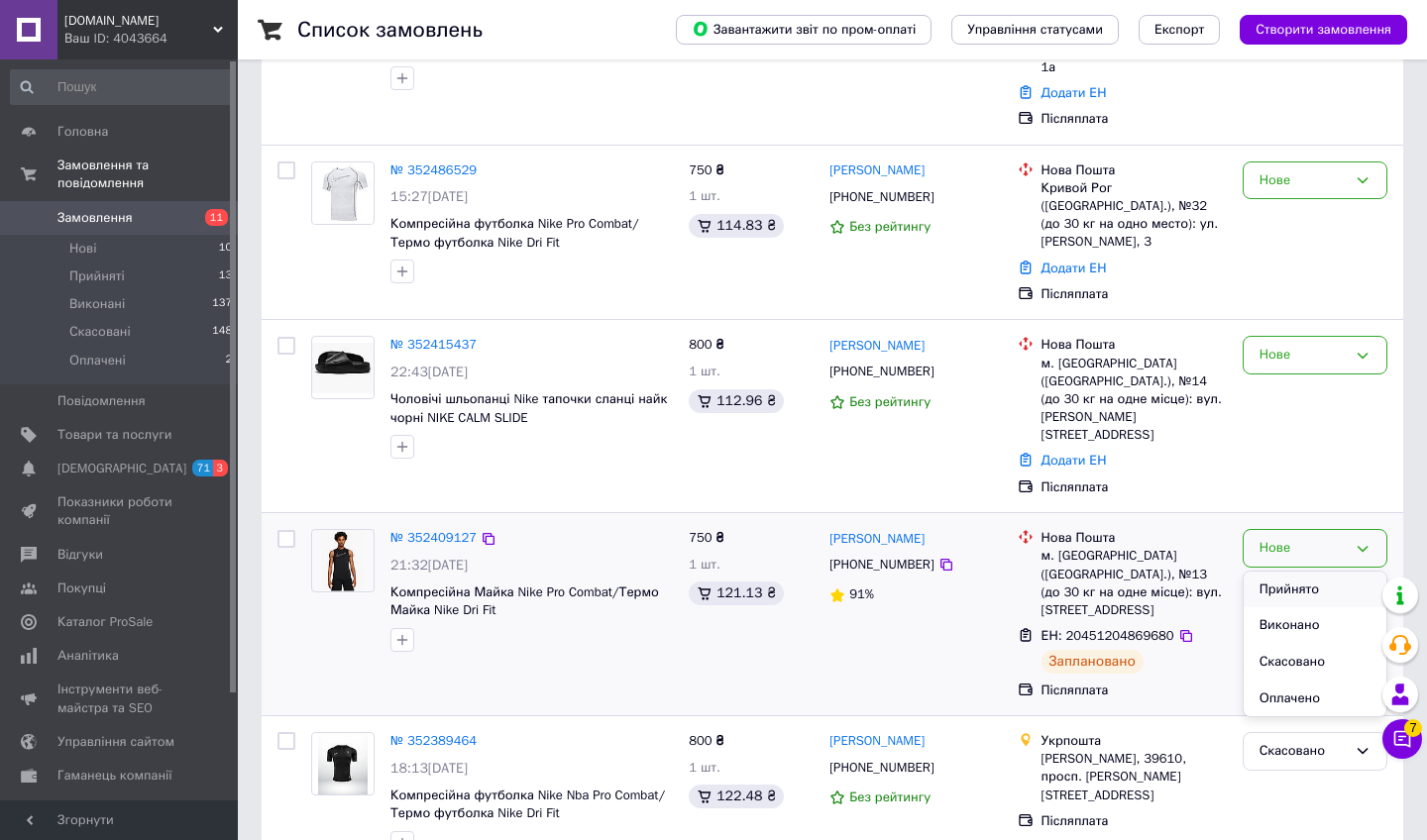 click on "Прийнято" at bounding box center [1315, 589] 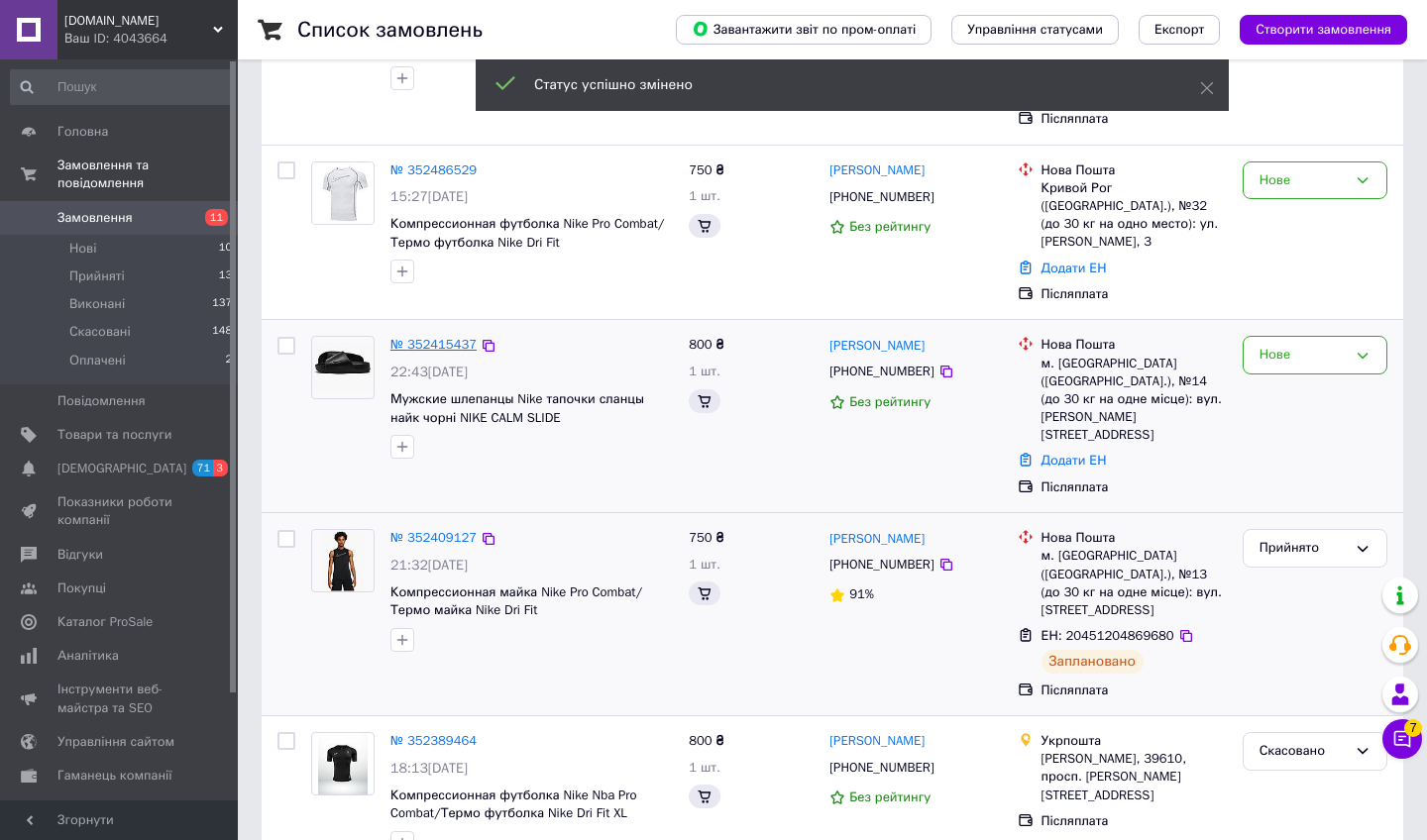 click on "№ 352415437" at bounding box center [433, 344] 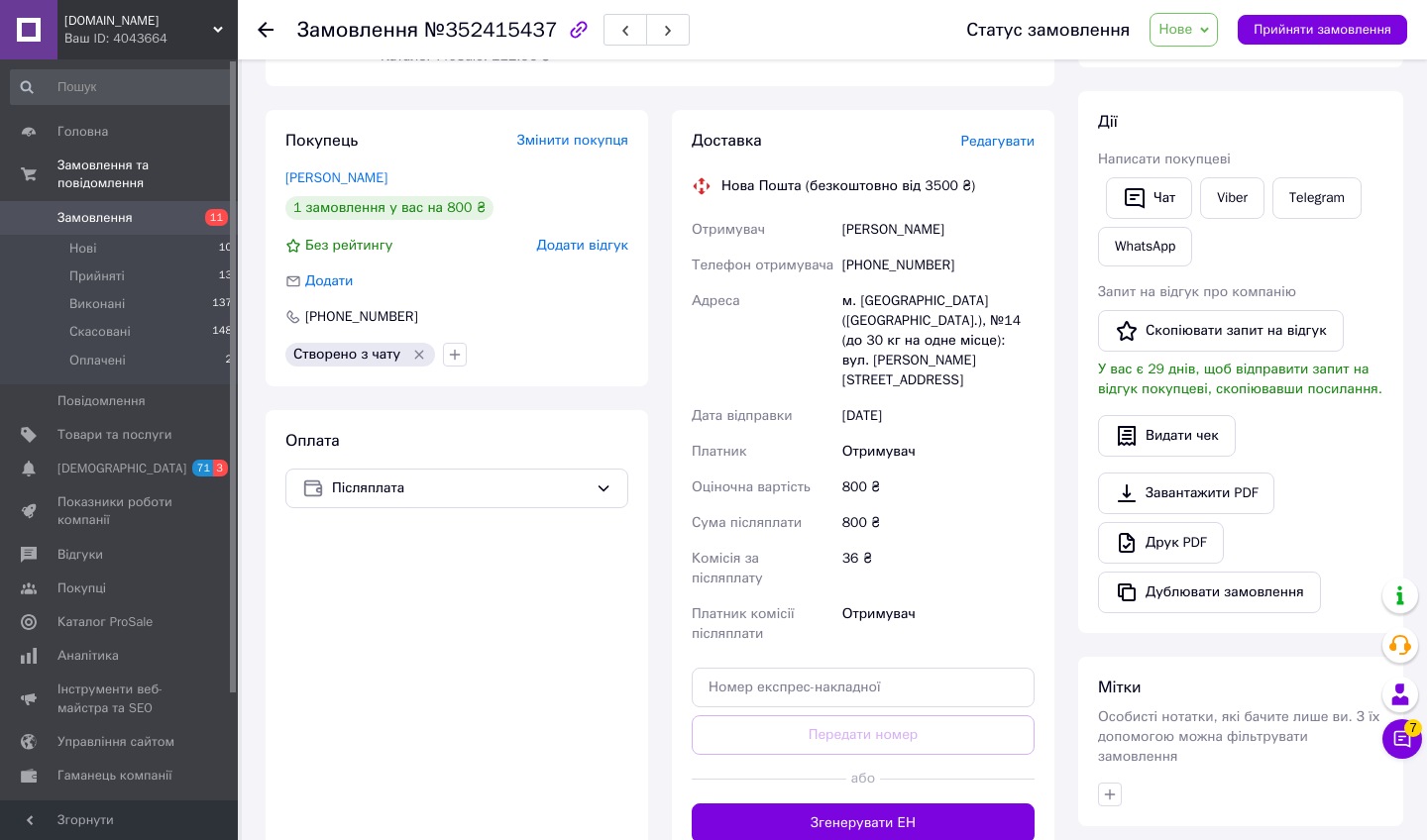 scroll, scrollTop: 302, scrollLeft: 0, axis: vertical 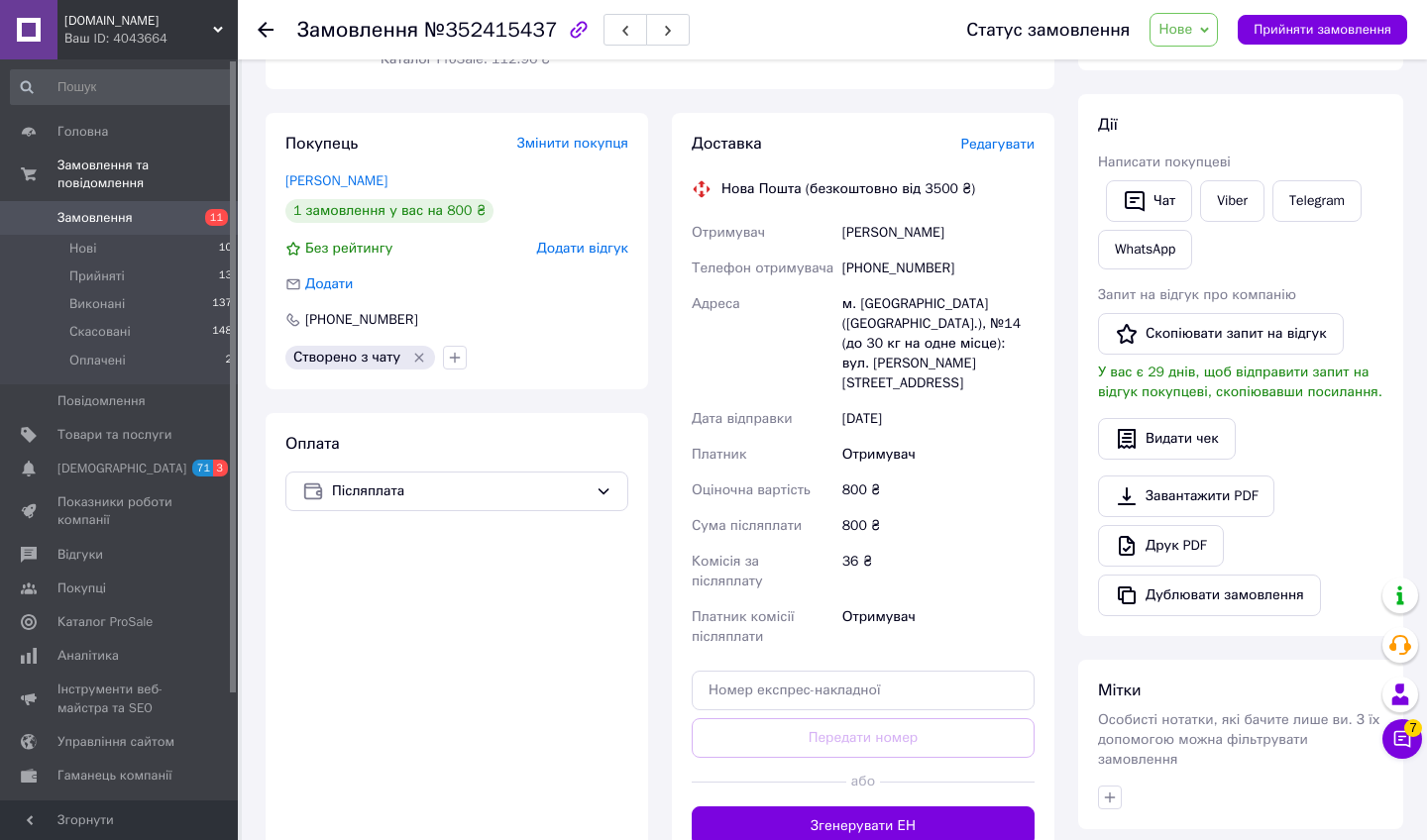 click 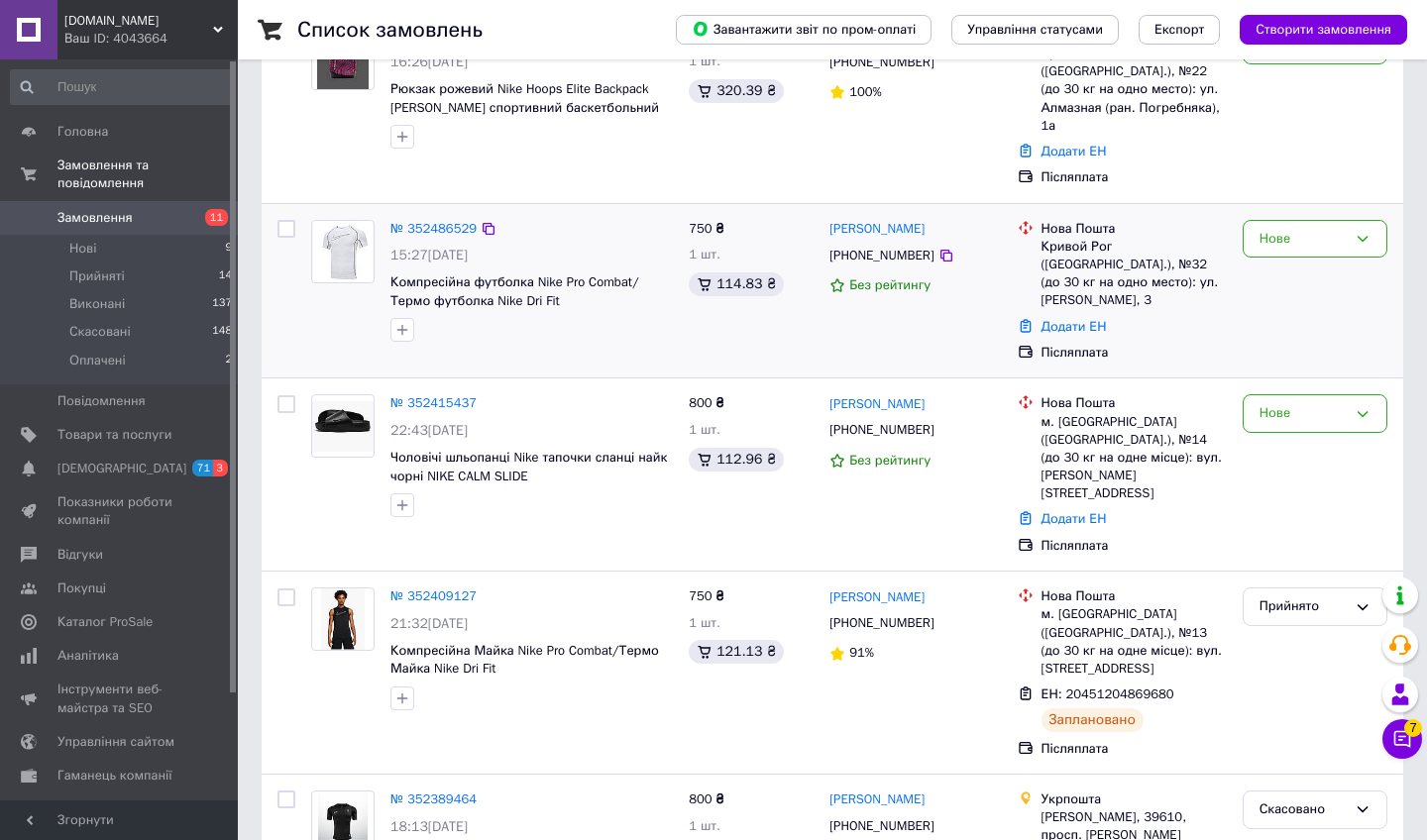 scroll, scrollTop: 274, scrollLeft: 0, axis: vertical 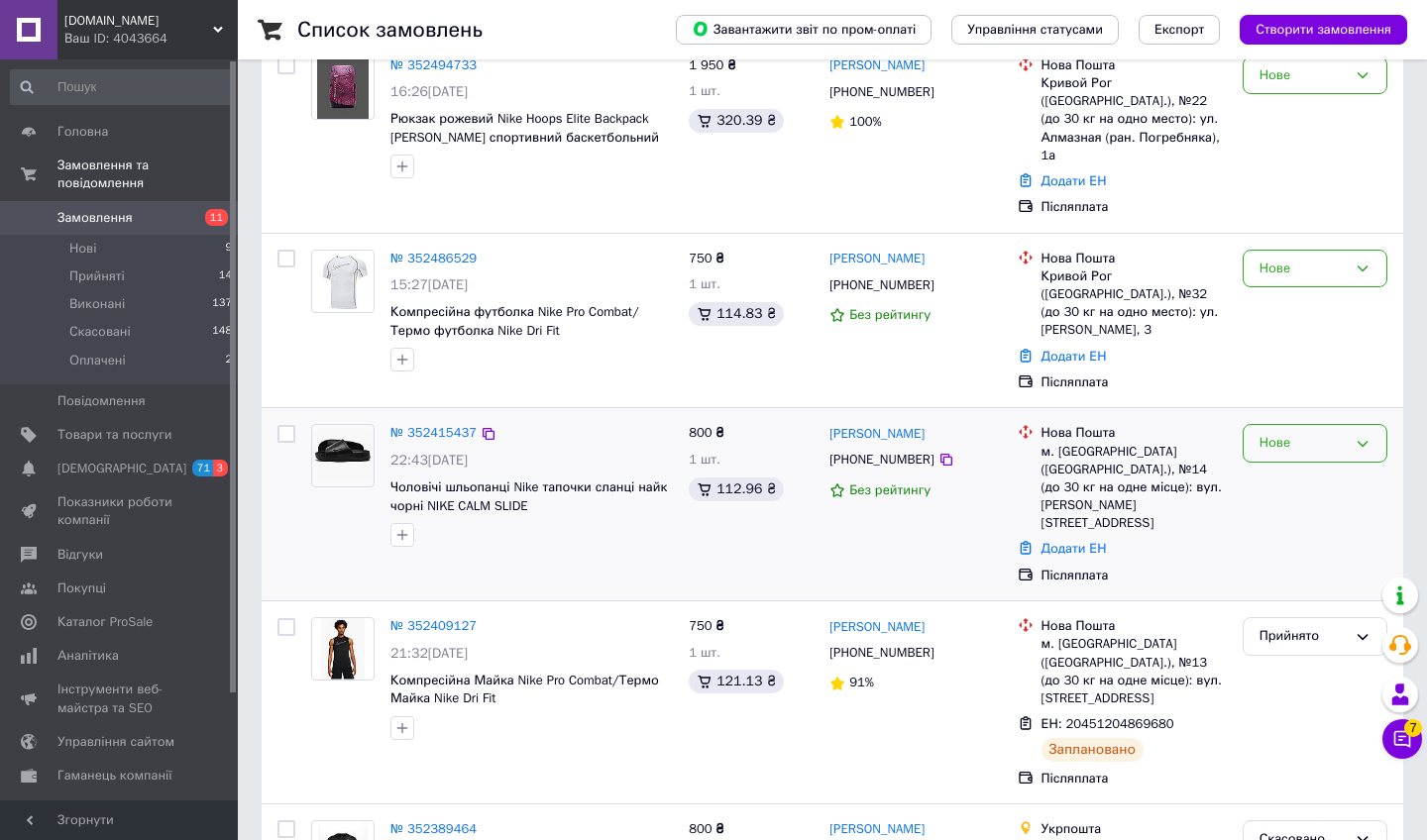 click on "Нове" at bounding box center (1303, 443) 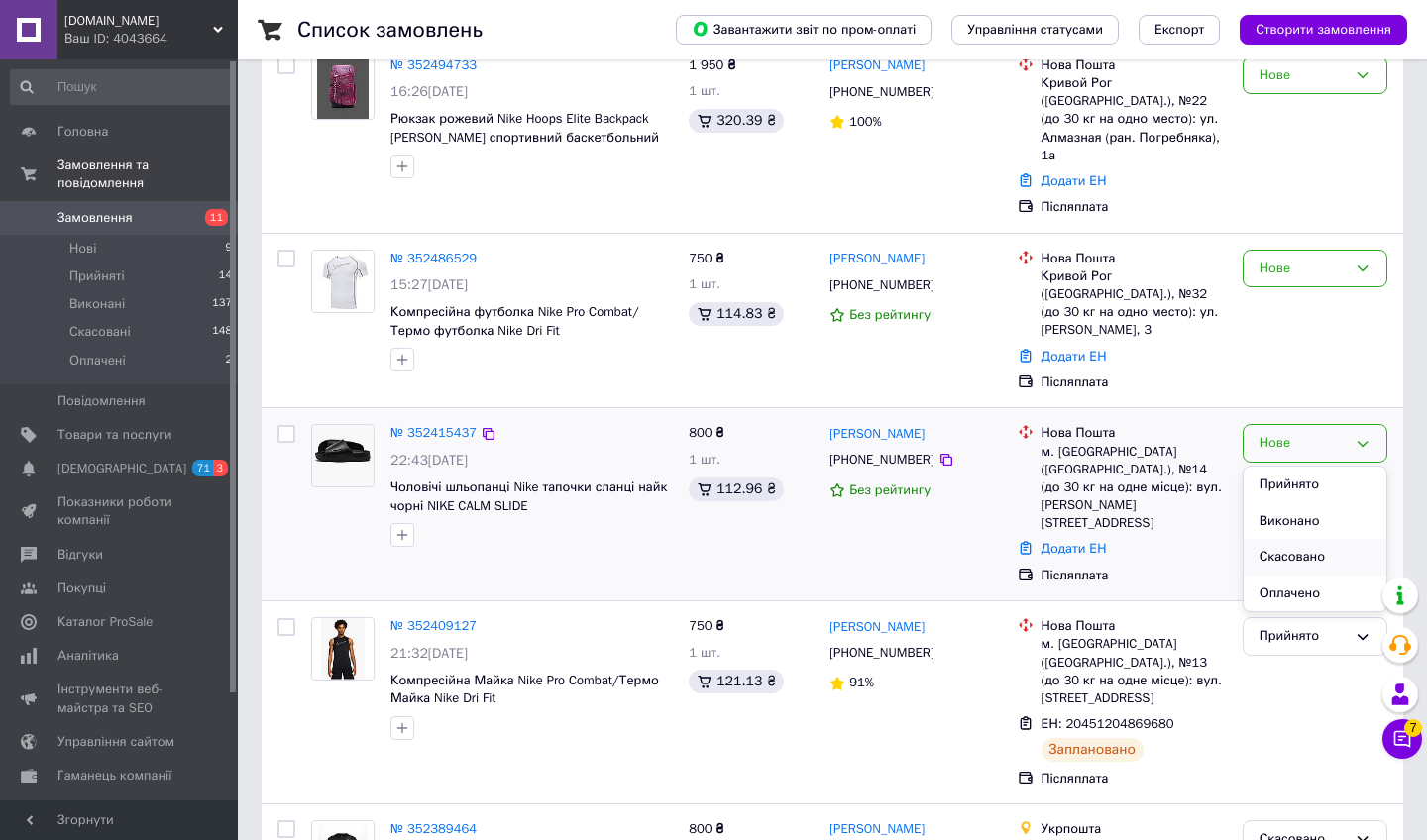click on "Скасовано" at bounding box center [1315, 557] 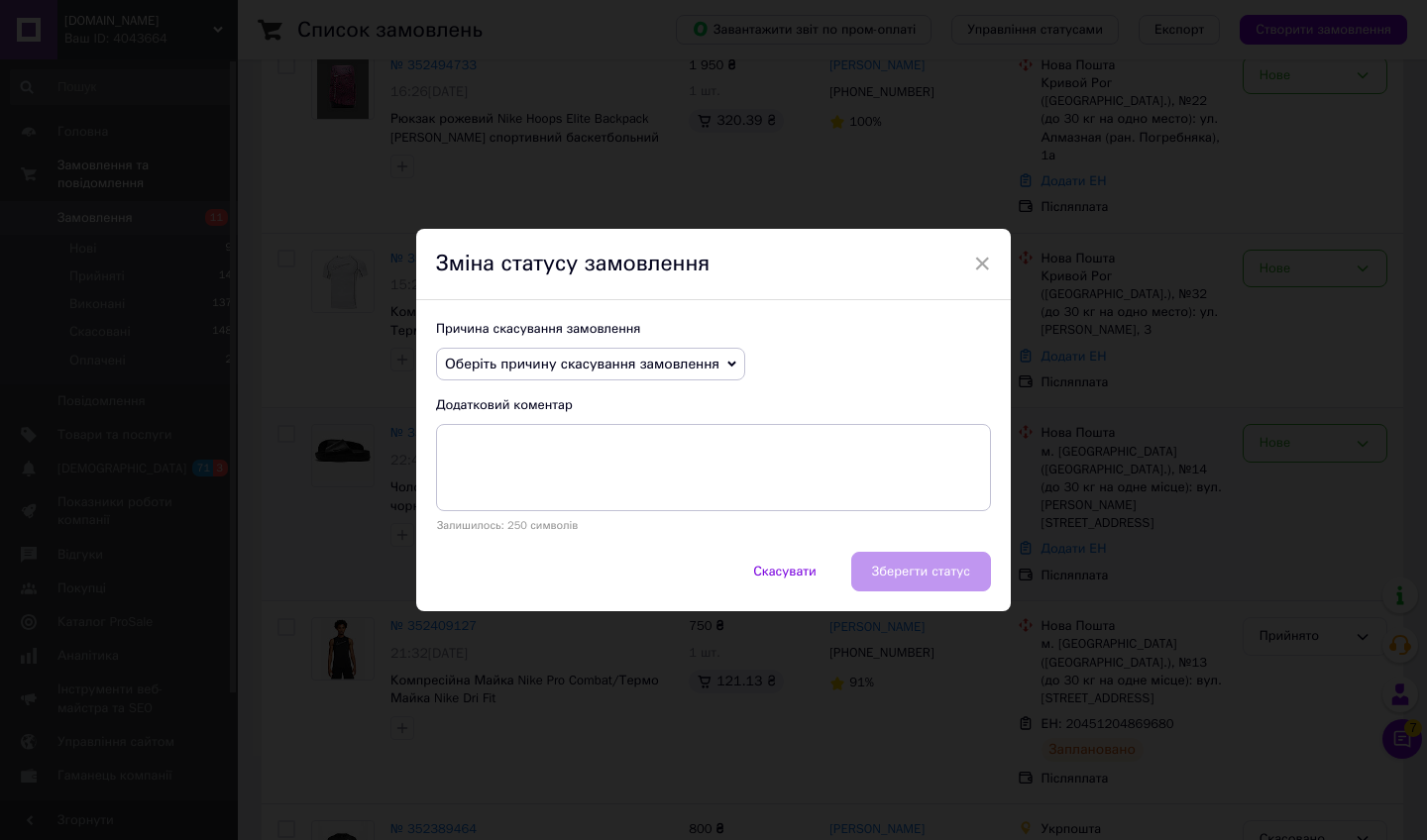 click on "Причина скасування замовлення" at bounding box center [714, 329] 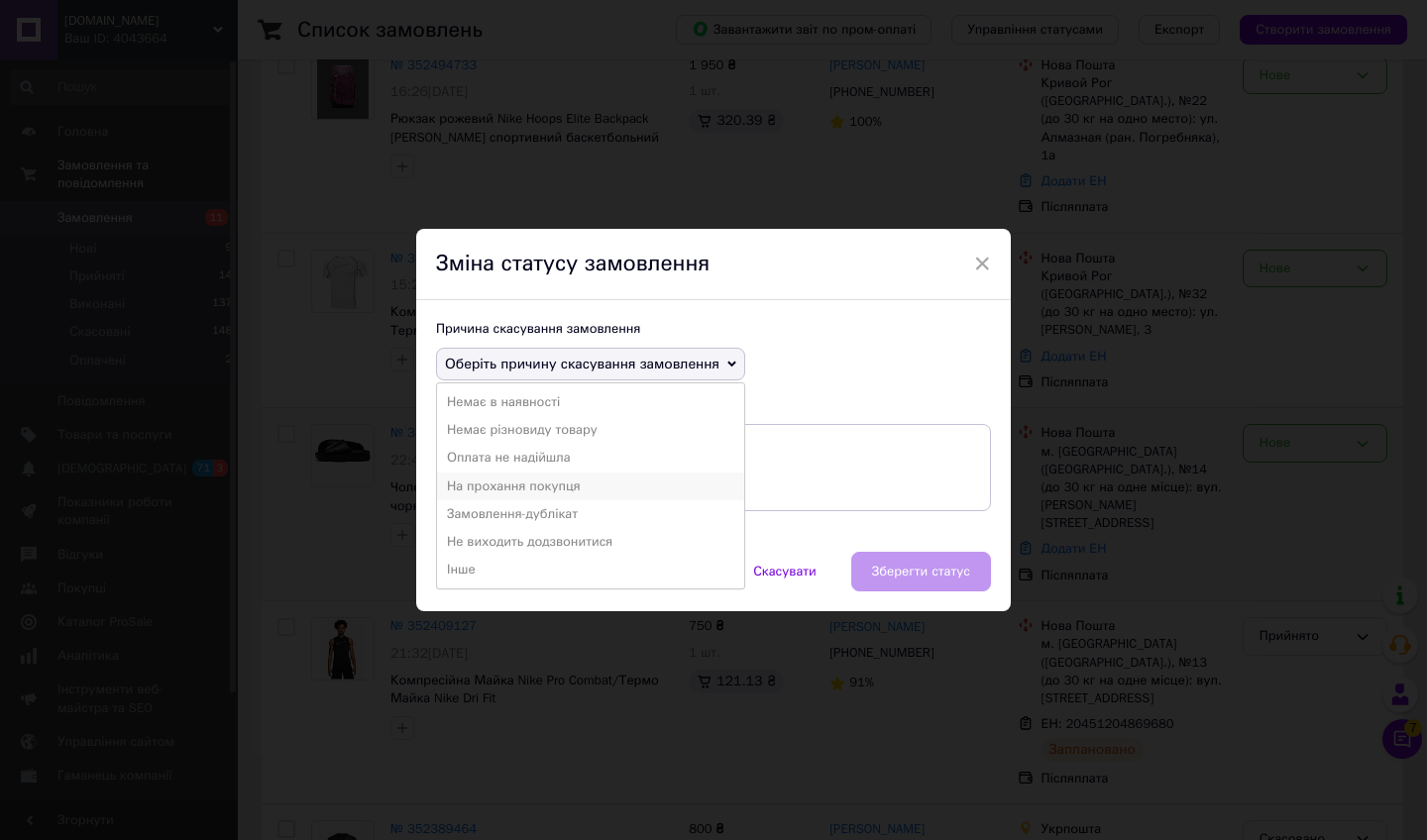 click on "На прохання покупця" at bounding box center (591, 486) 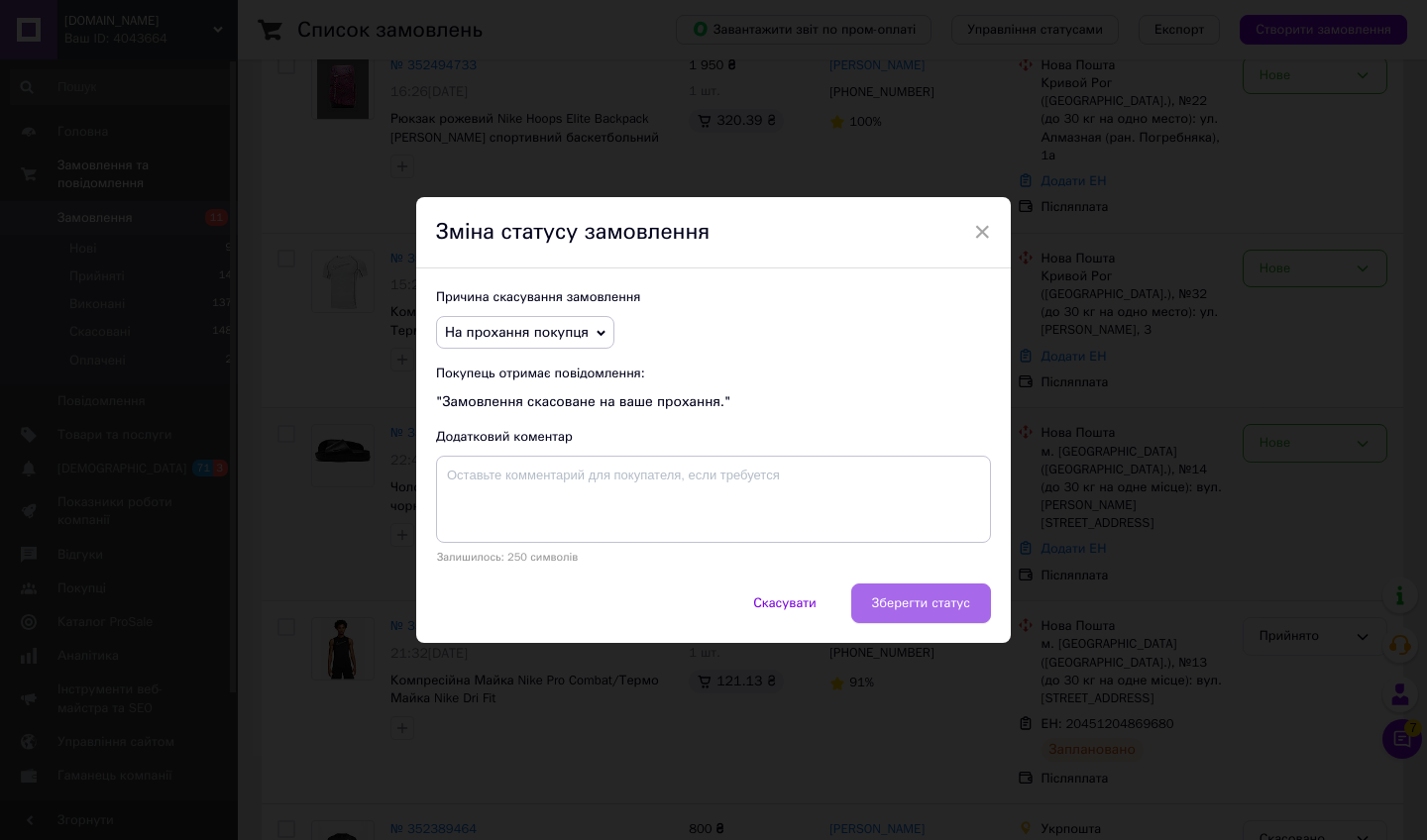 click on "Зберегти статус" at bounding box center [921, 603] 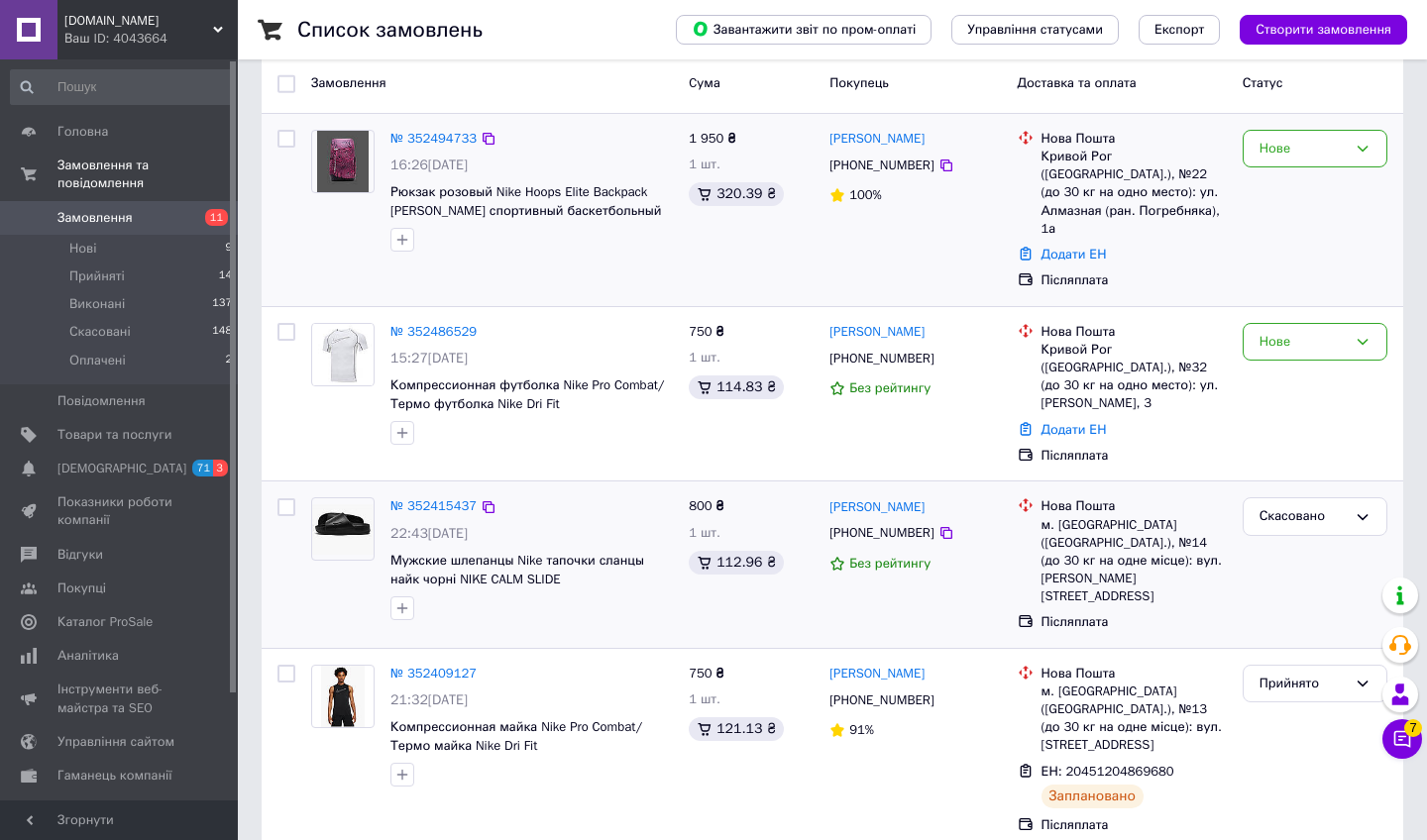 scroll, scrollTop: 198, scrollLeft: 0, axis: vertical 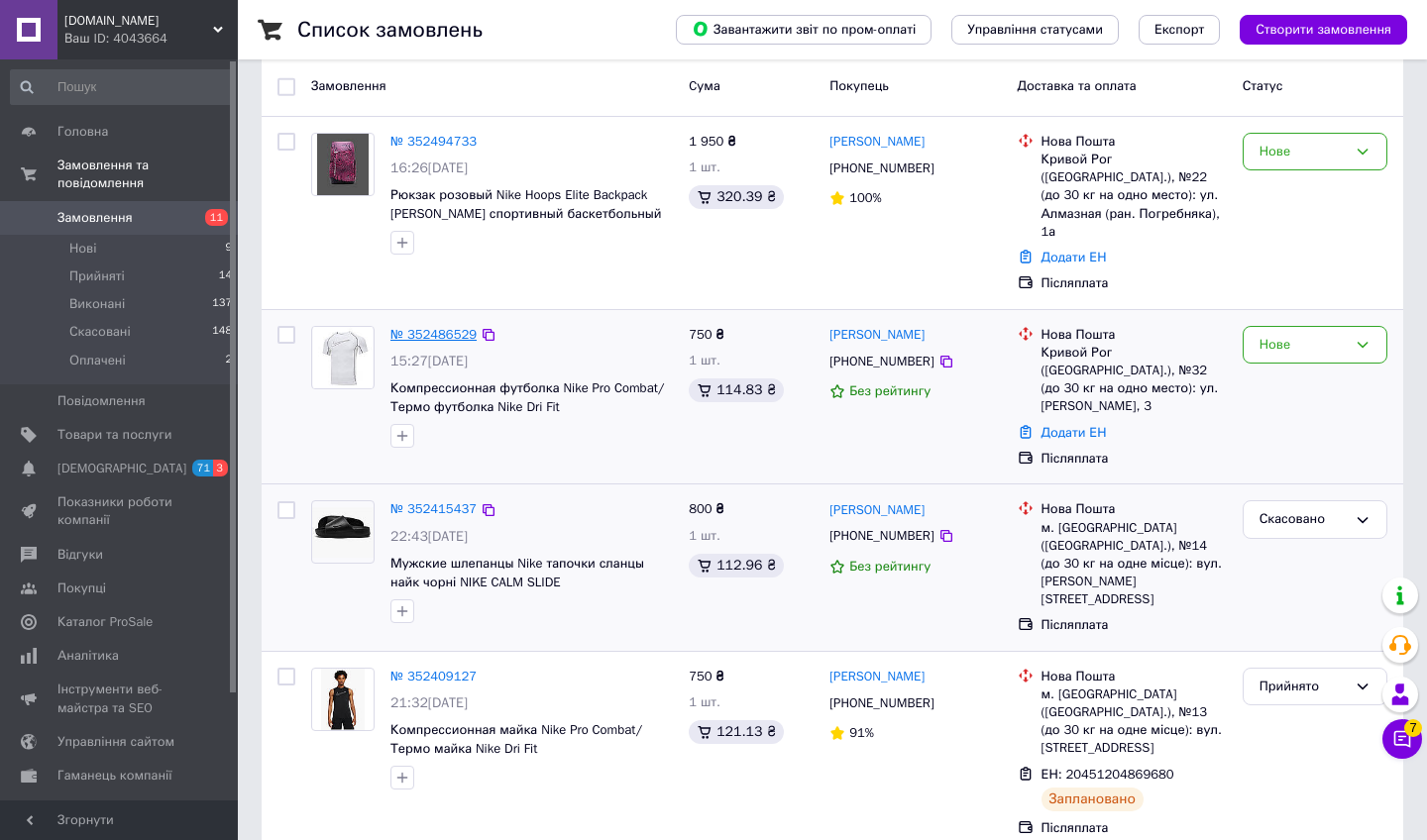 click on "№ 352486529" at bounding box center (433, 334) 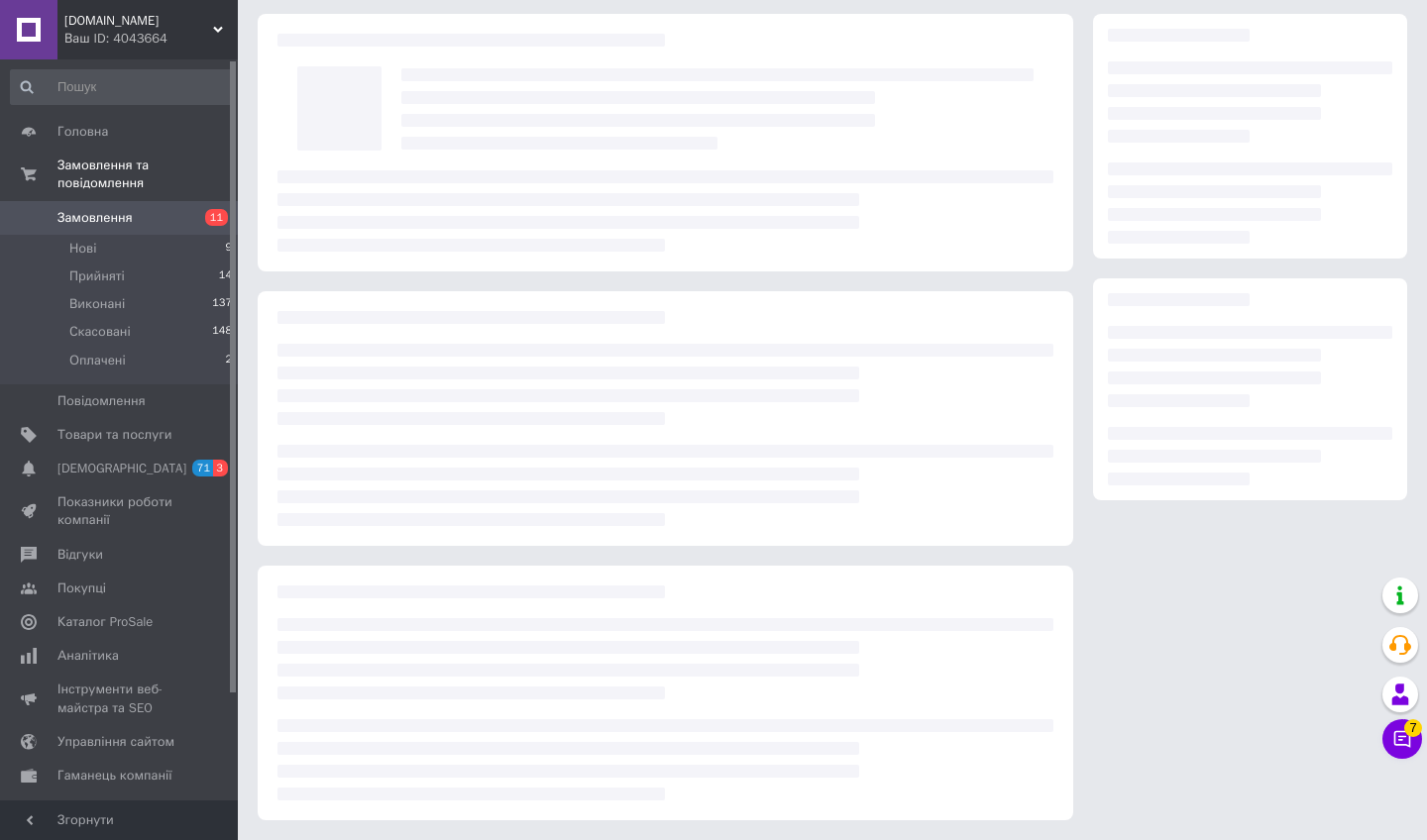 scroll, scrollTop: 42, scrollLeft: 0, axis: vertical 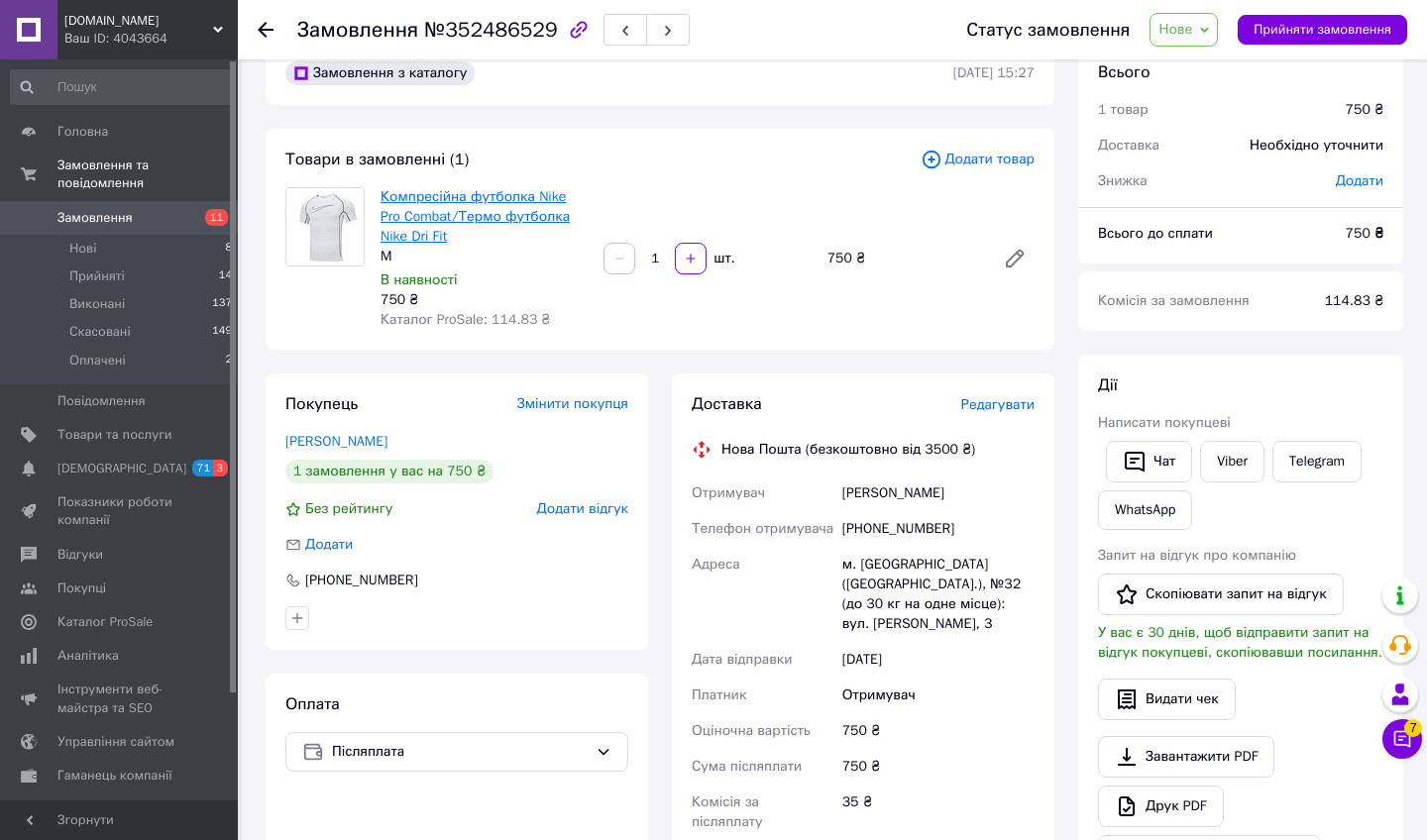 click on "Компресійна футболка Nike Pro Combat/Термо футболка Nike Dri Fit" at bounding box center (475, 216) 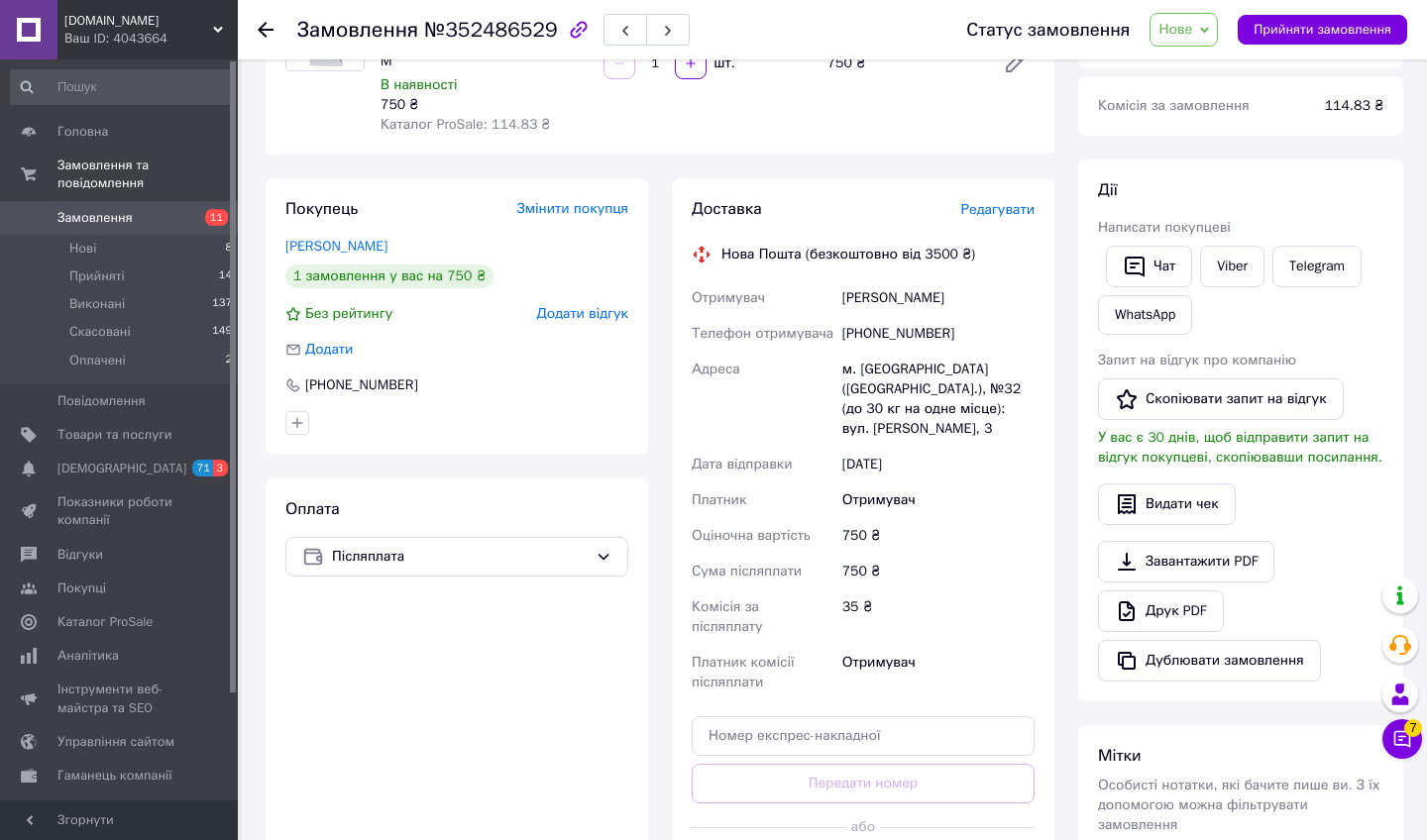 scroll, scrollTop: 226, scrollLeft: 0, axis: vertical 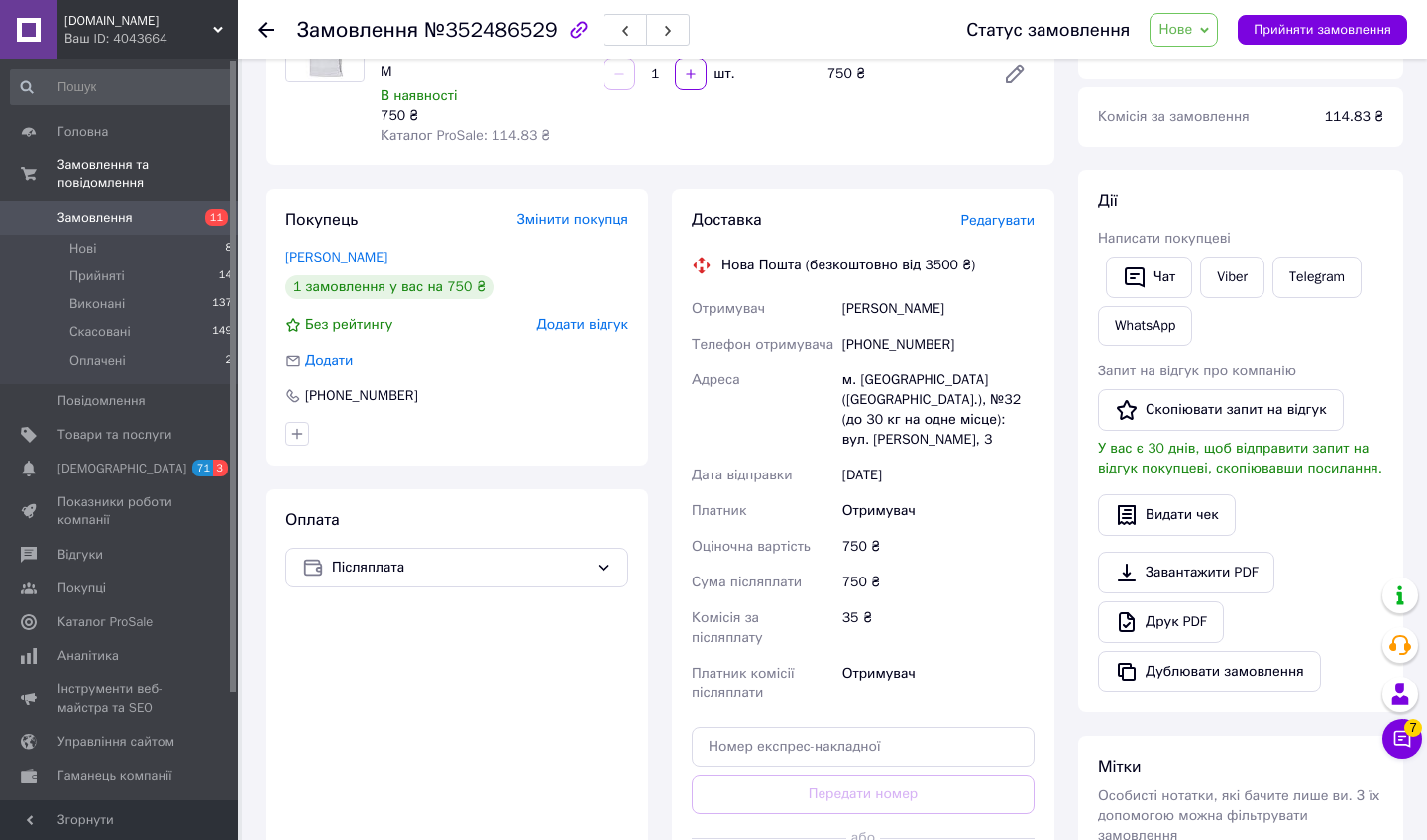 click on "Редагувати" at bounding box center [998, 220] 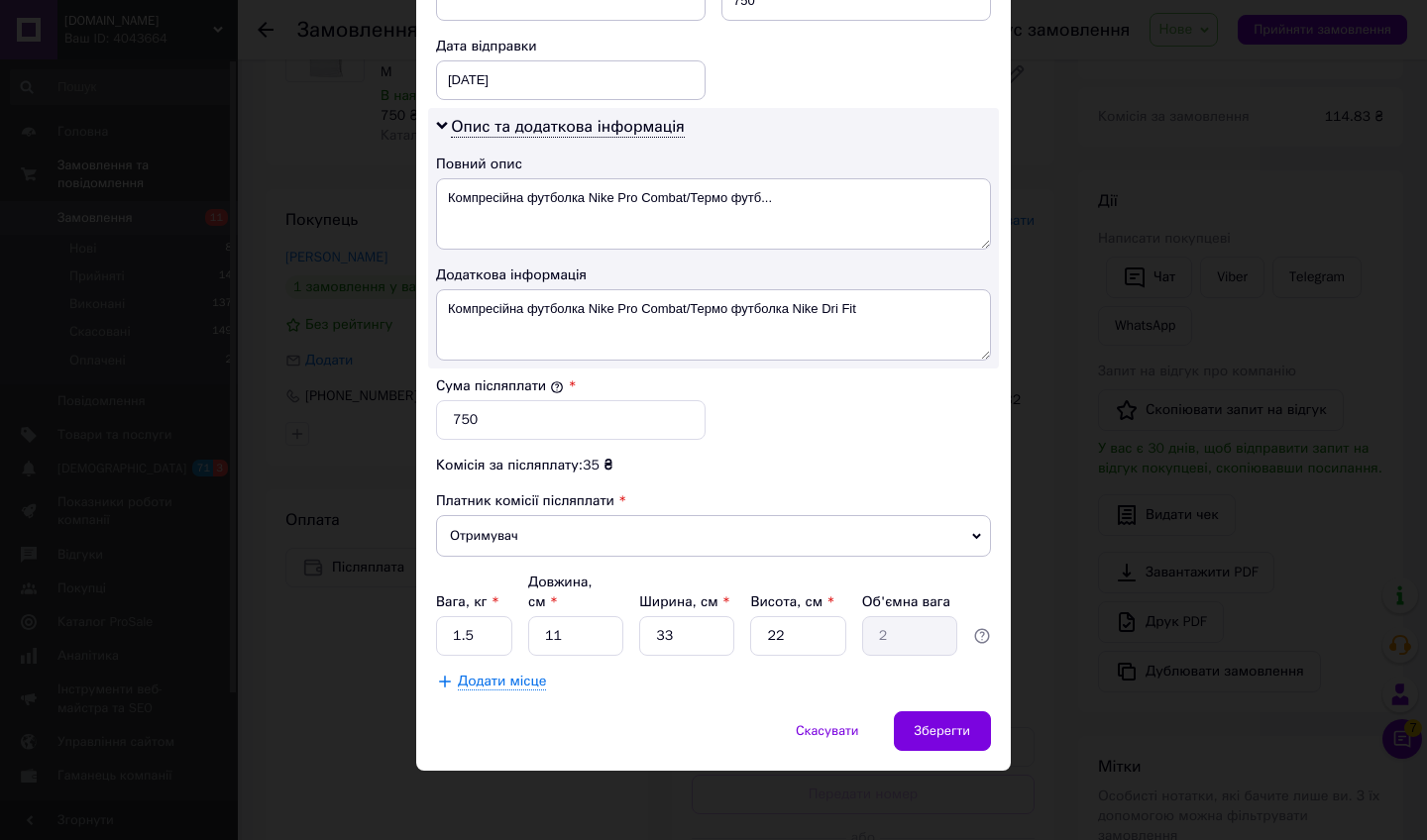 scroll, scrollTop: 912, scrollLeft: 0, axis: vertical 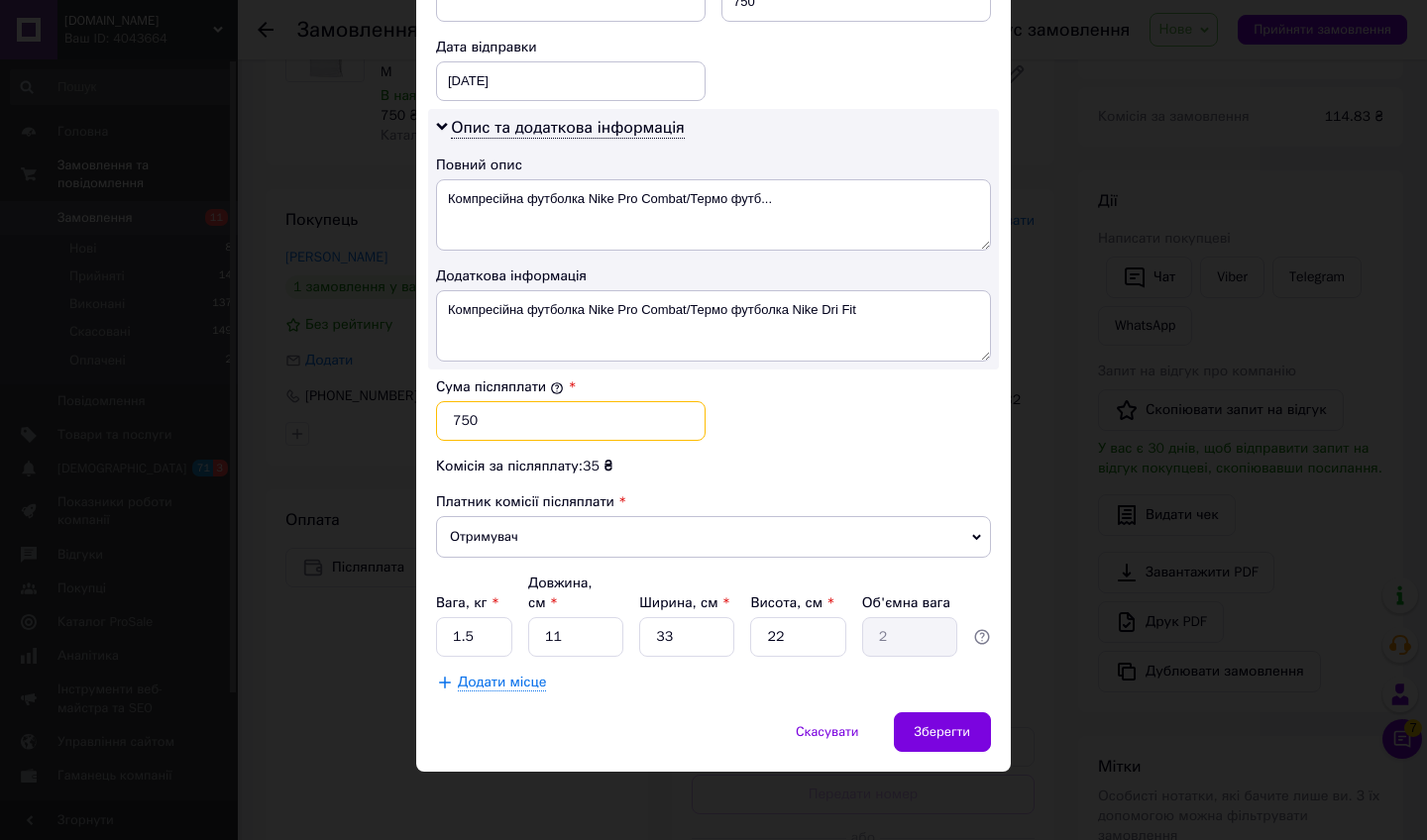 click on "750" at bounding box center [571, 421] 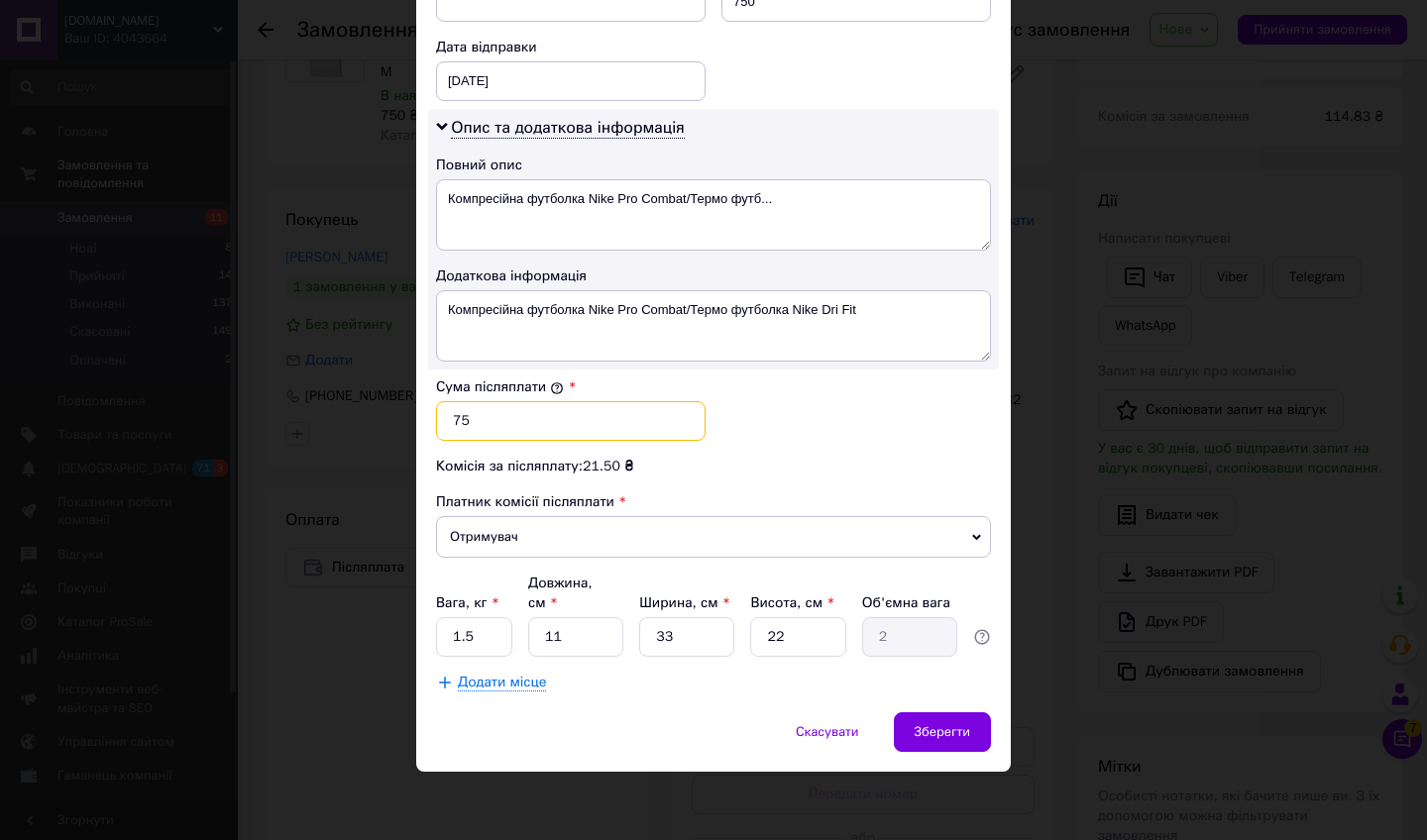 type on "7" 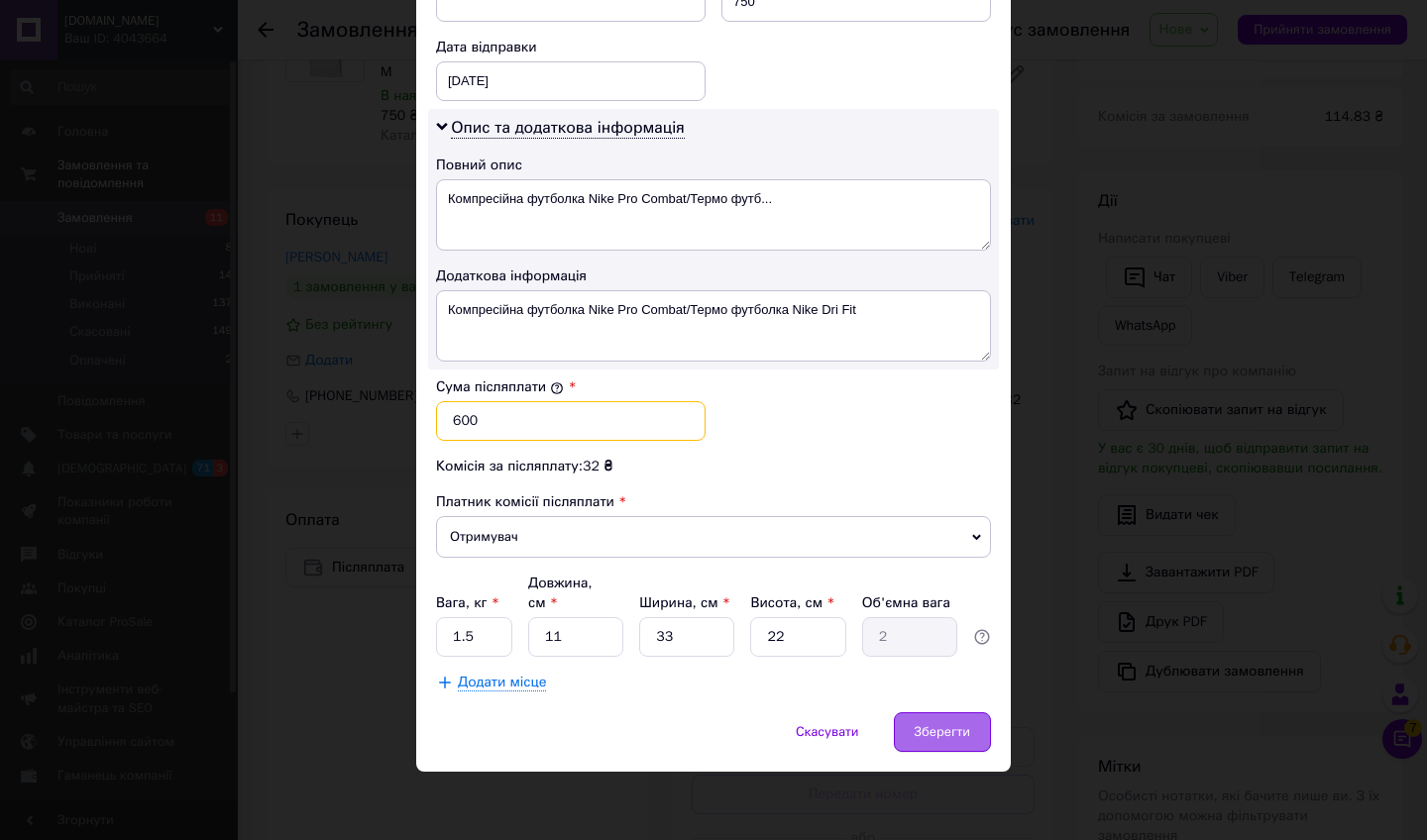 type on "600" 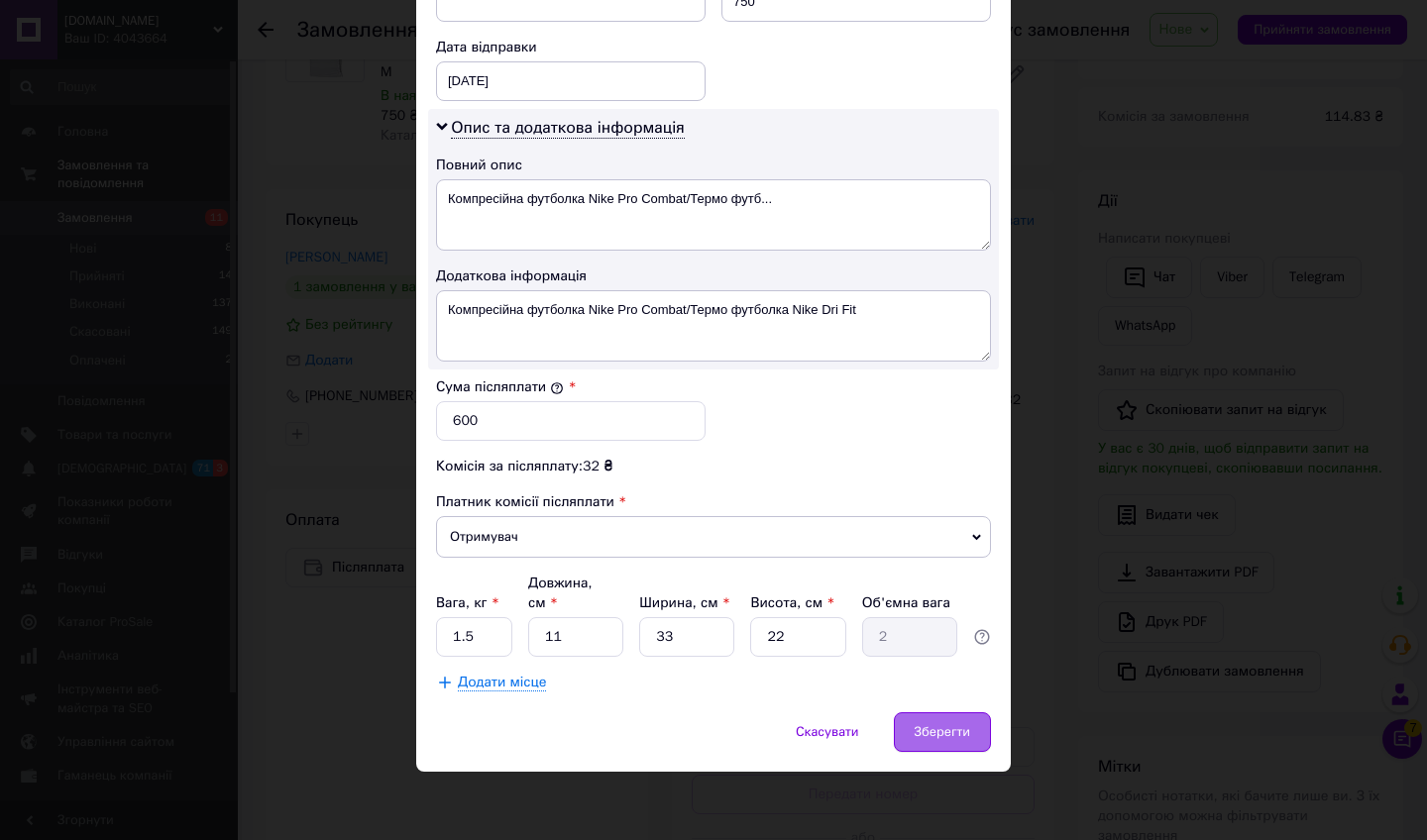 click on "Зберегти" at bounding box center (942, 732) 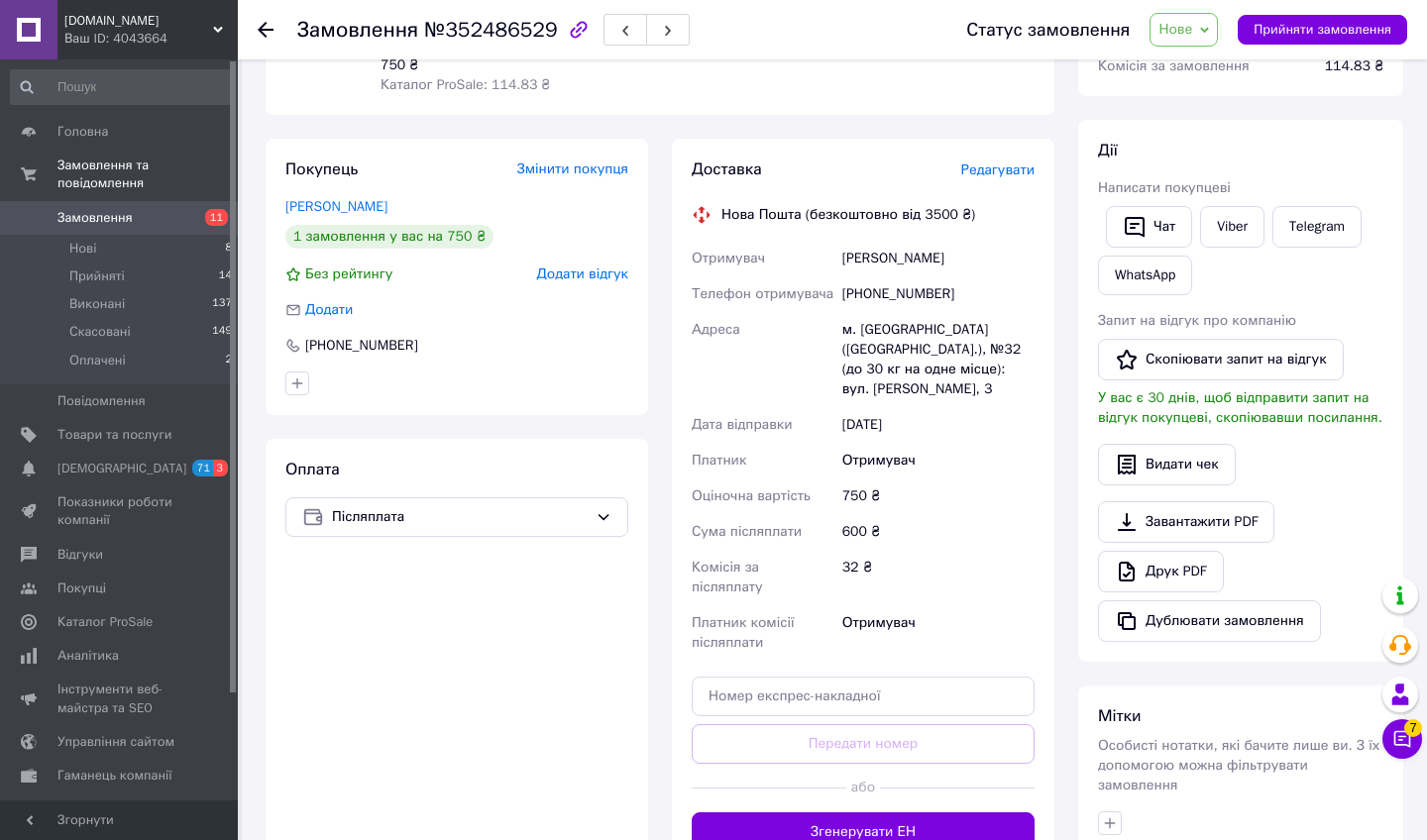 scroll, scrollTop: 88, scrollLeft: 0, axis: vertical 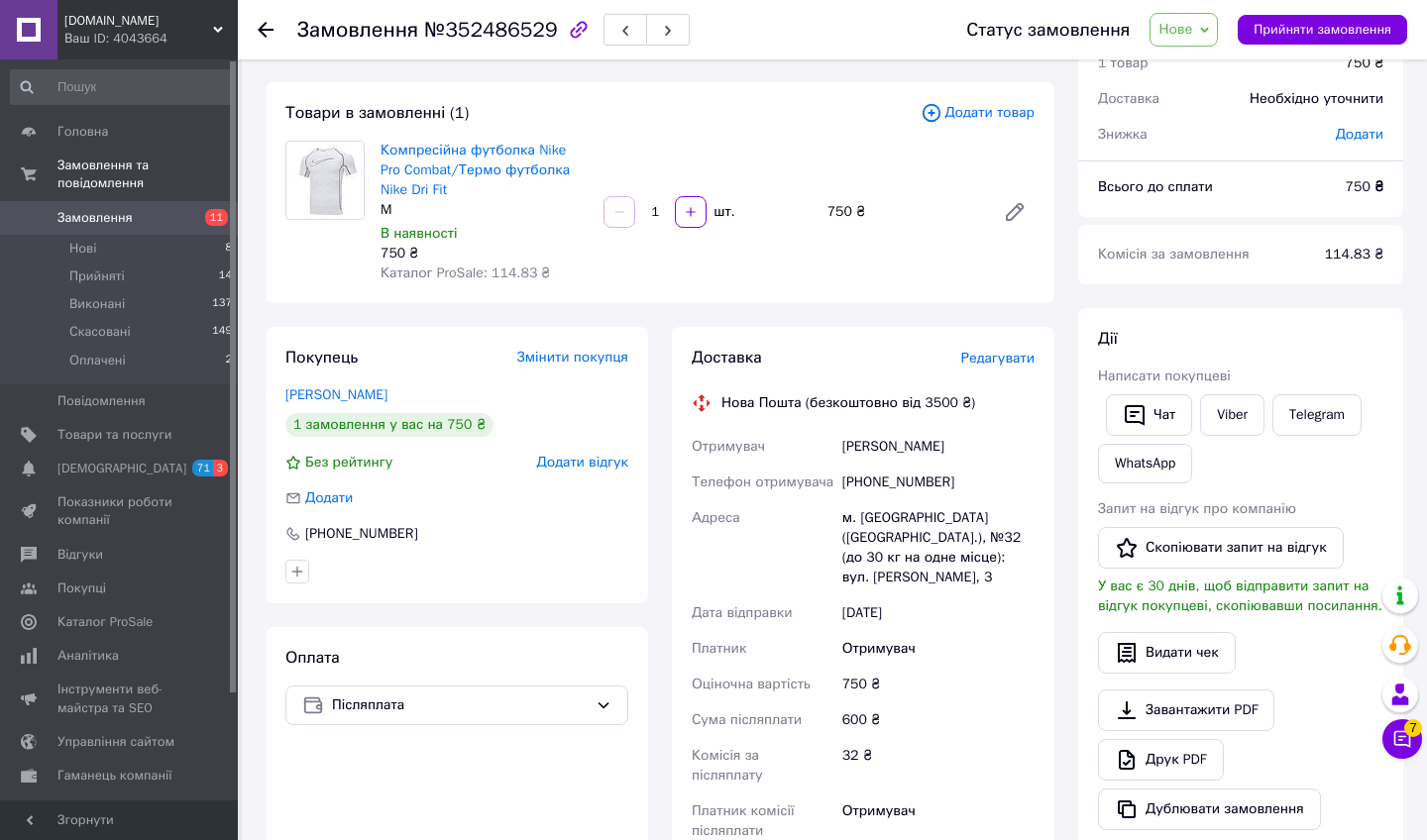 click on "Редагувати" at bounding box center (998, 358) 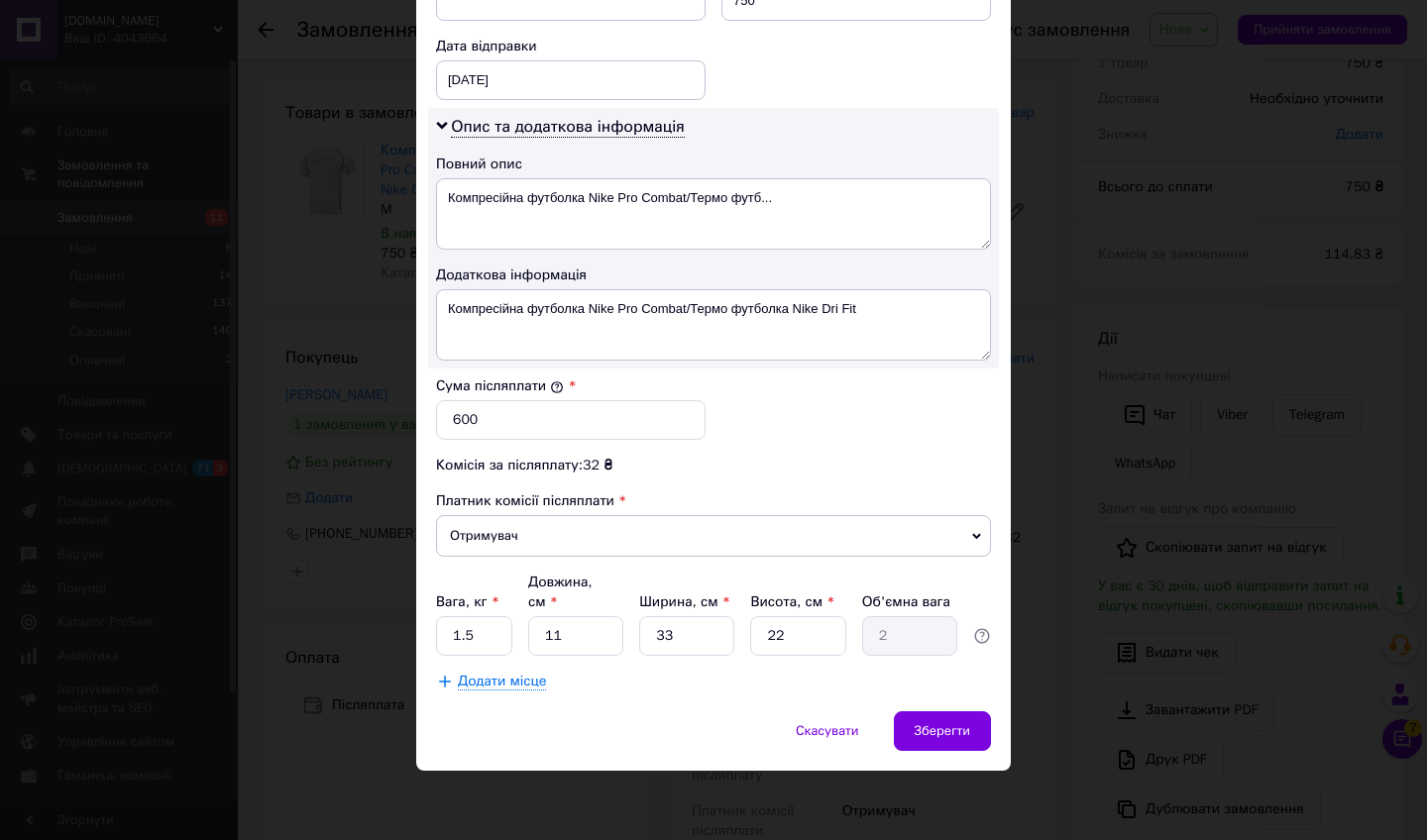 scroll, scrollTop: 912, scrollLeft: 0, axis: vertical 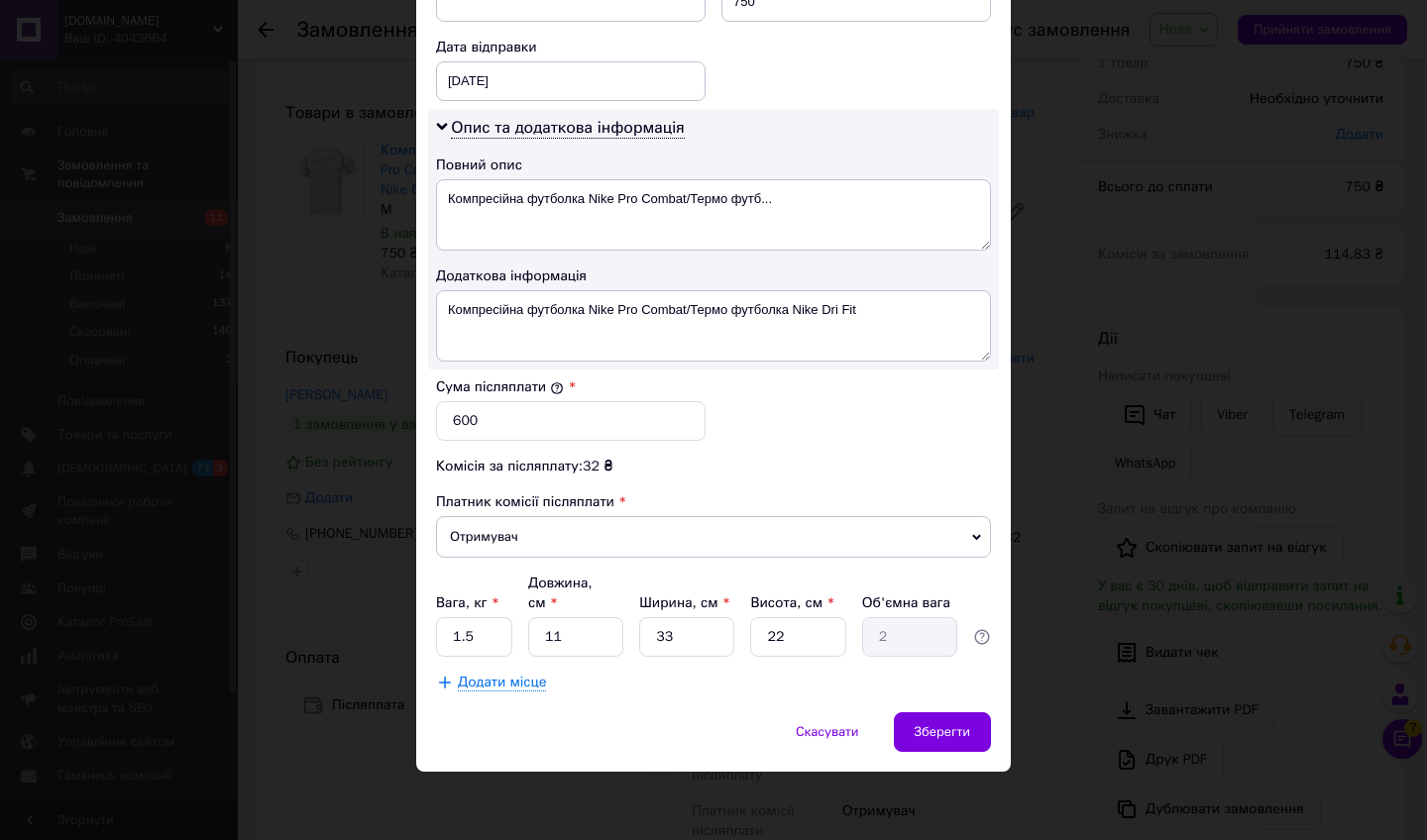 click on "Скасувати   Зберегти" at bounding box center [714, 742] 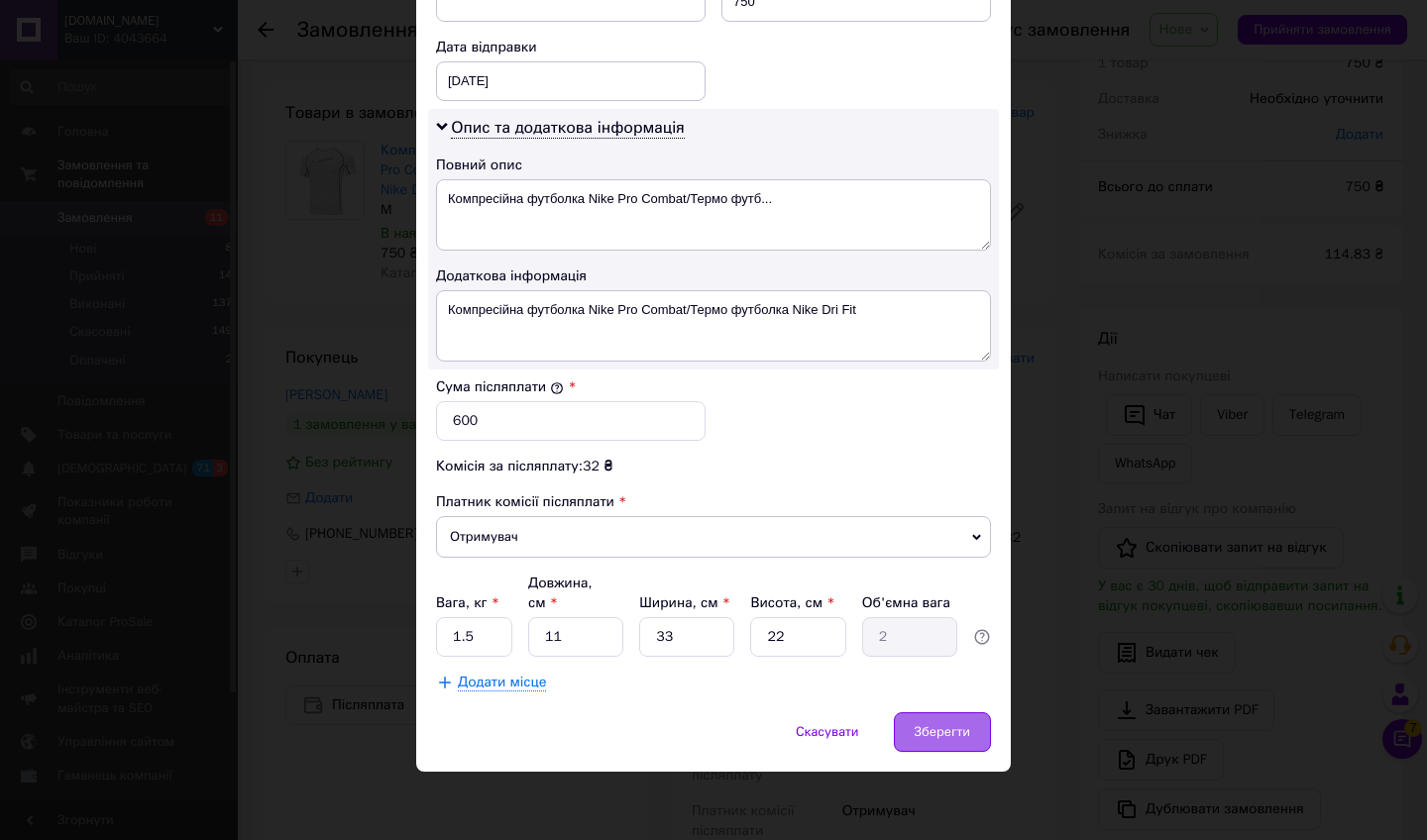 click on "Зберегти" at bounding box center [942, 732] 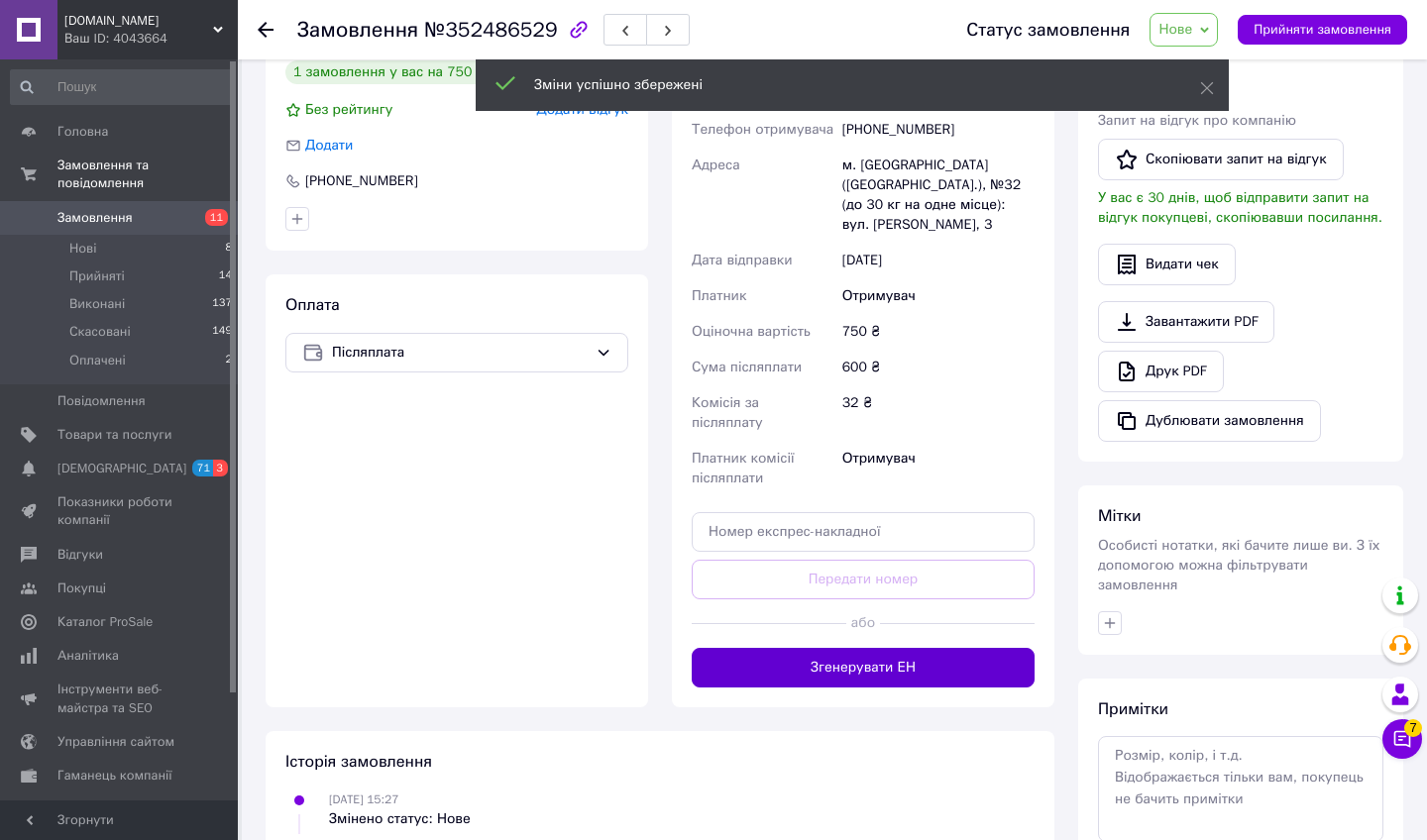 click on "Згенерувати ЕН" at bounding box center (863, 668) 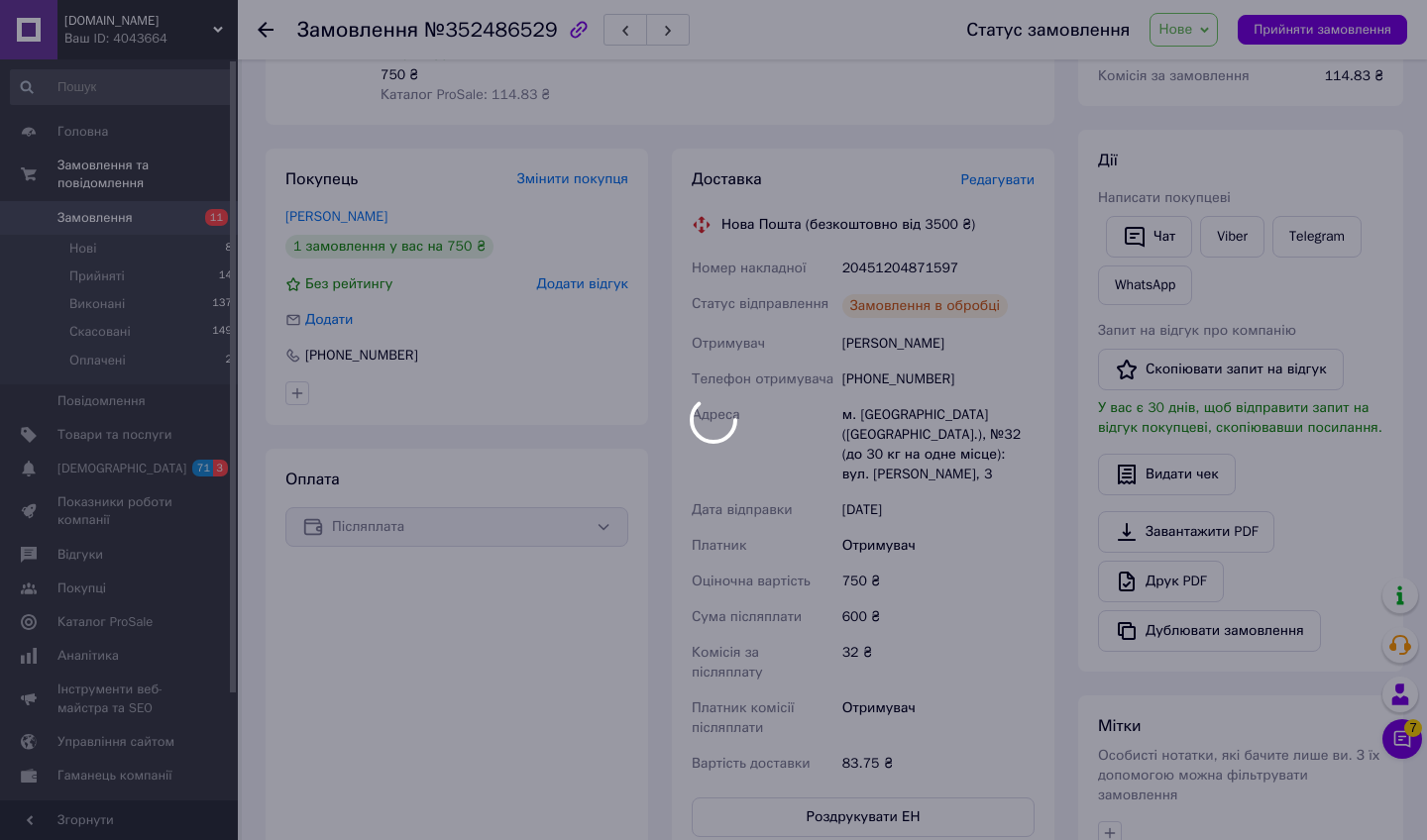 scroll, scrollTop: 262, scrollLeft: 0, axis: vertical 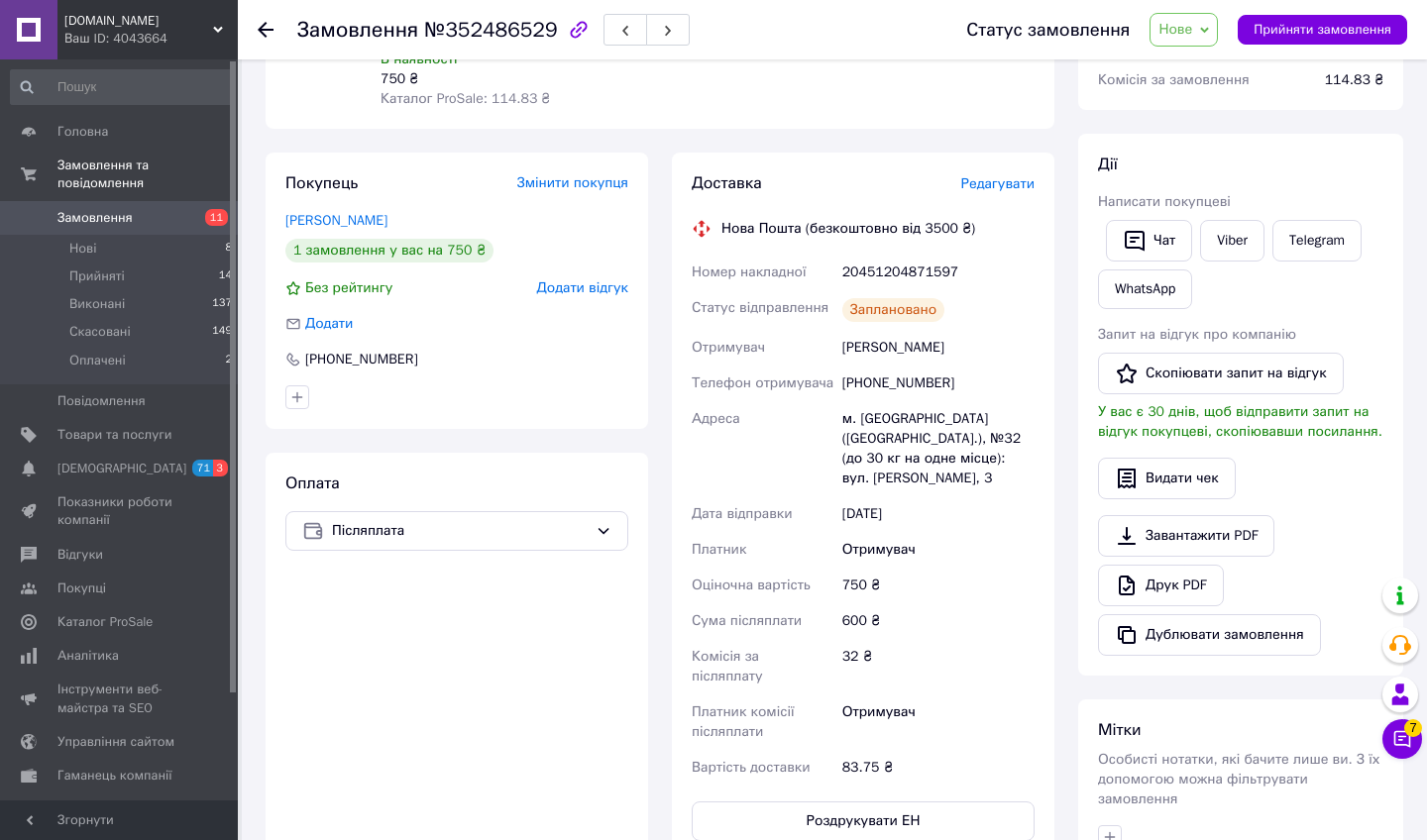 click 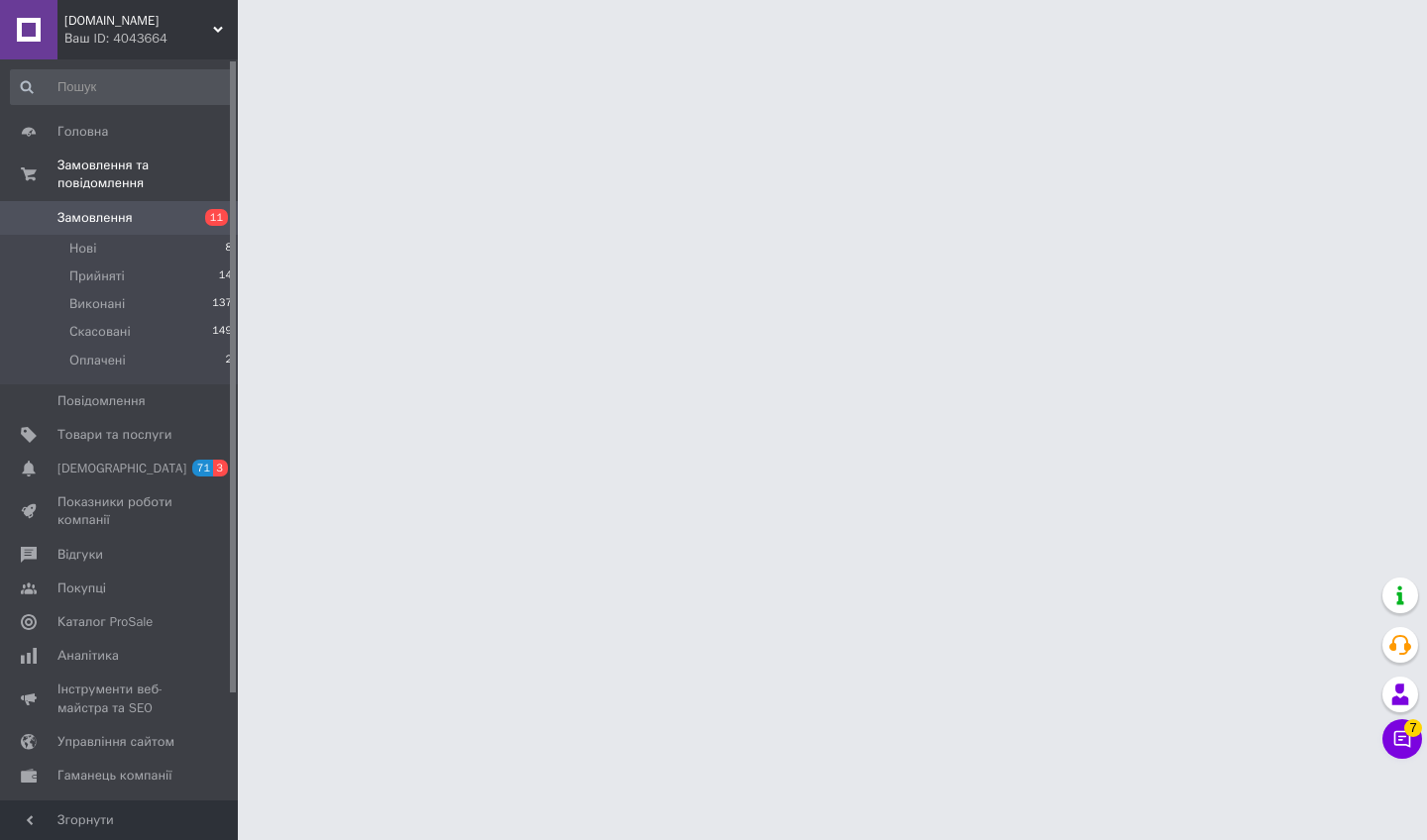 scroll, scrollTop: 0, scrollLeft: 0, axis: both 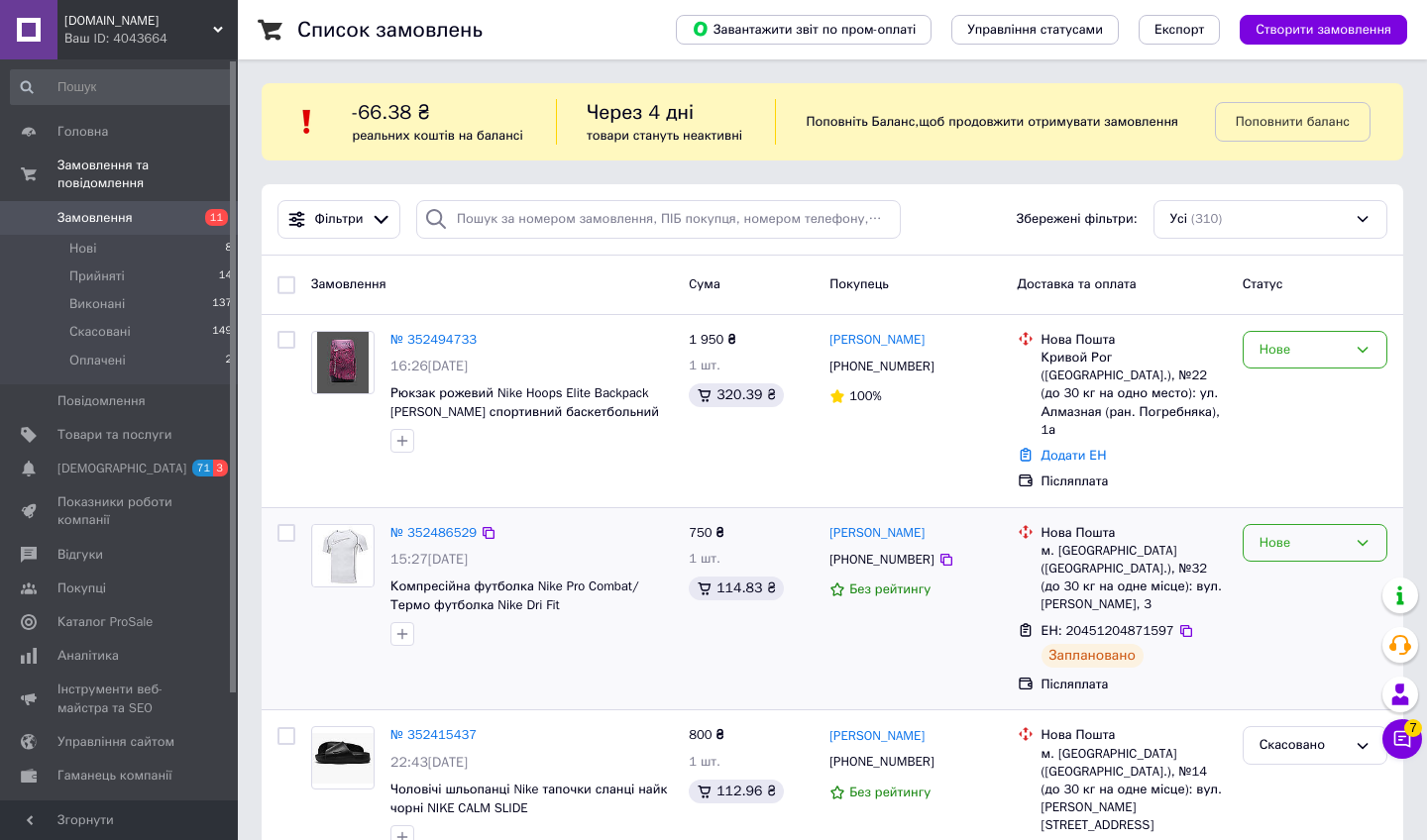 click on "Нове" at bounding box center [1303, 543] 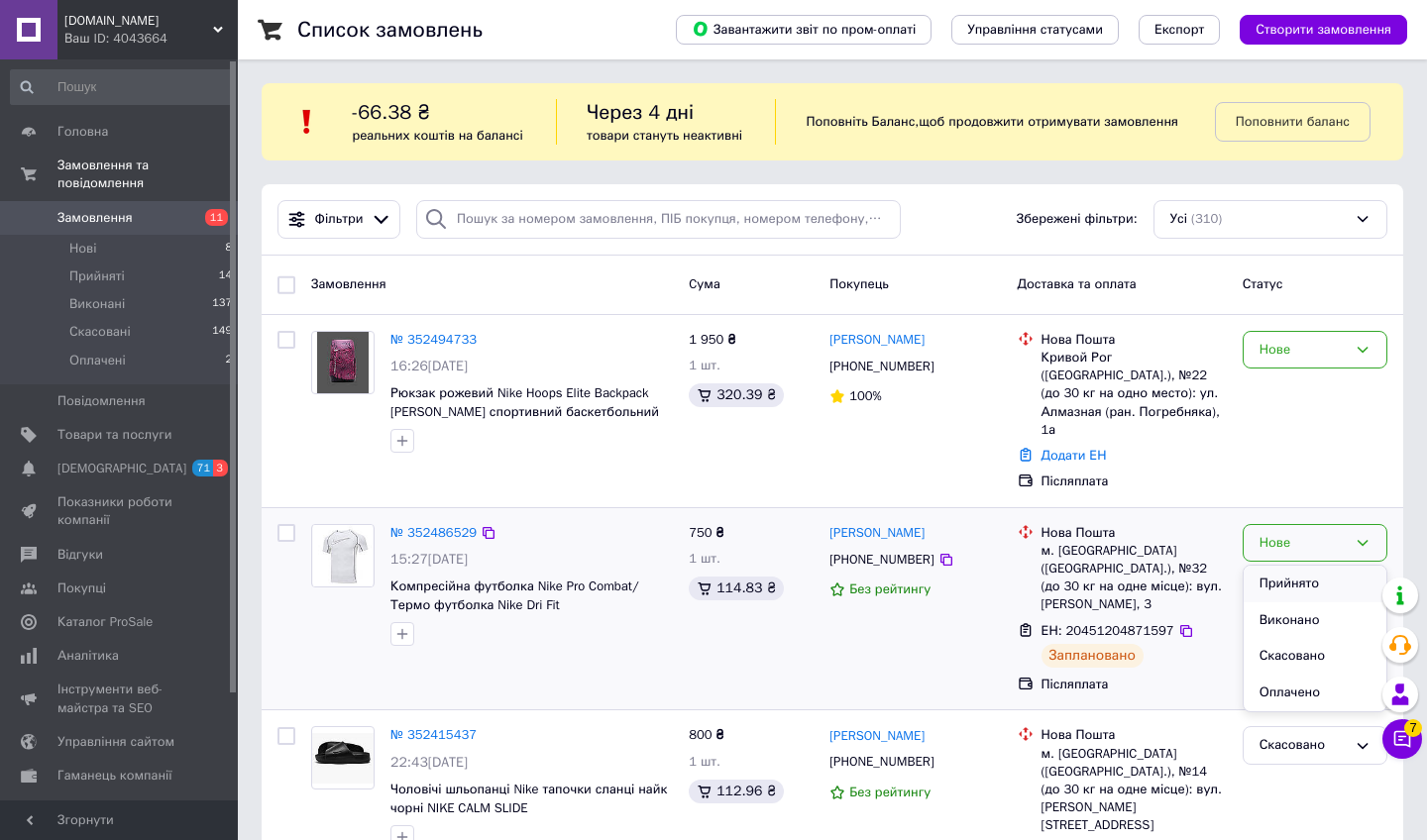 click on "Прийнято" at bounding box center [1315, 583] 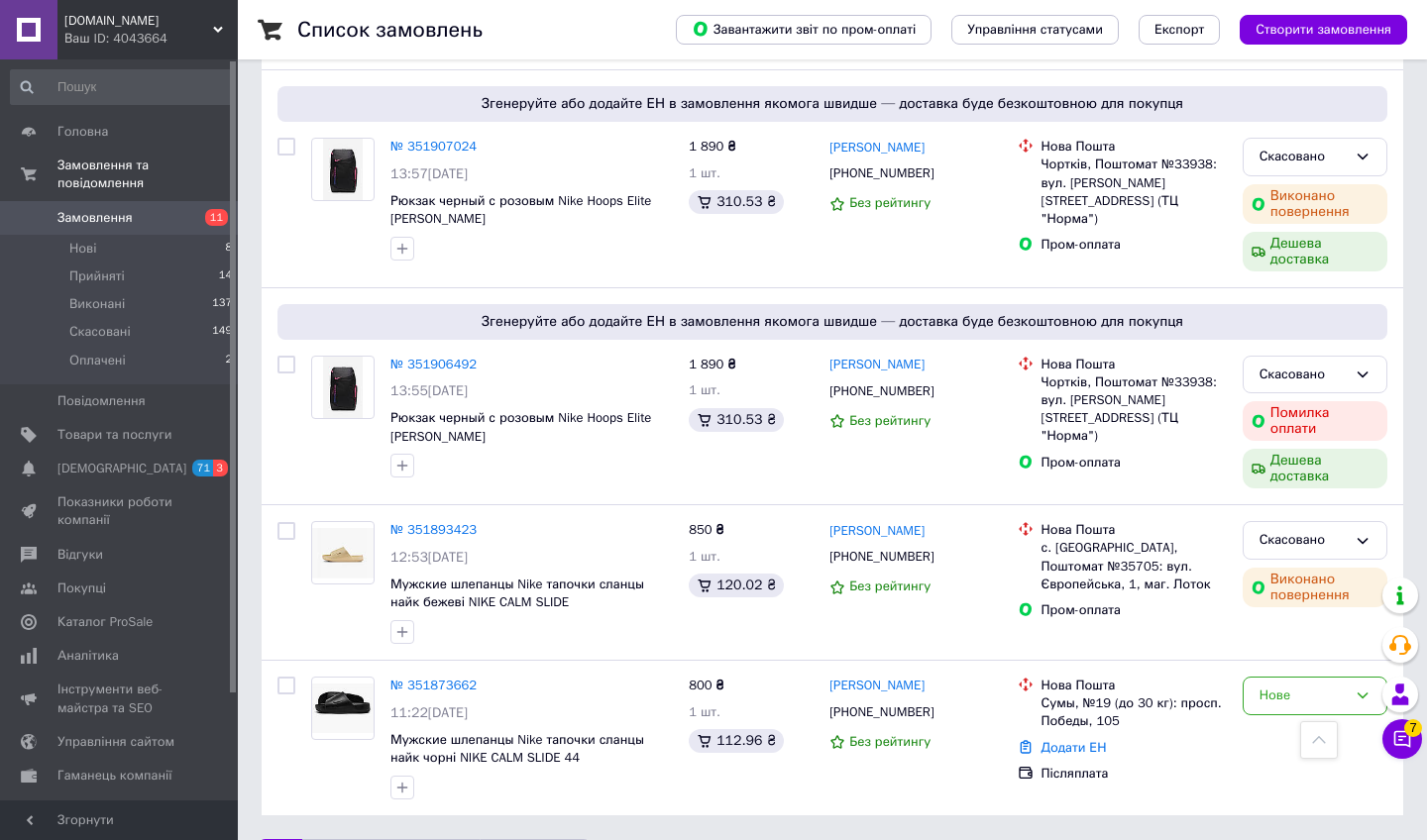 scroll, scrollTop: 3159, scrollLeft: 0, axis: vertical 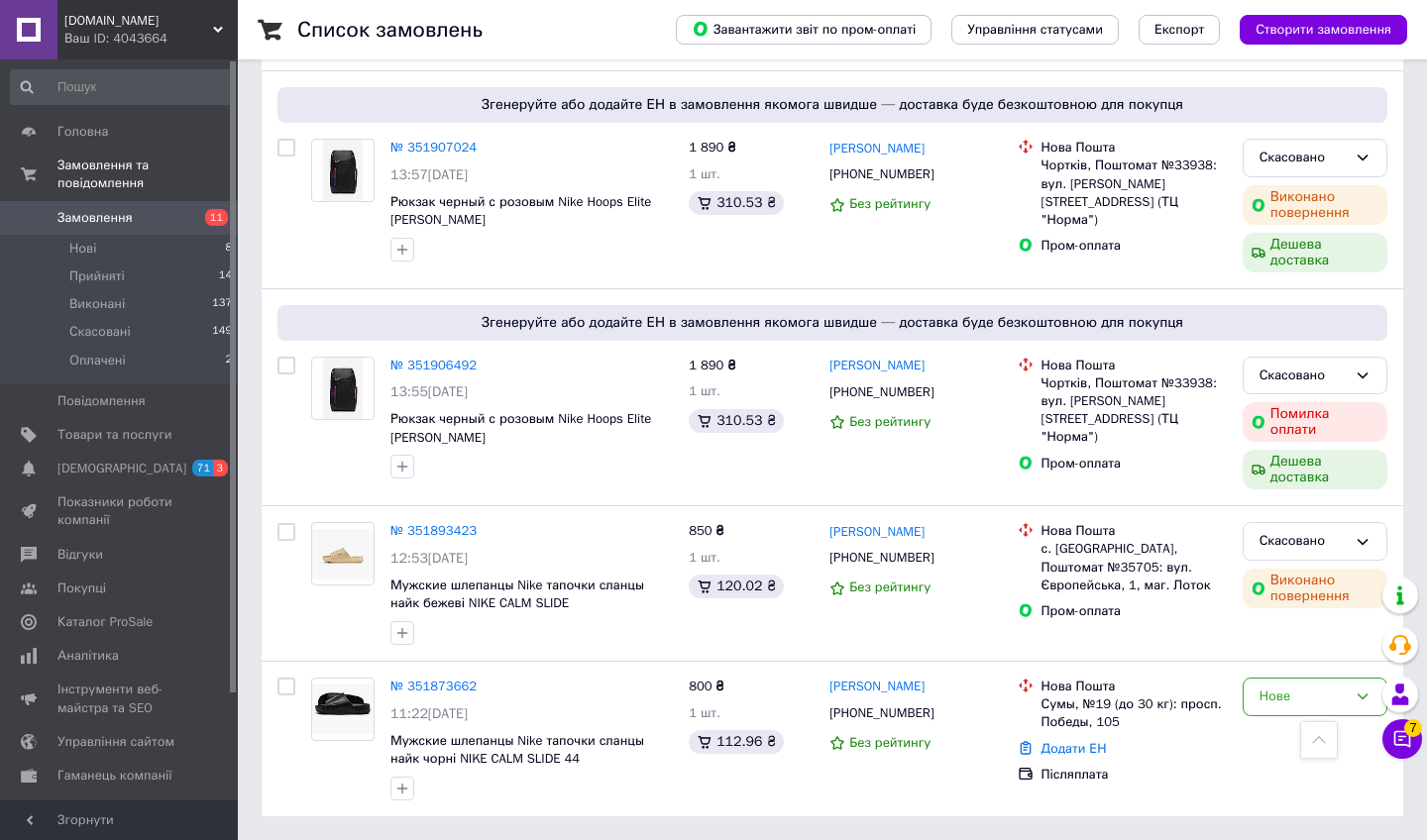 click on "2" at bounding box center [324, 861] 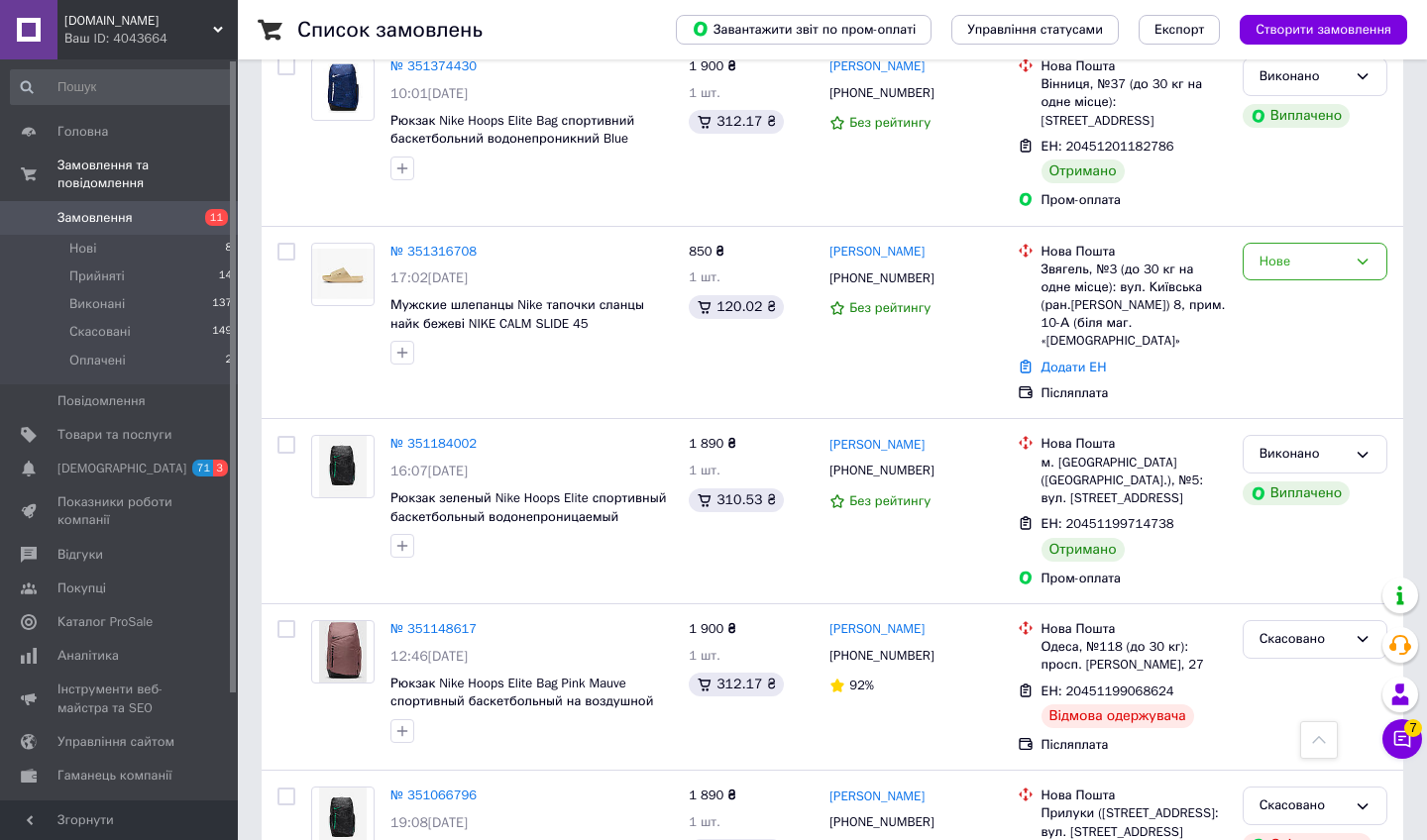 scroll, scrollTop: 1482, scrollLeft: 0, axis: vertical 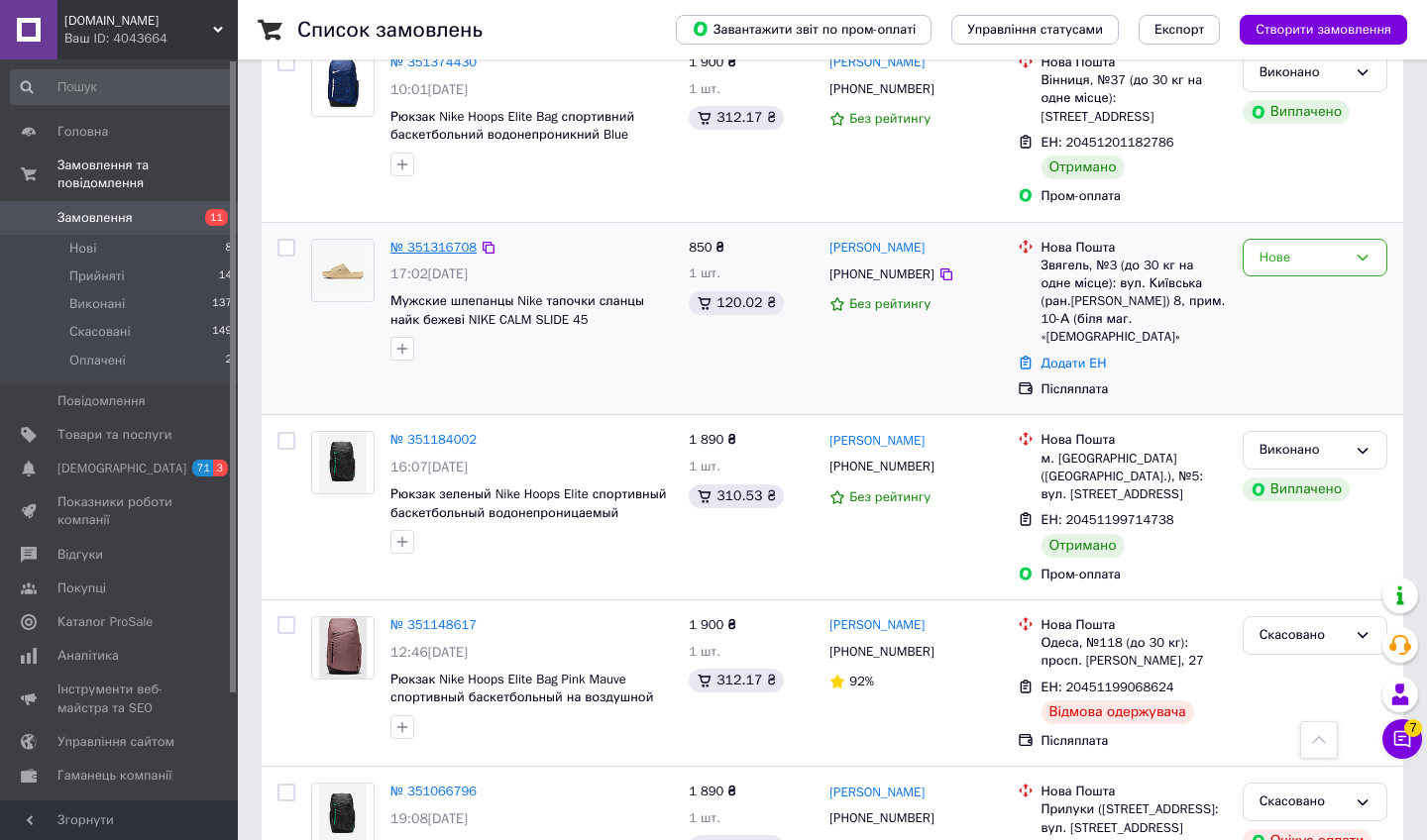 click on "№ 351316708" at bounding box center (433, 247) 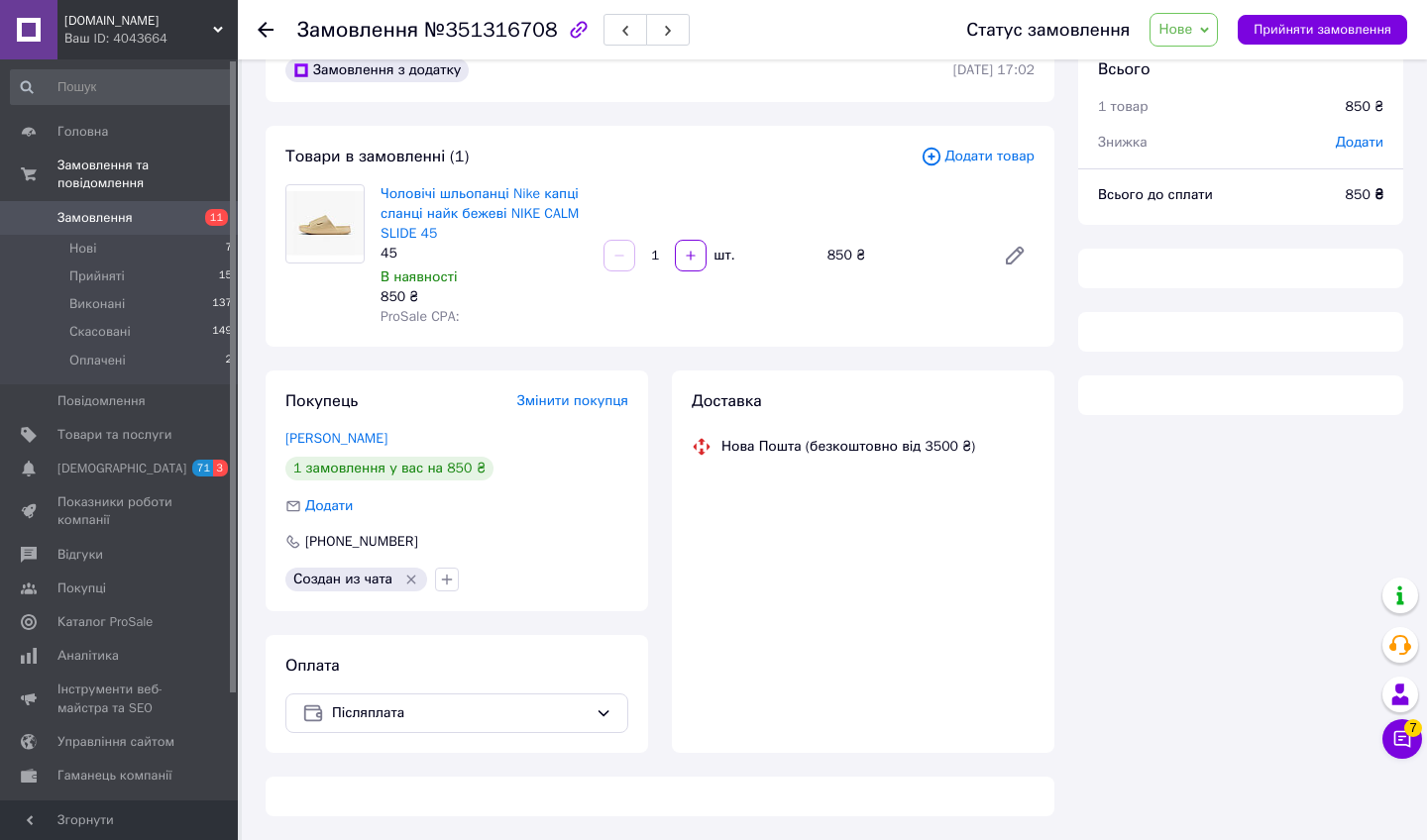 scroll, scrollTop: 42, scrollLeft: 0, axis: vertical 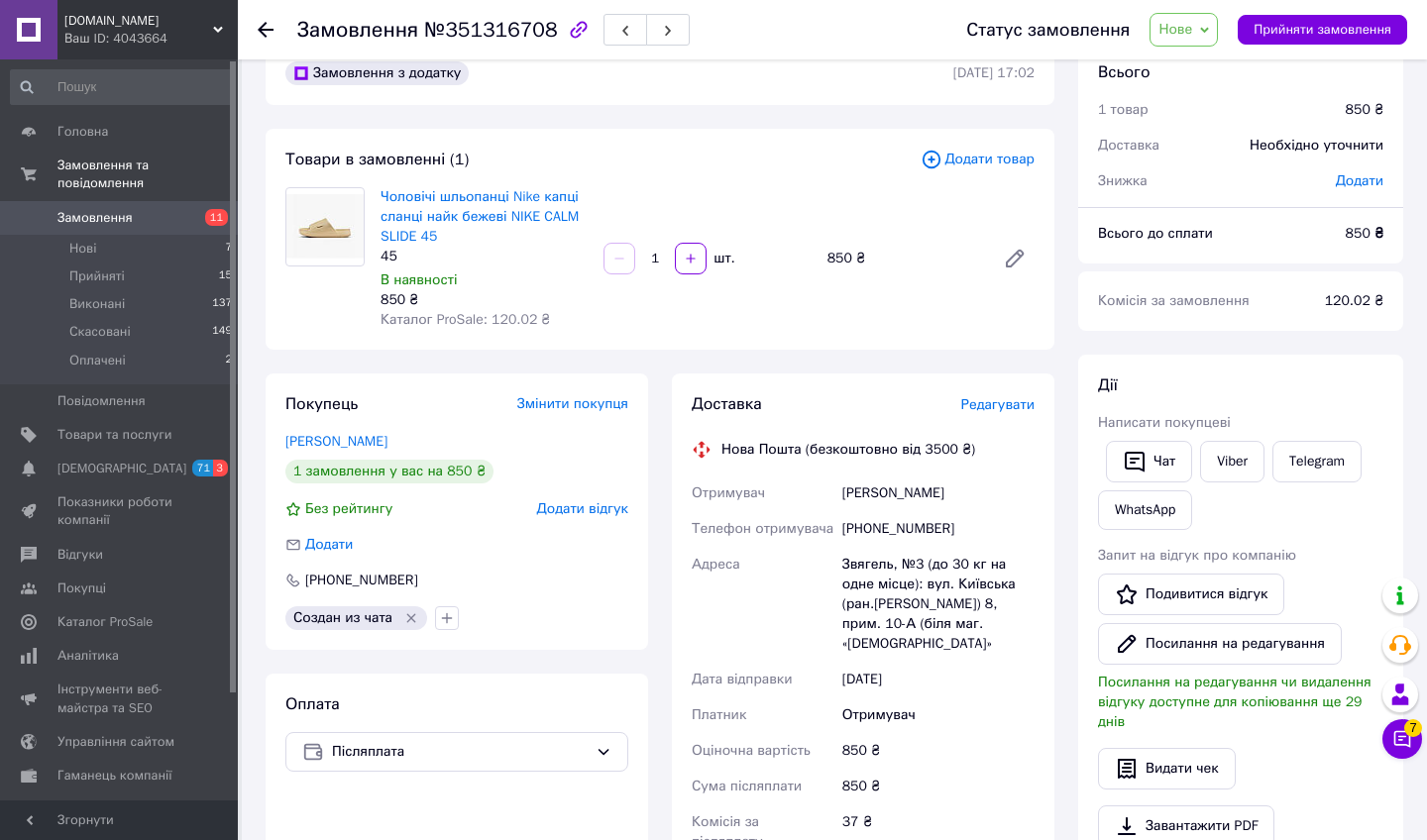 click 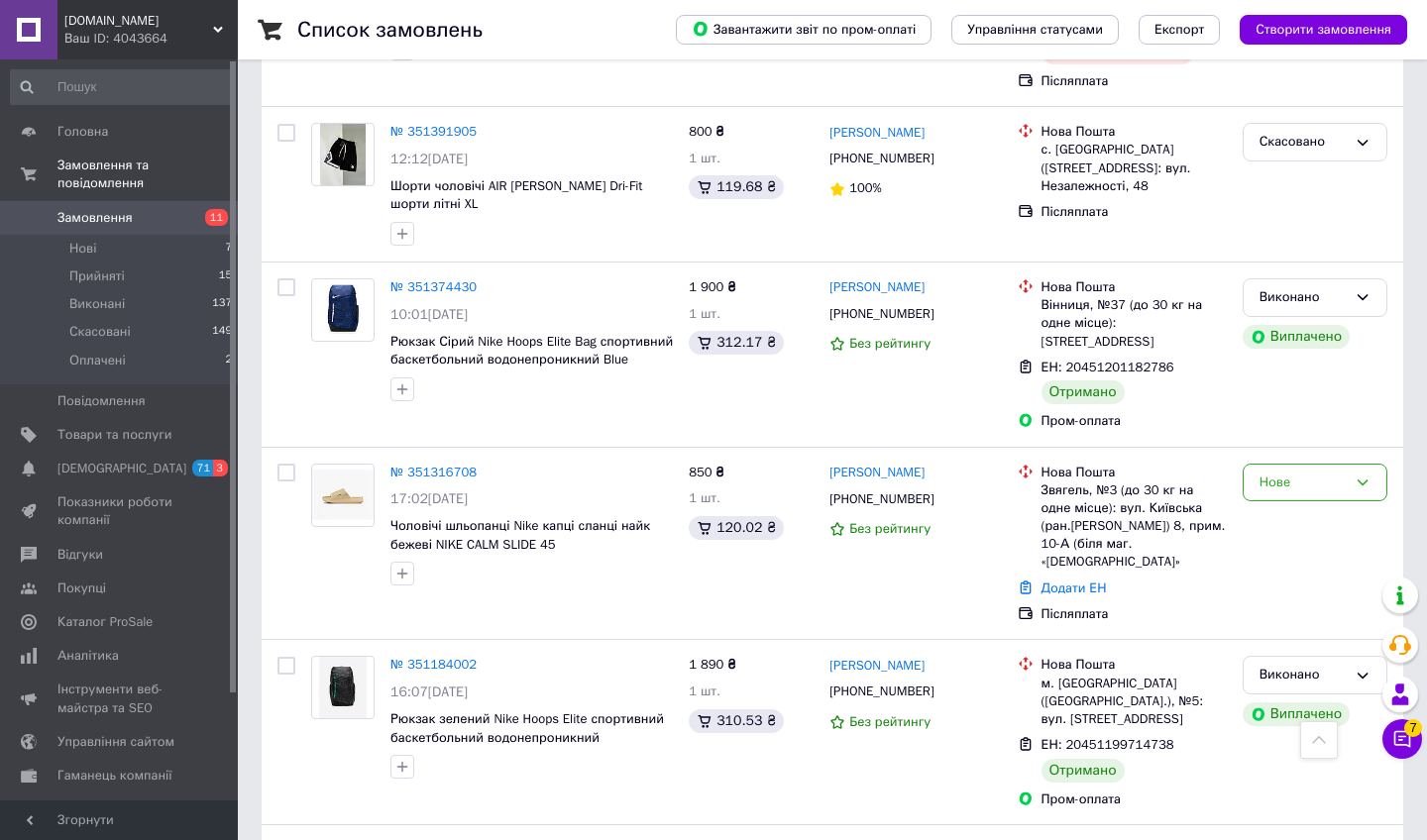 scroll, scrollTop: 1262, scrollLeft: 0, axis: vertical 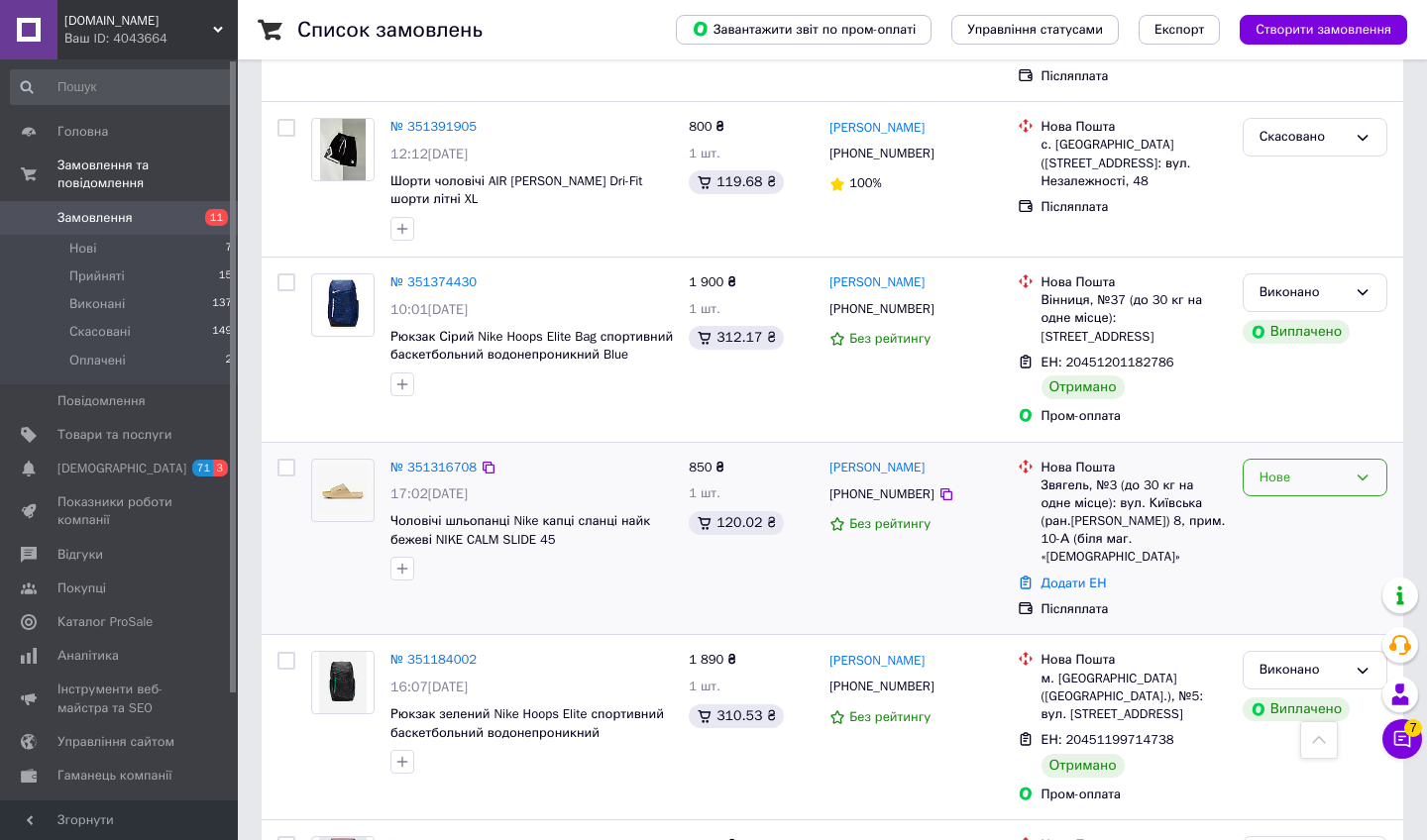 click on "Нове" at bounding box center [1315, 477] 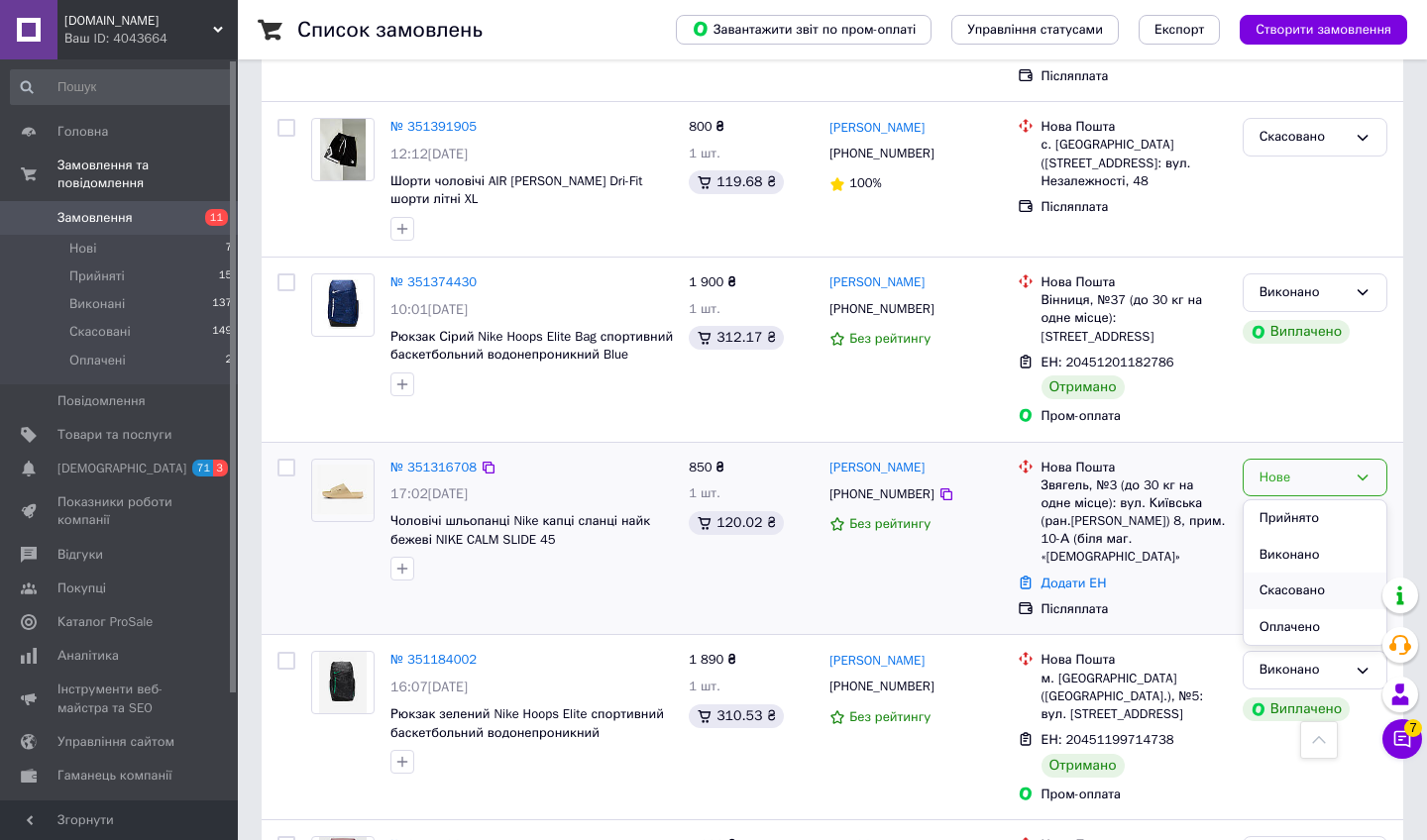 click on "Скасовано" at bounding box center [1315, 590] 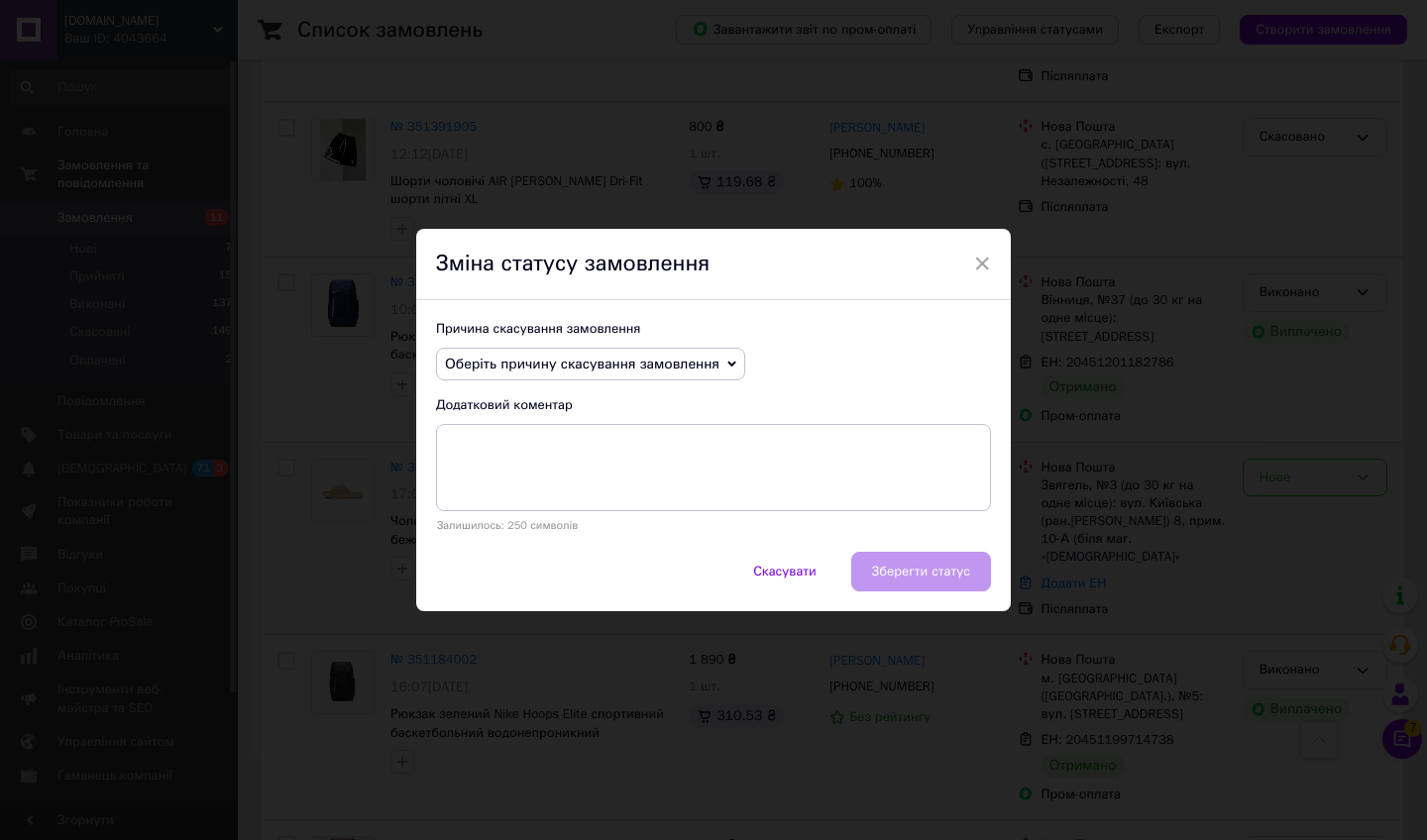 click on "Оберіть причину скасування замовлення" at bounding box center (591, 365) 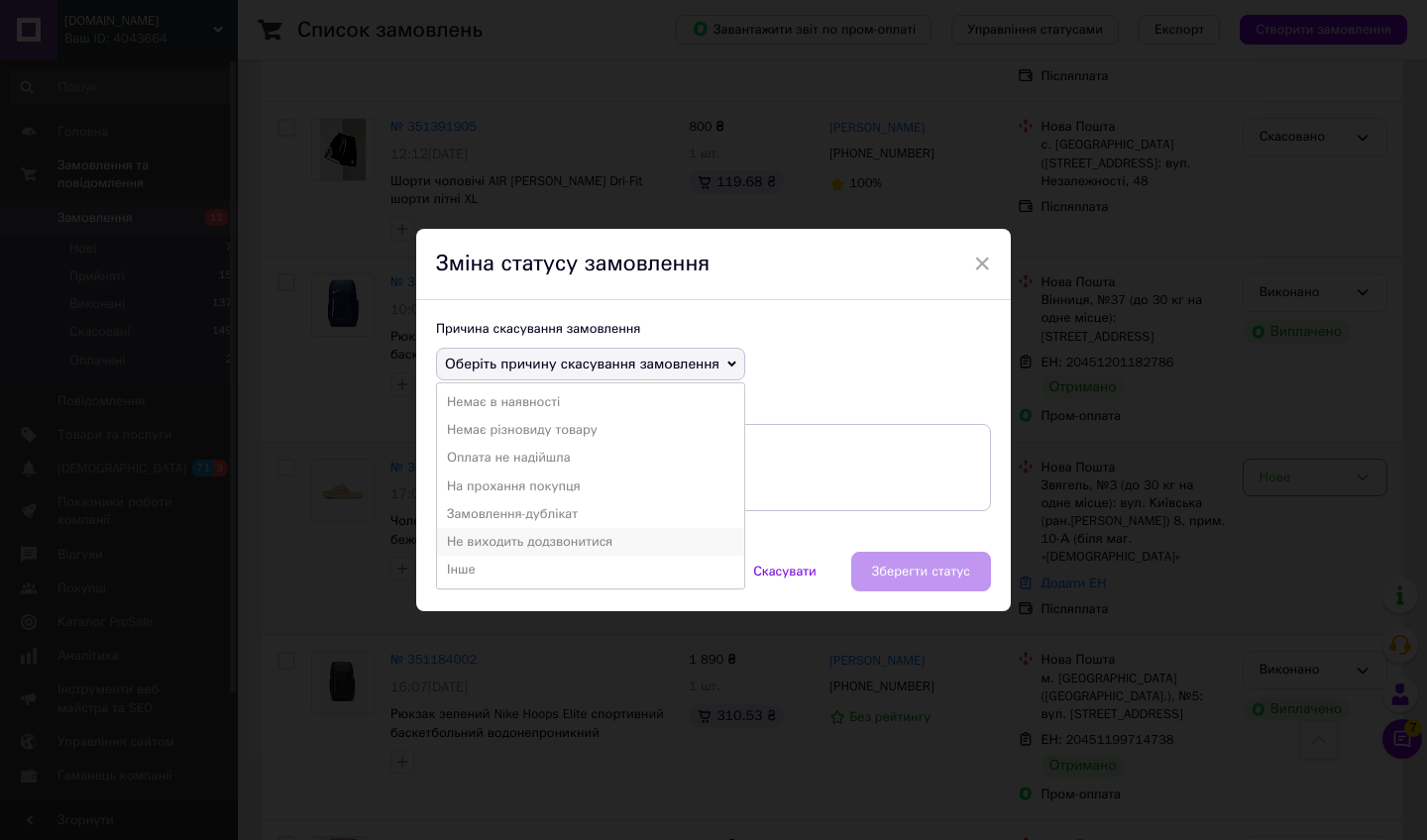 click on "Не виходить додзвонитися" at bounding box center [591, 542] 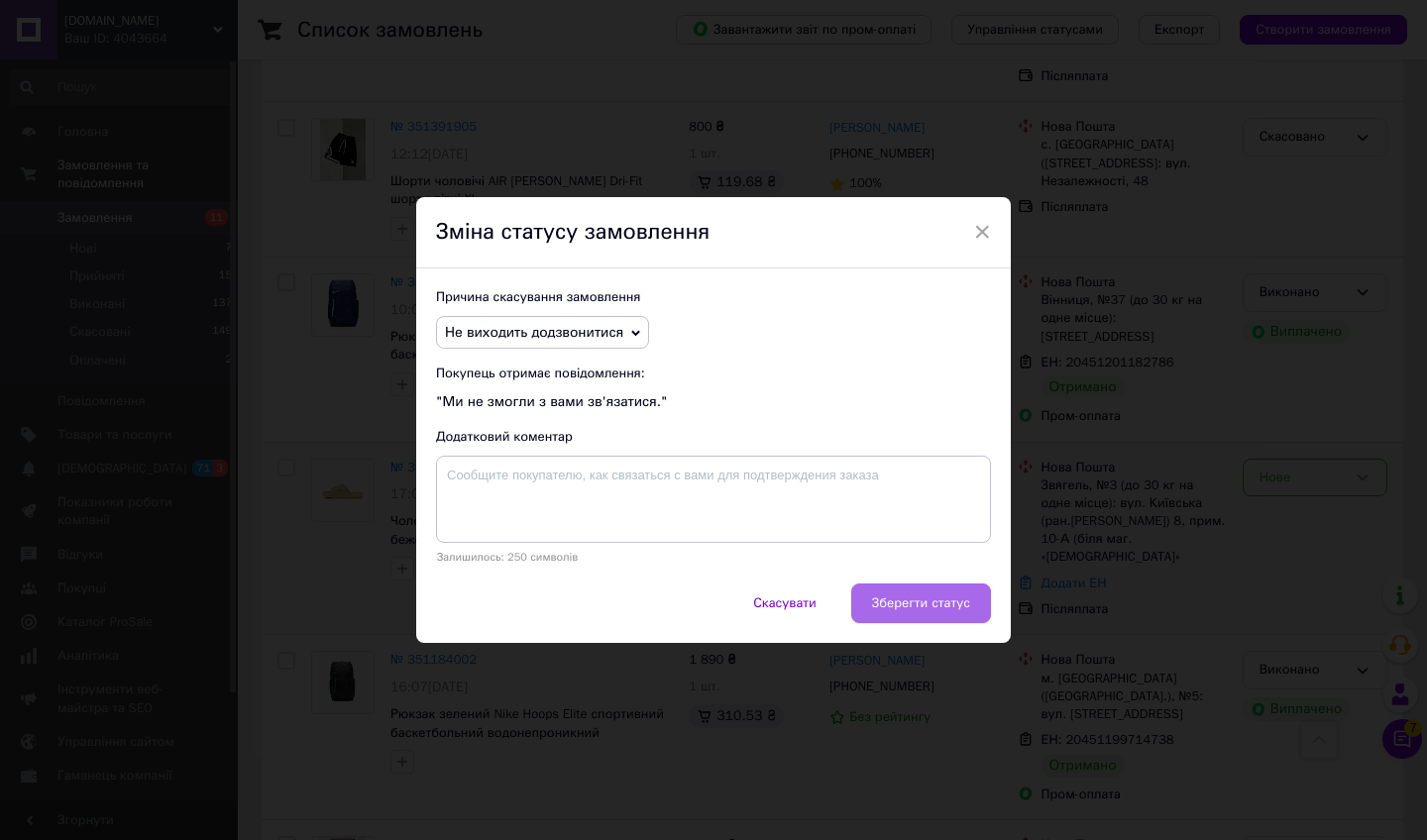 click on "Зберегти статус" at bounding box center [921, 603] 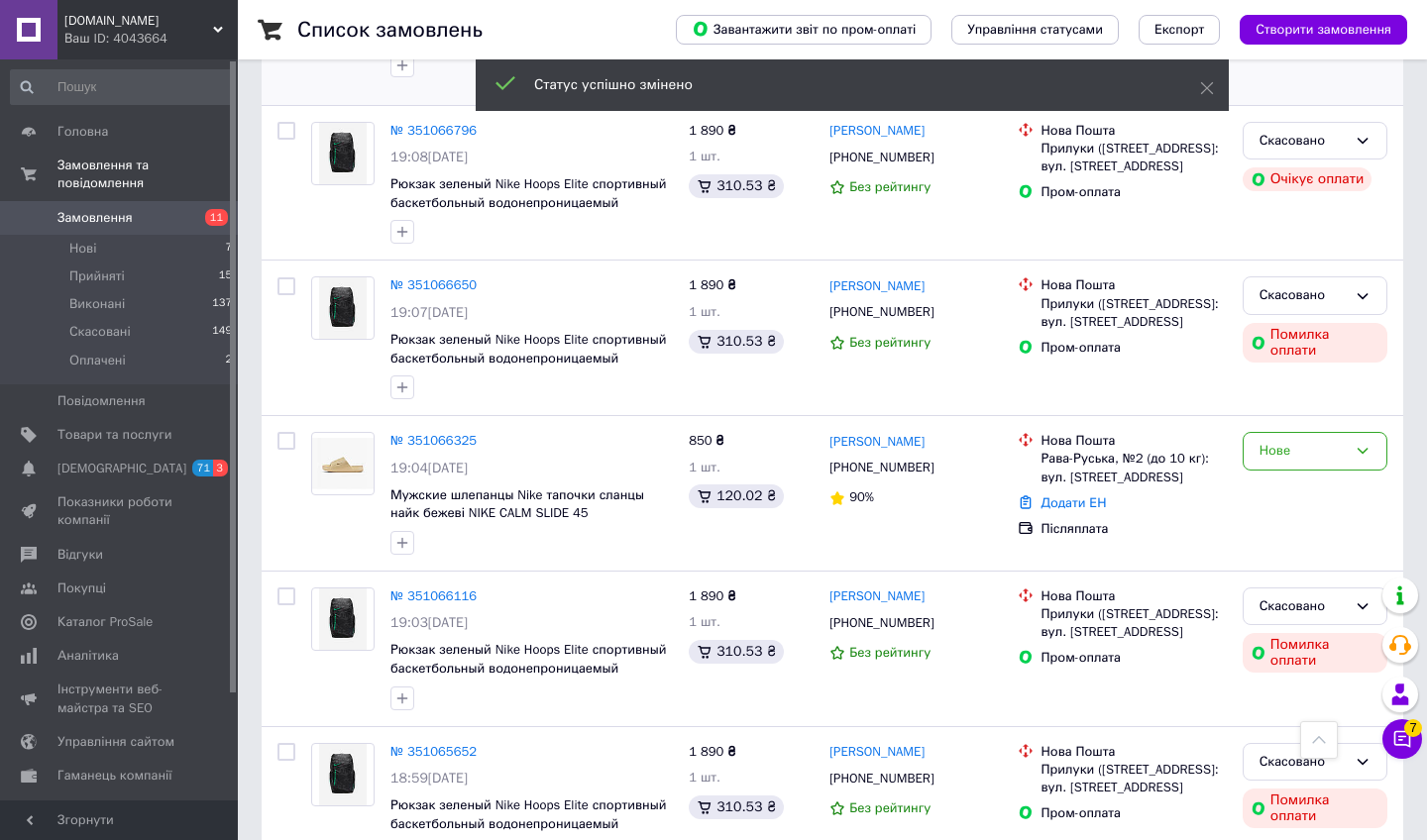 scroll, scrollTop: 2146, scrollLeft: 0, axis: vertical 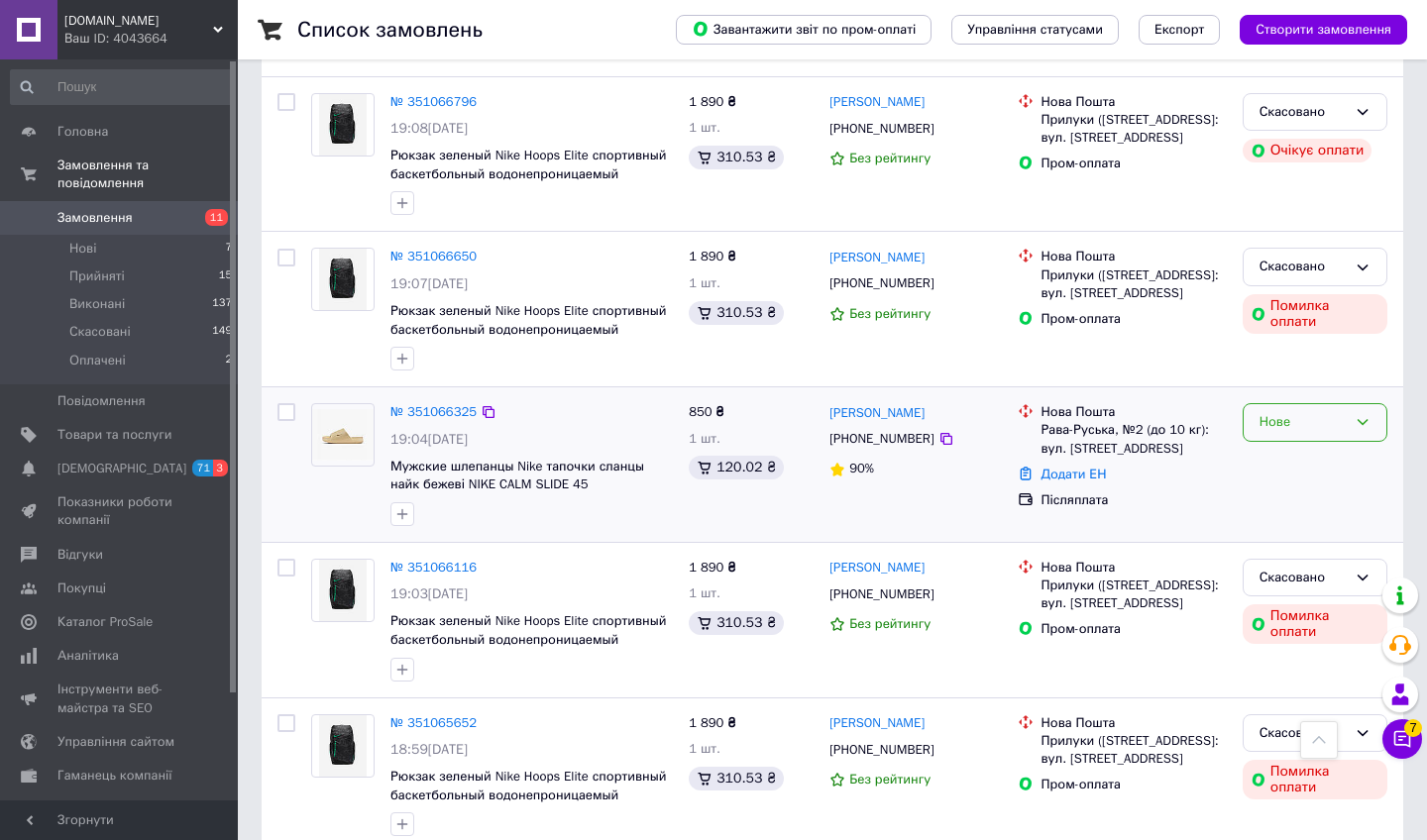 click on "Нове" at bounding box center [1315, 422] 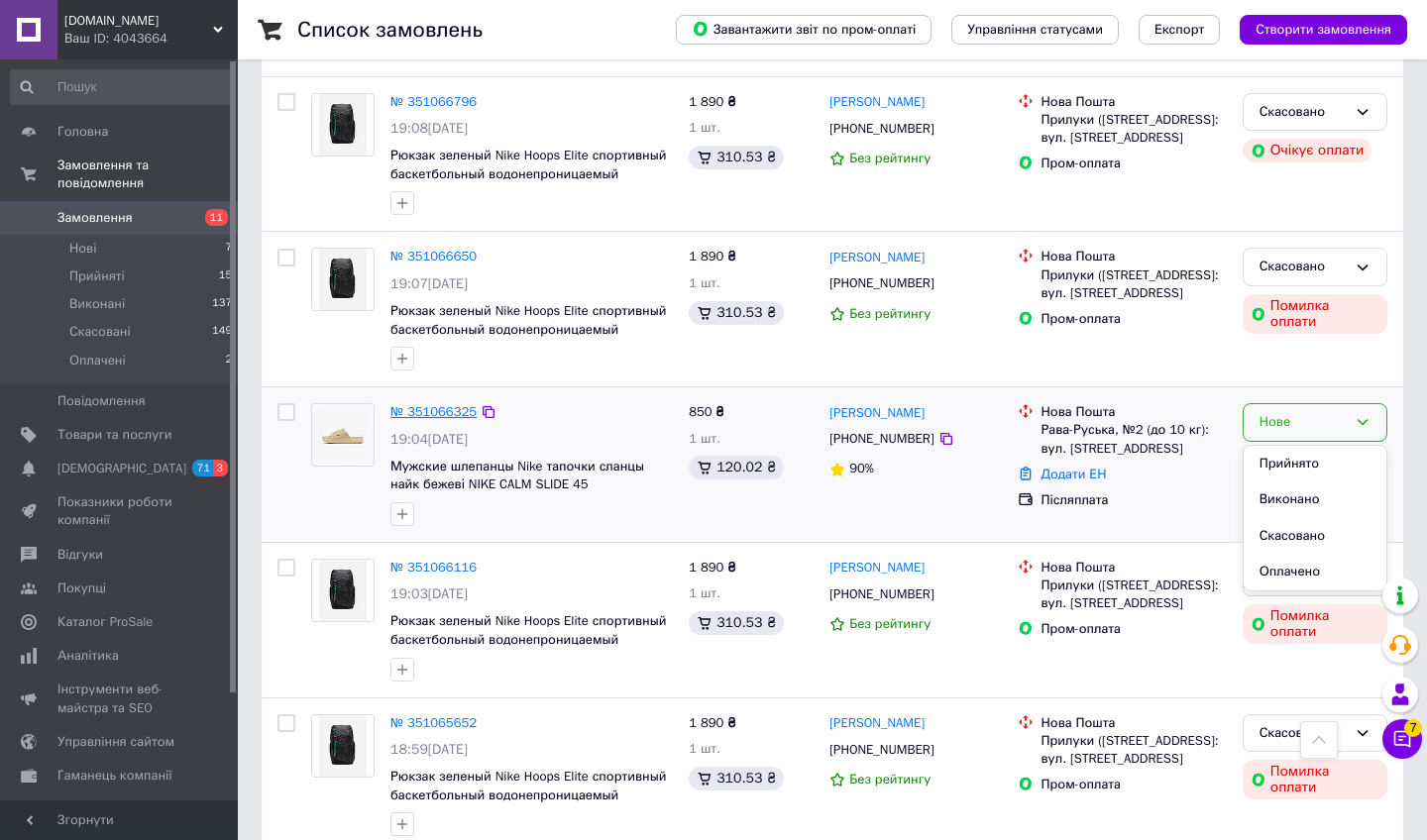 click on "№ 351066325" at bounding box center [433, 411] 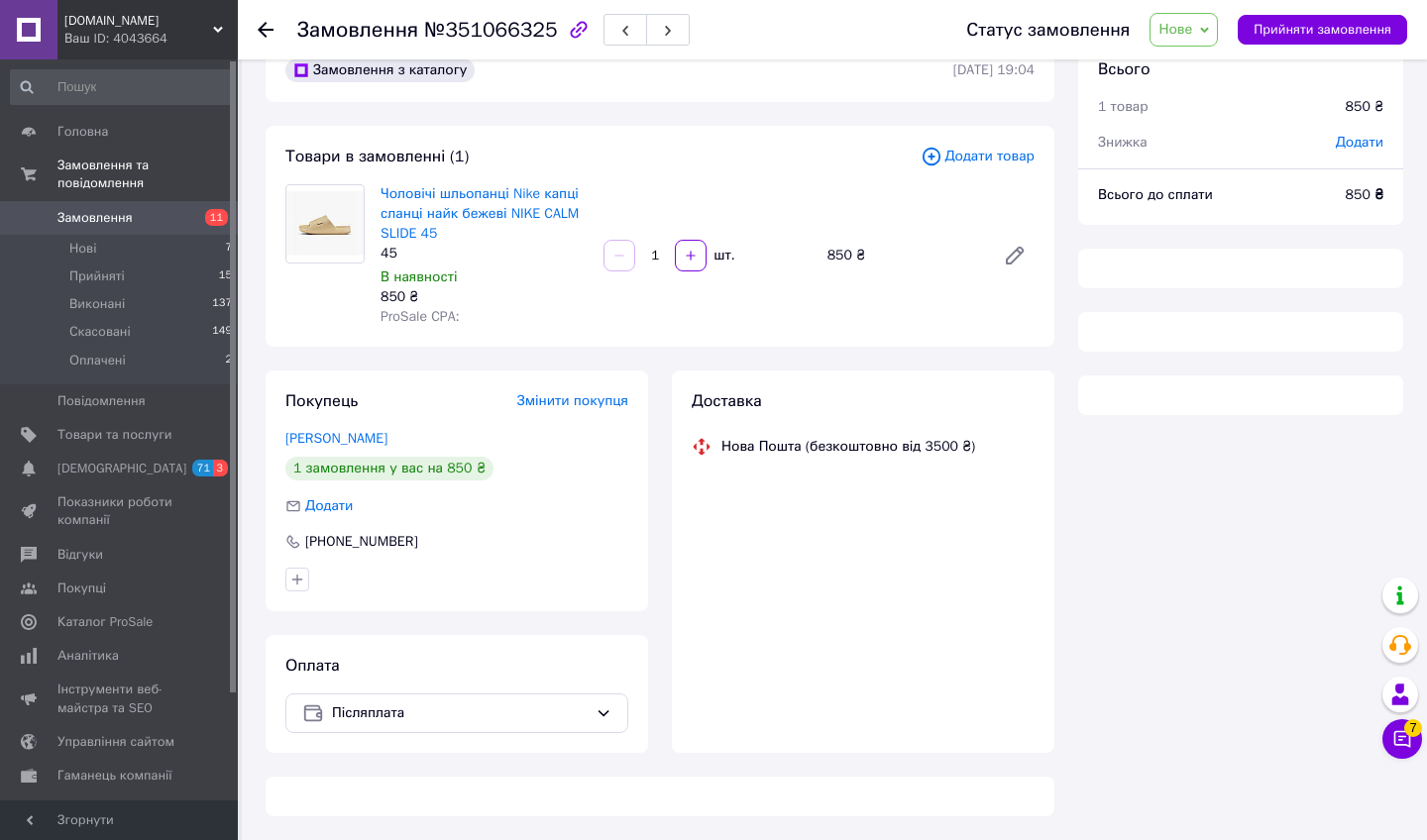 scroll, scrollTop: 42, scrollLeft: 0, axis: vertical 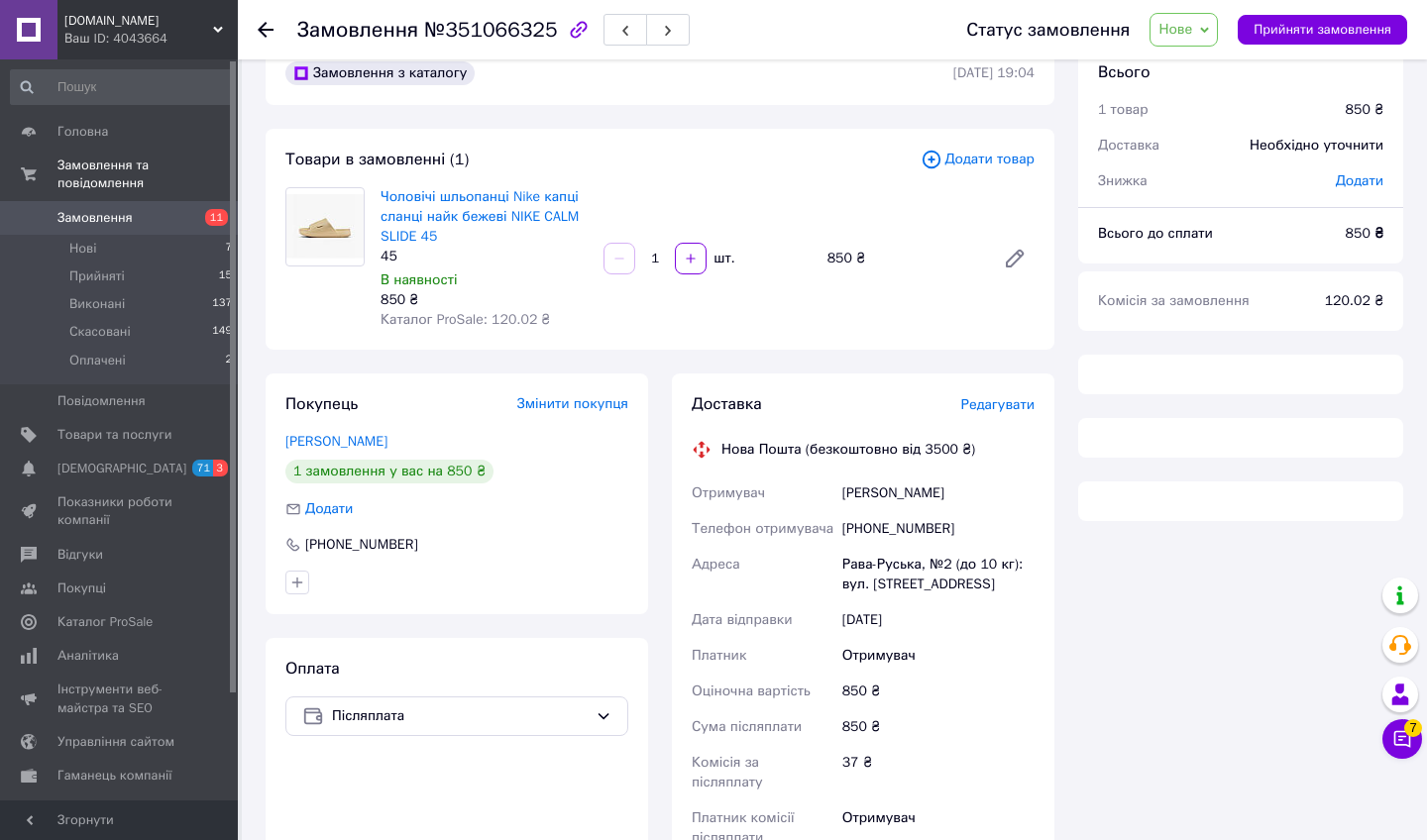 click at bounding box center [277, 30] 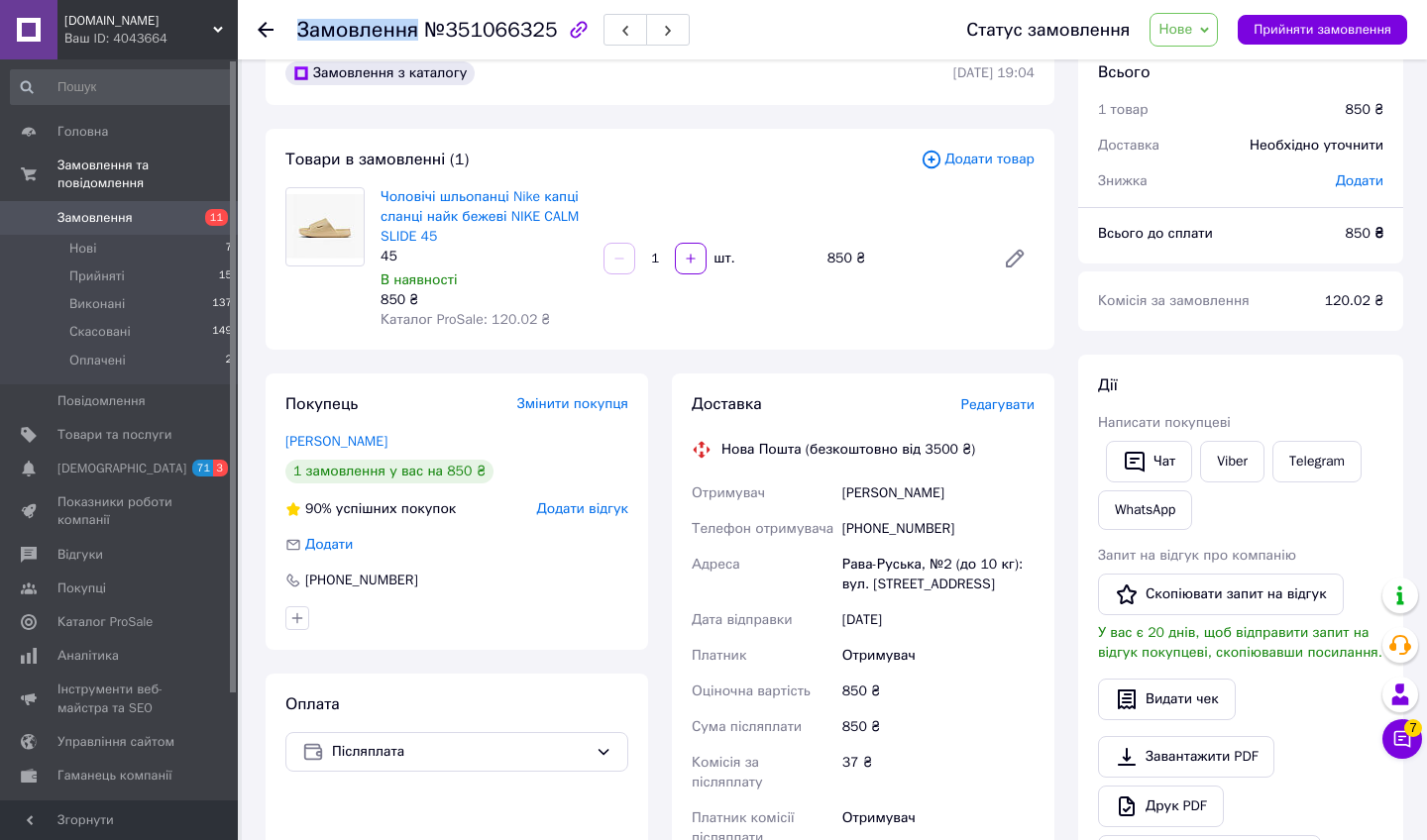 click at bounding box center [277, 30] 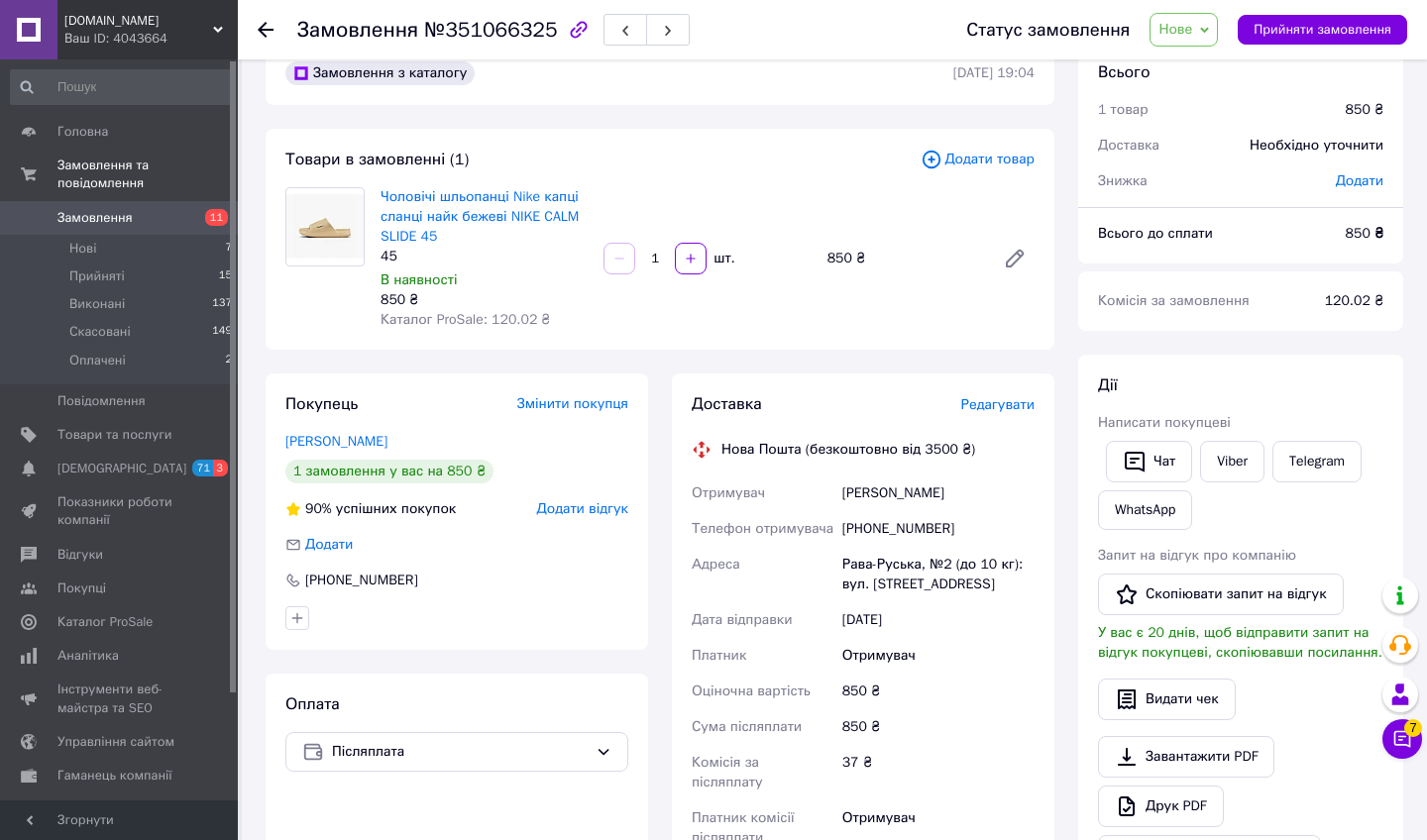 click 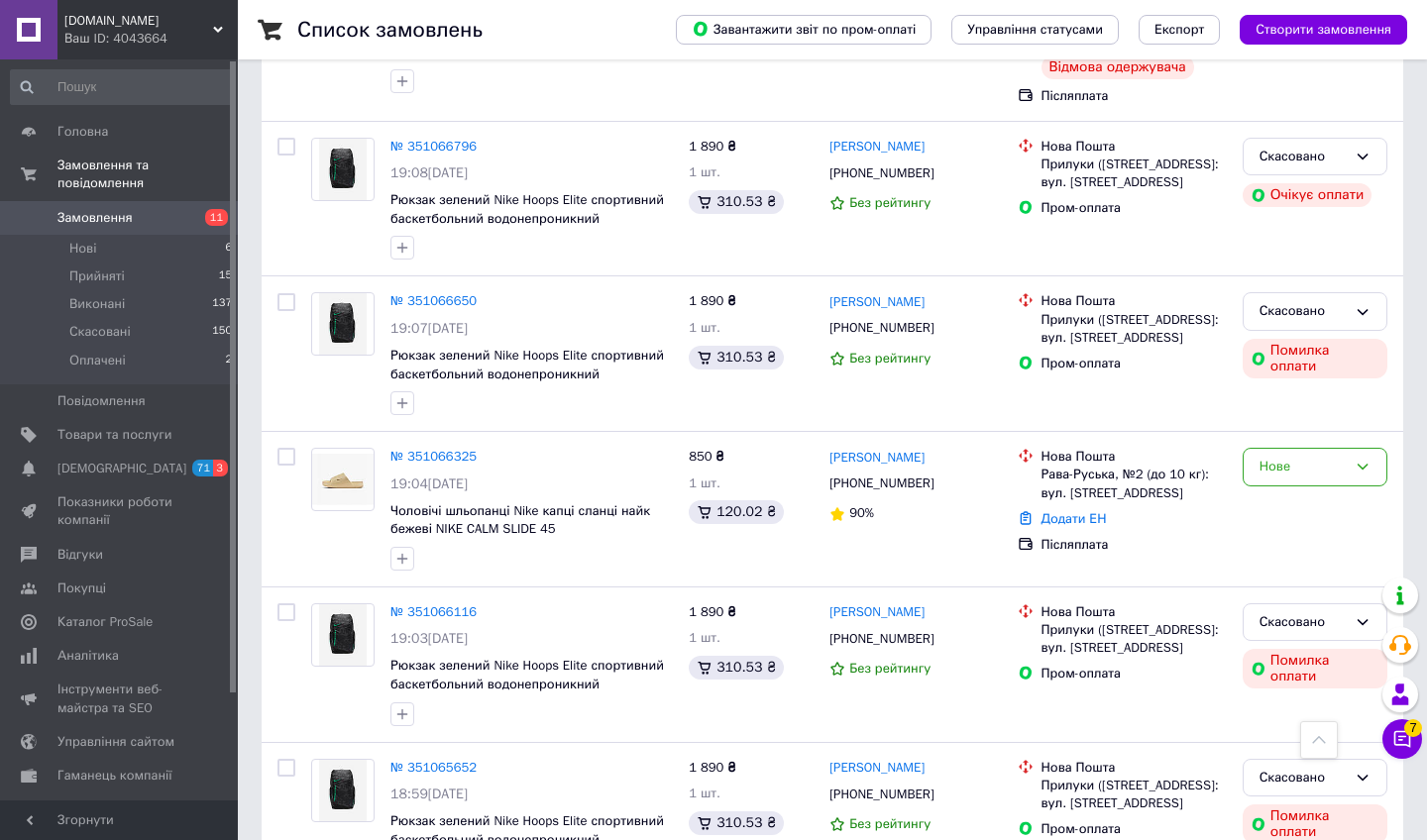 scroll, scrollTop: 2361, scrollLeft: 0, axis: vertical 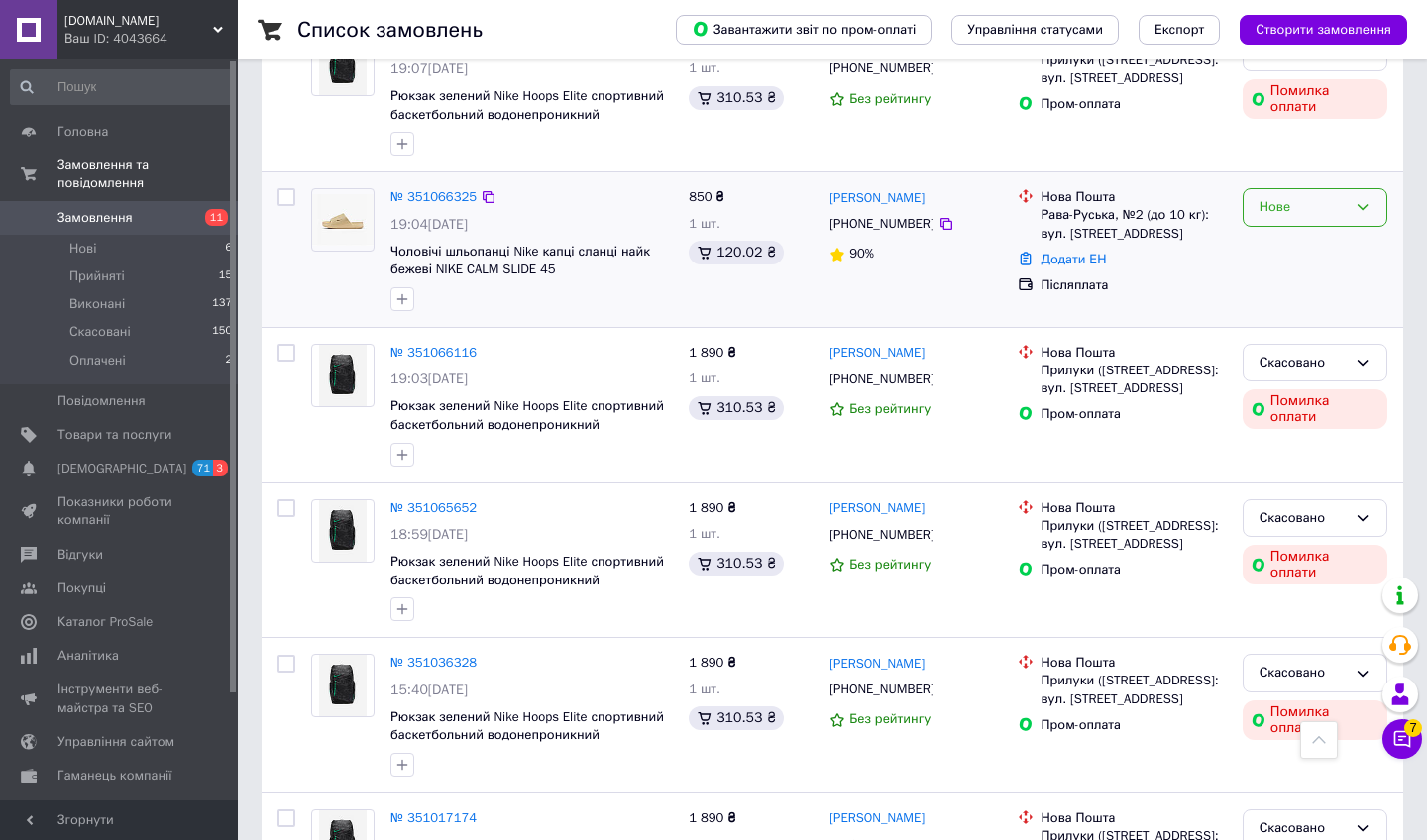 click on "Нове" at bounding box center [1303, 207] 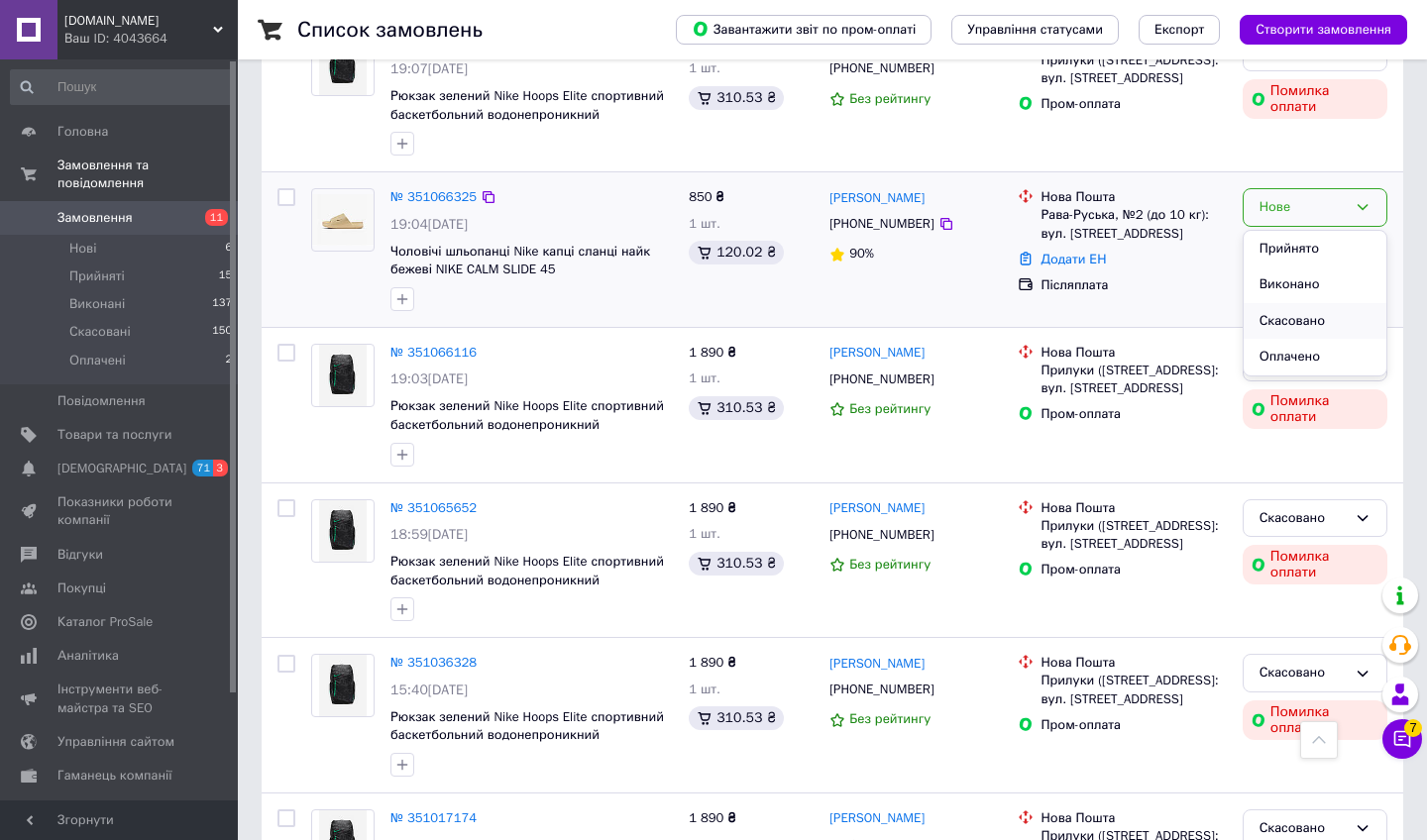 click on "Скасовано" at bounding box center [1315, 321] 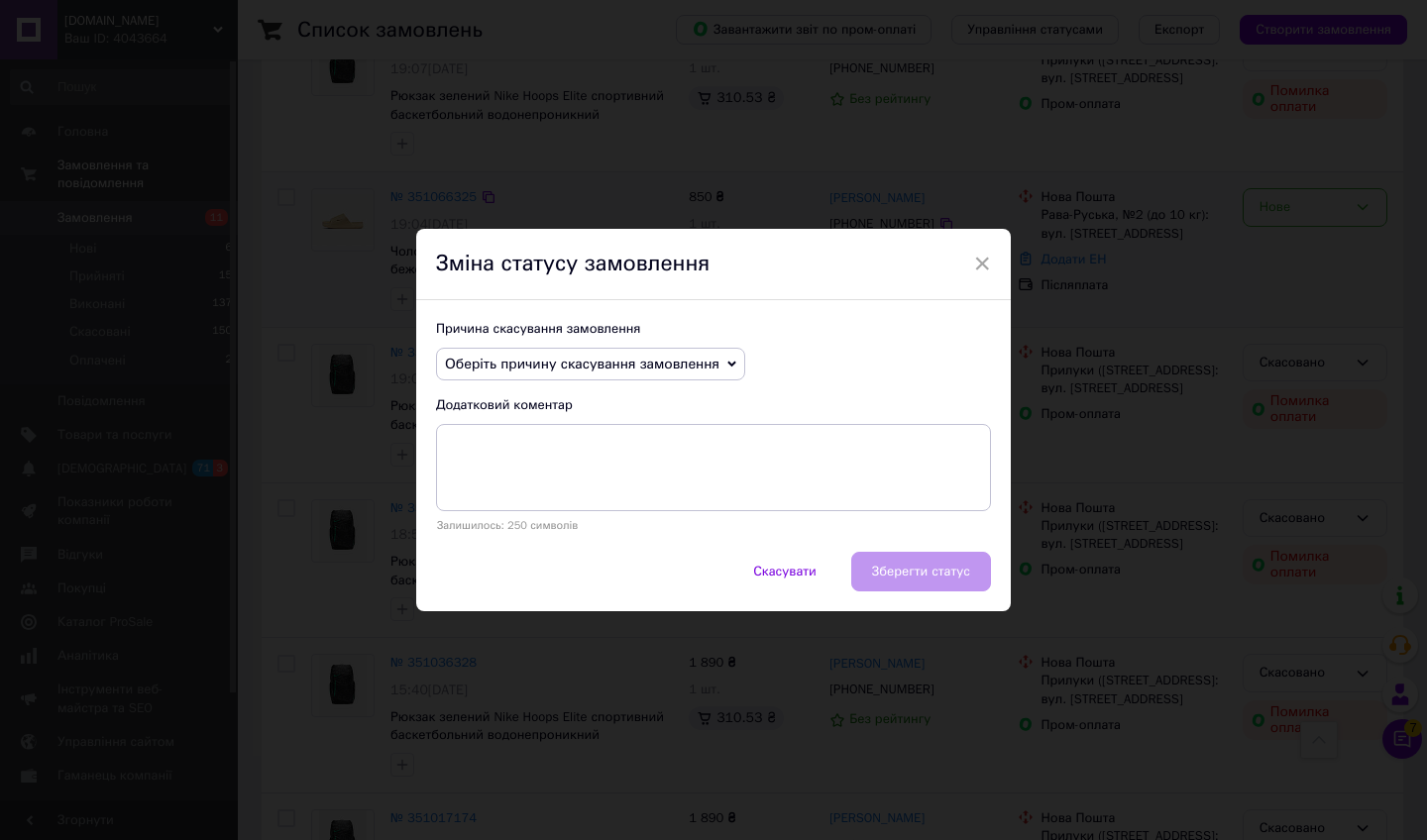 click on "Оберіть причину скасування замовлення" at bounding box center (591, 365) 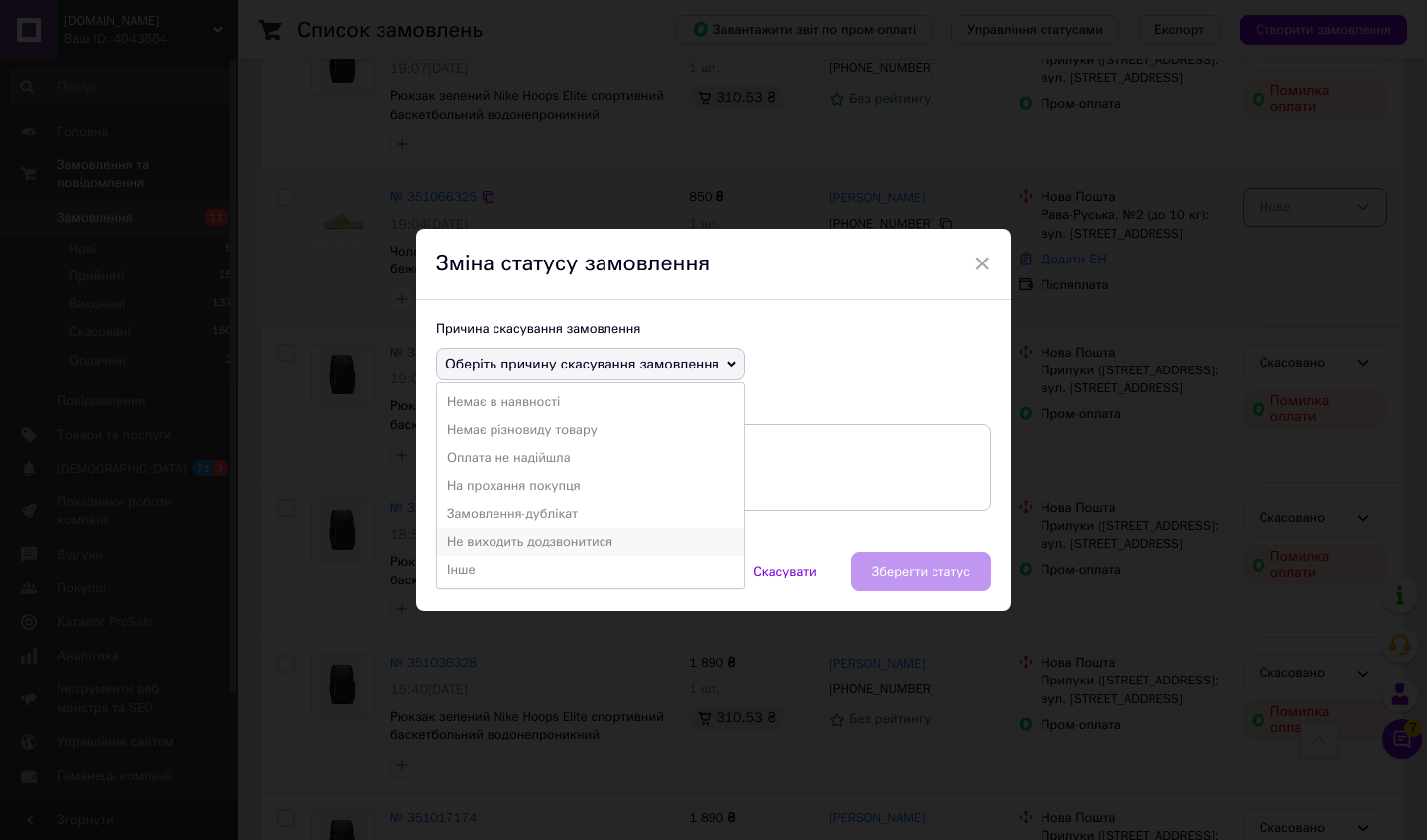 click on "Не виходить додзвонитися" at bounding box center [591, 542] 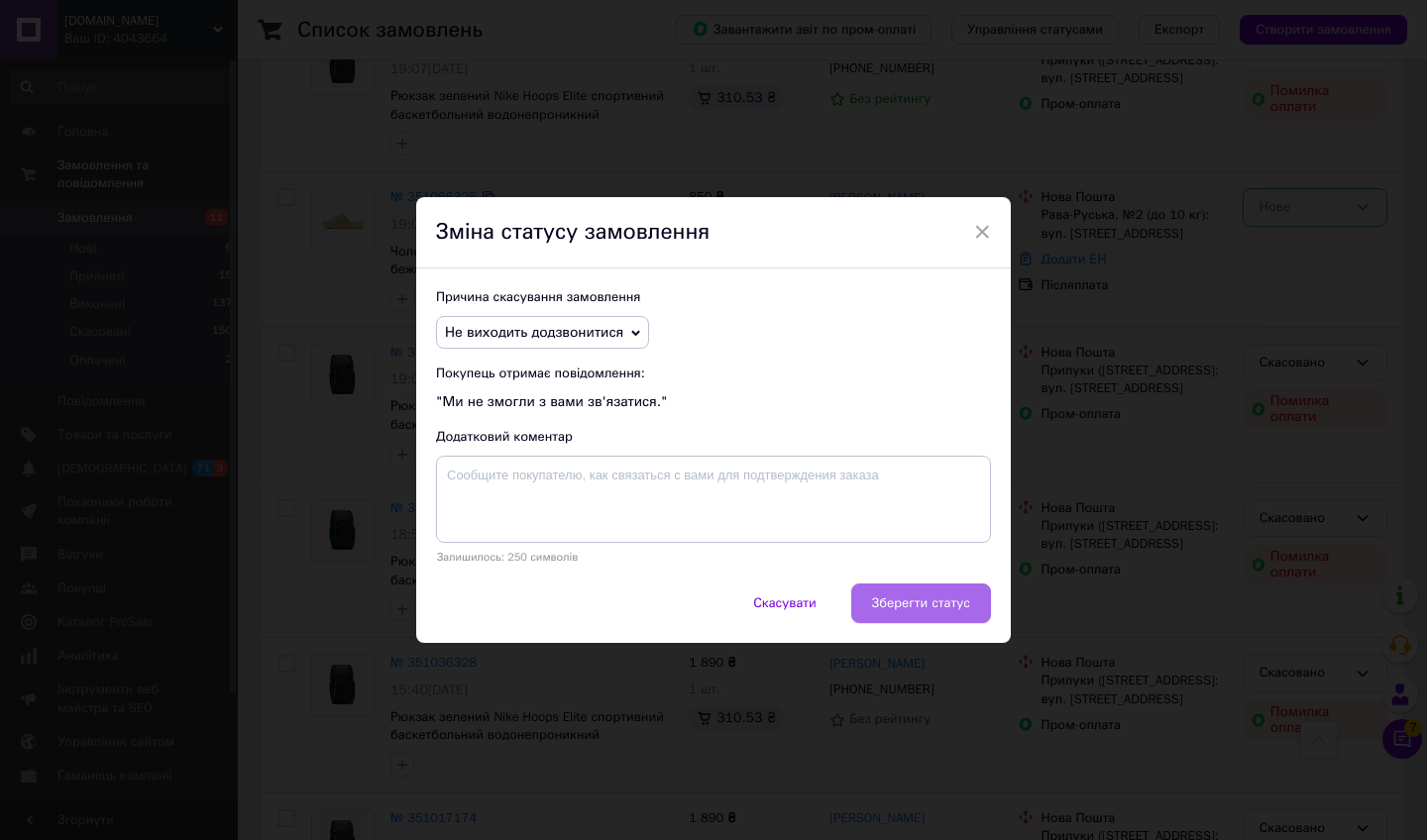 click on "Зберегти статус" at bounding box center (921, 603) 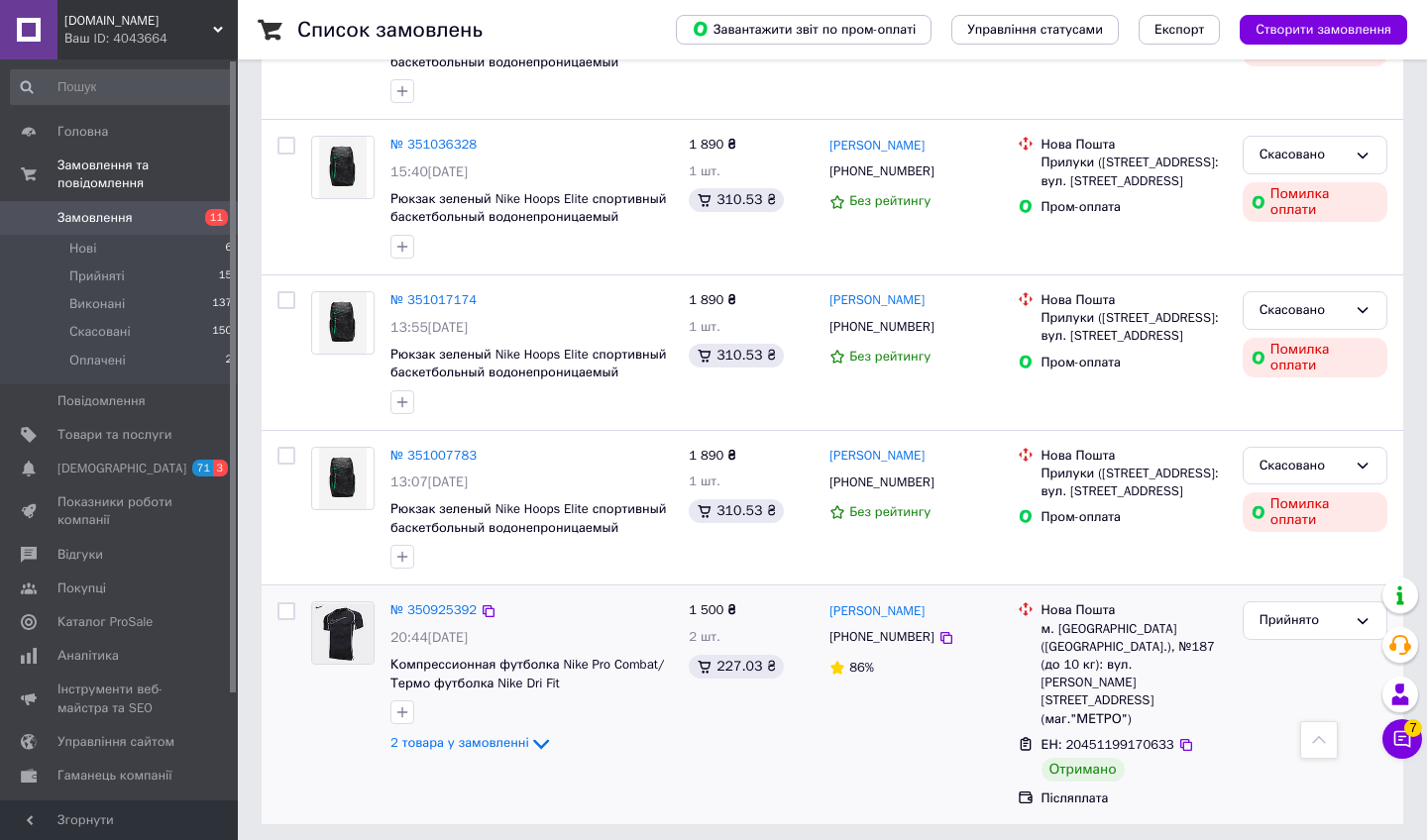 scroll, scrollTop: 2878, scrollLeft: 0, axis: vertical 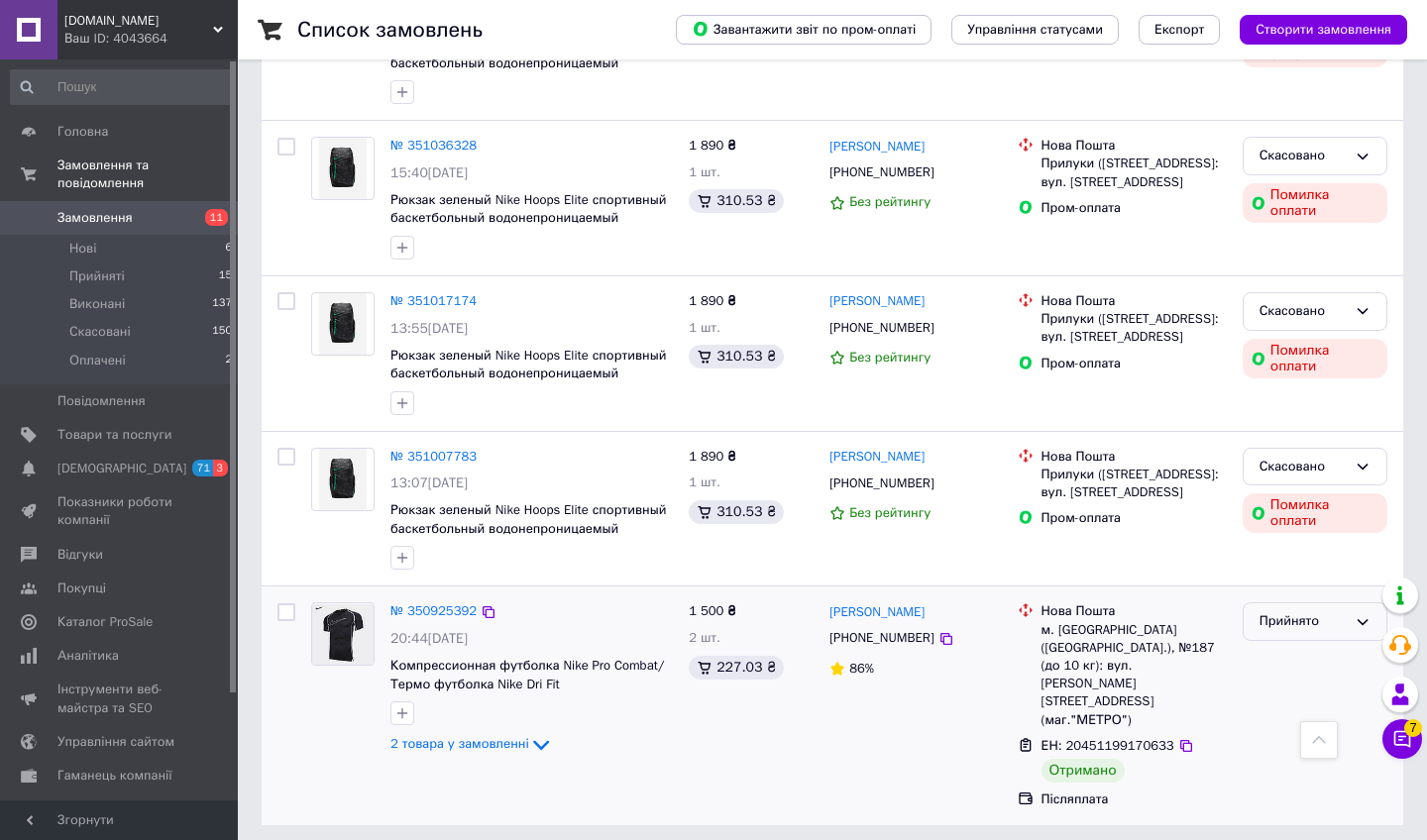 click on "Прийнято" at bounding box center (1315, 621) 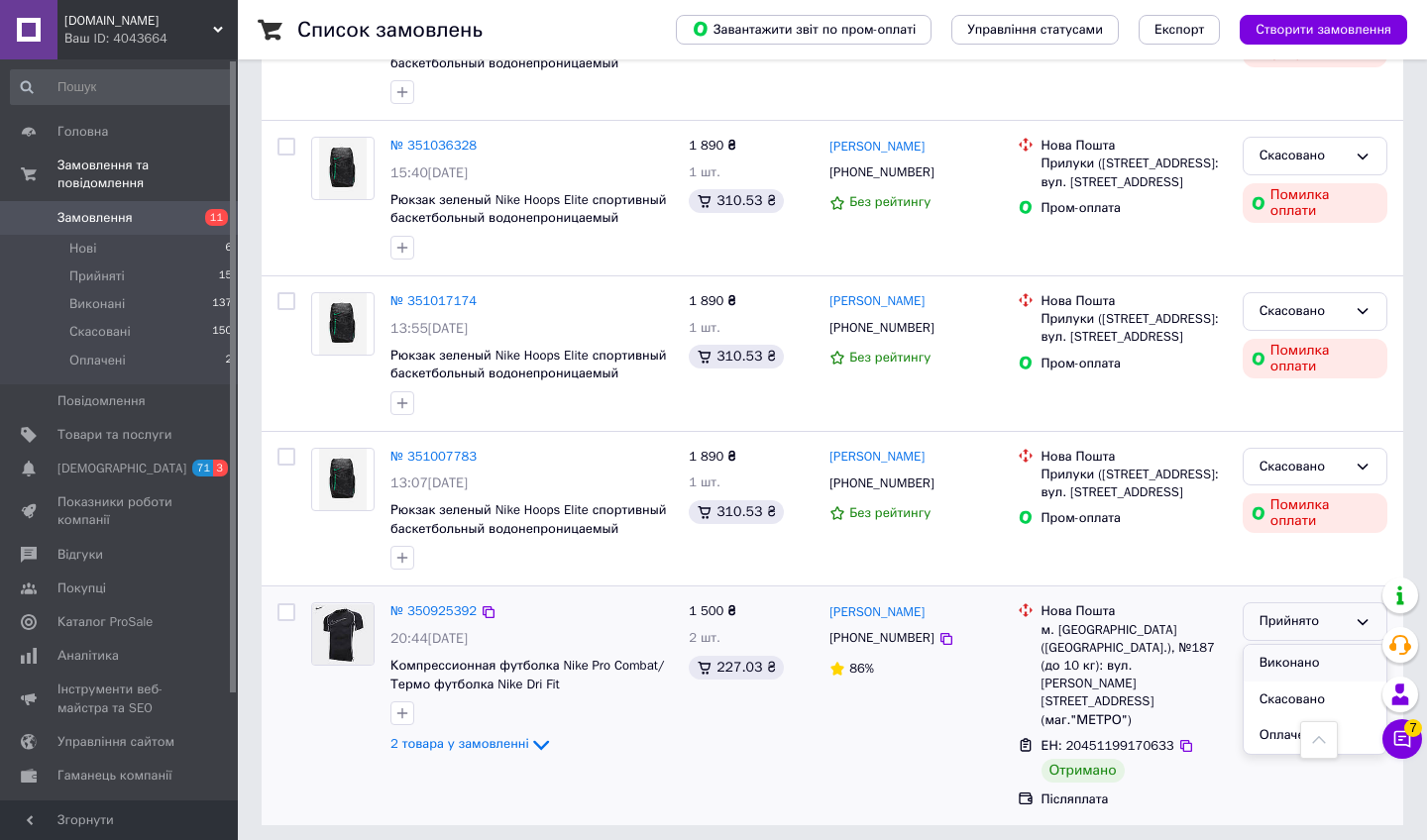 click on "Виконано" at bounding box center (1315, 663) 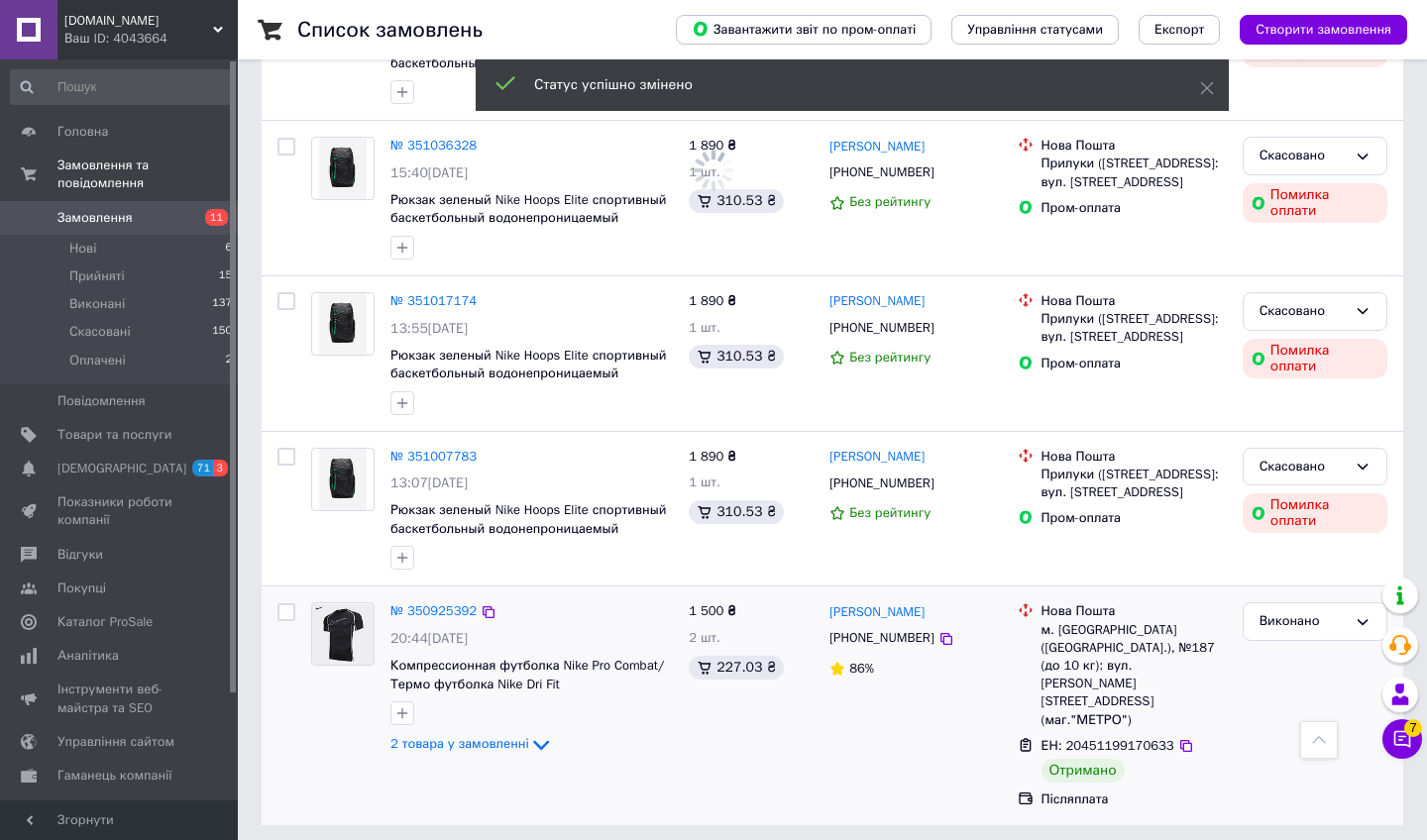 click on "1" at bounding box center [400, 870] 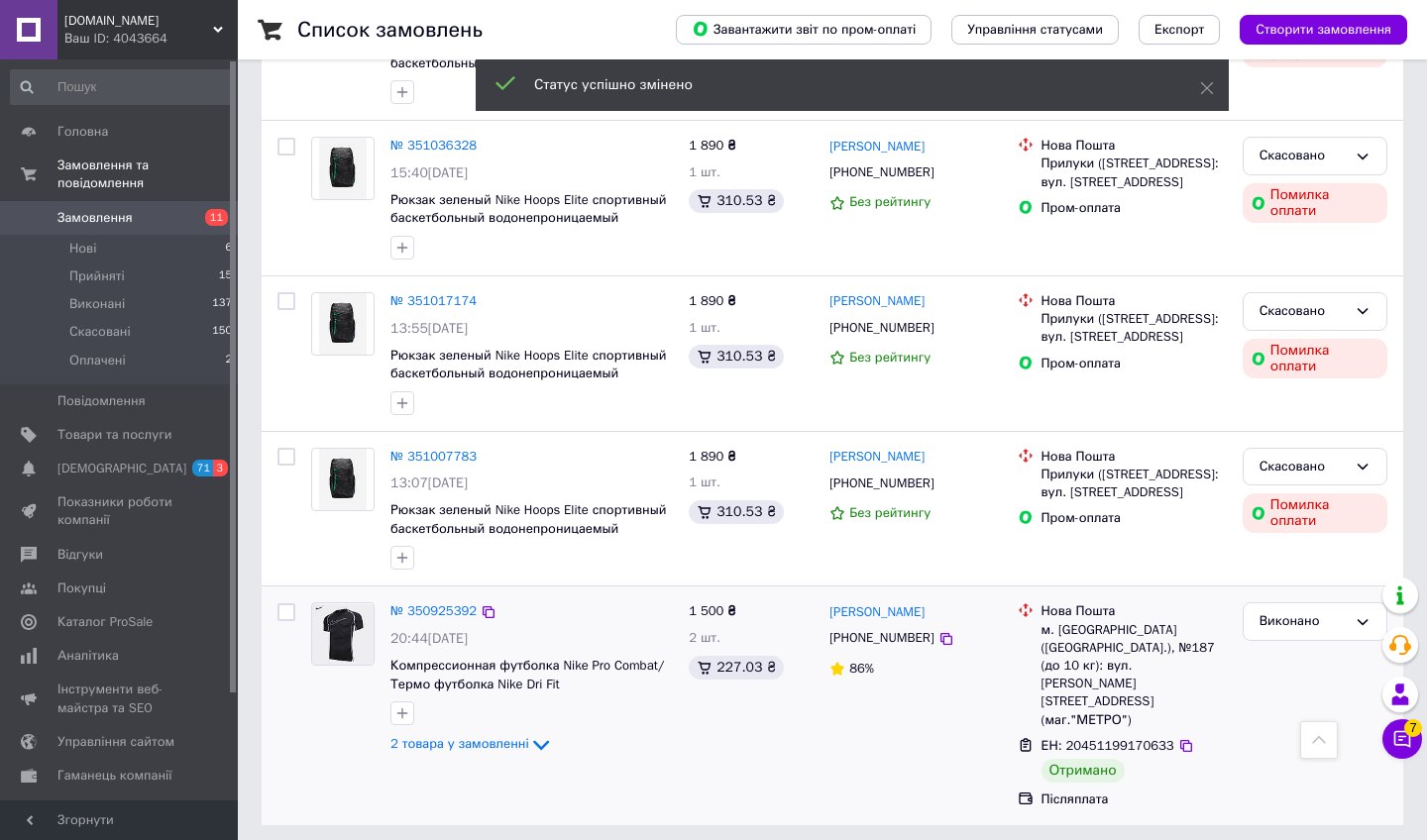 click on "1" at bounding box center (400, 870) 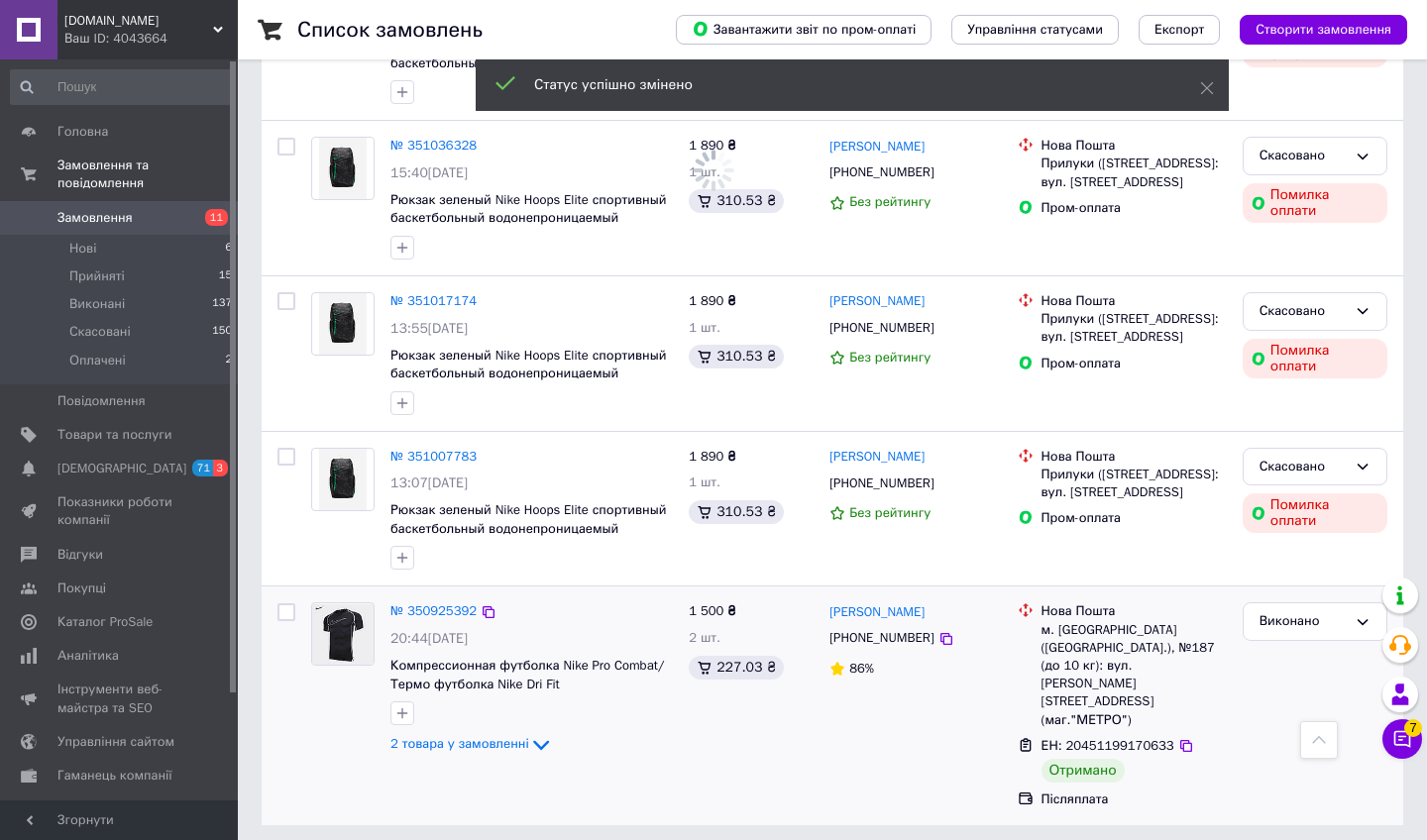 scroll, scrollTop: 0, scrollLeft: 0, axis: both 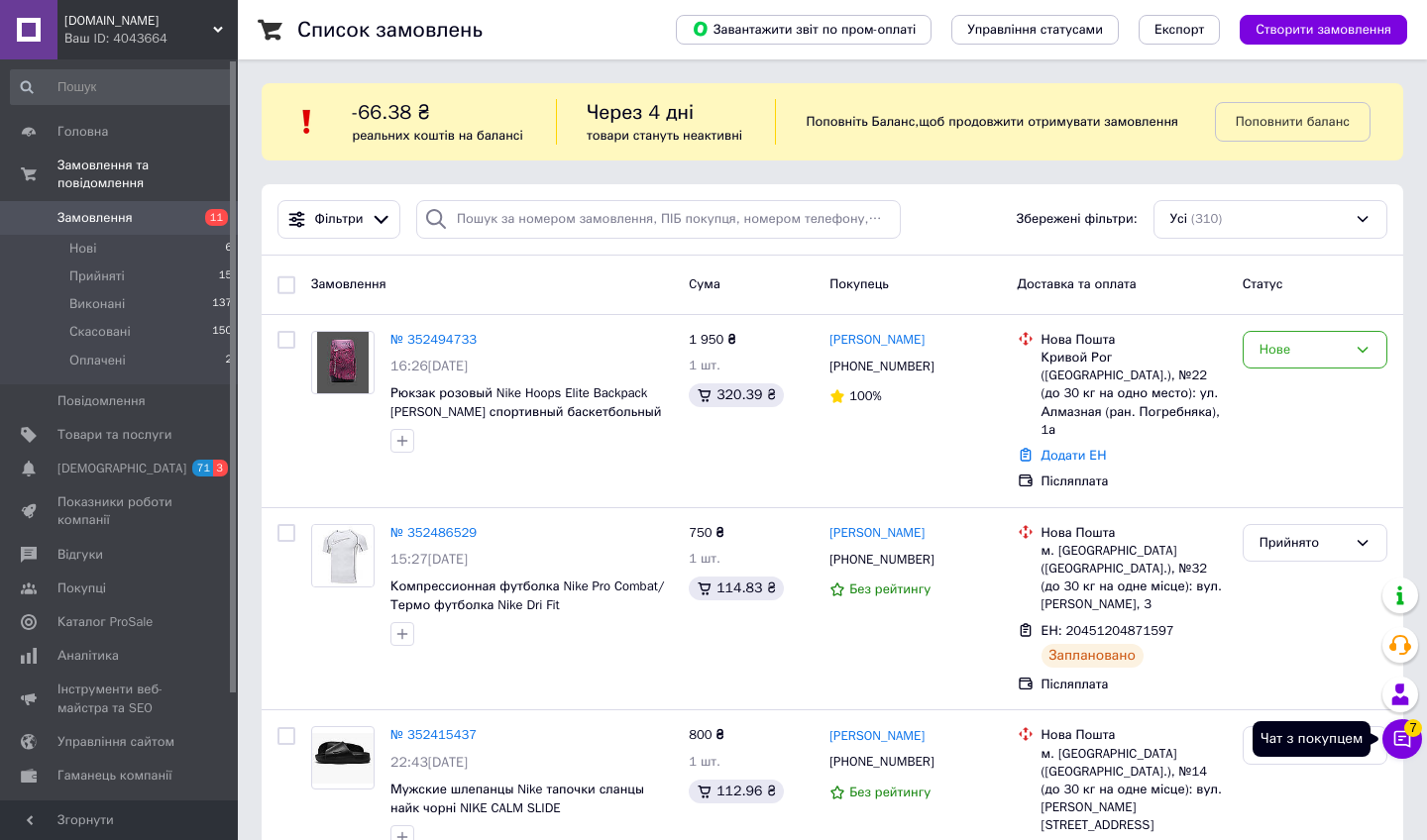click 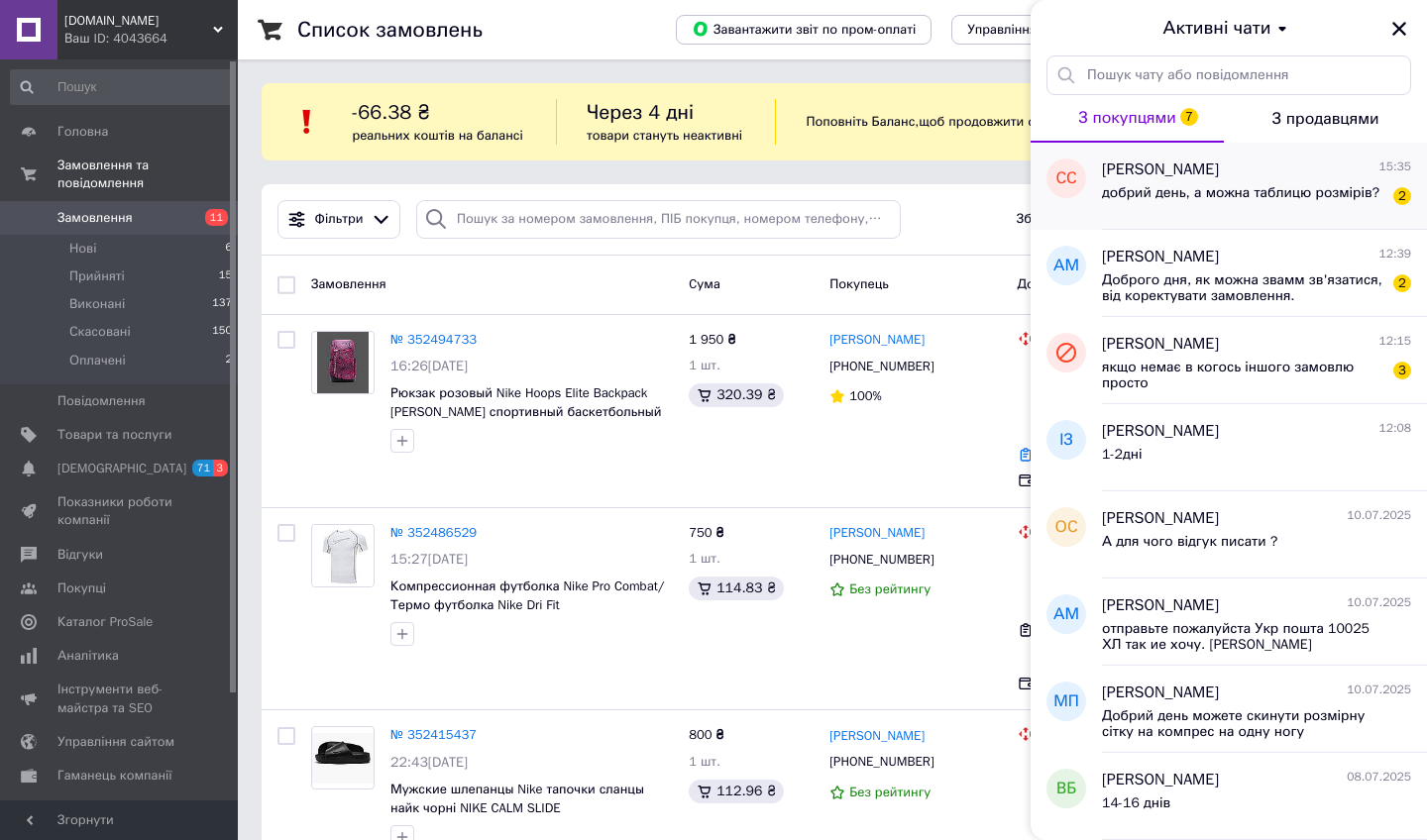 click on "добрий день, а можна таблицю розмірів?" at bounding box center [1241, 193] 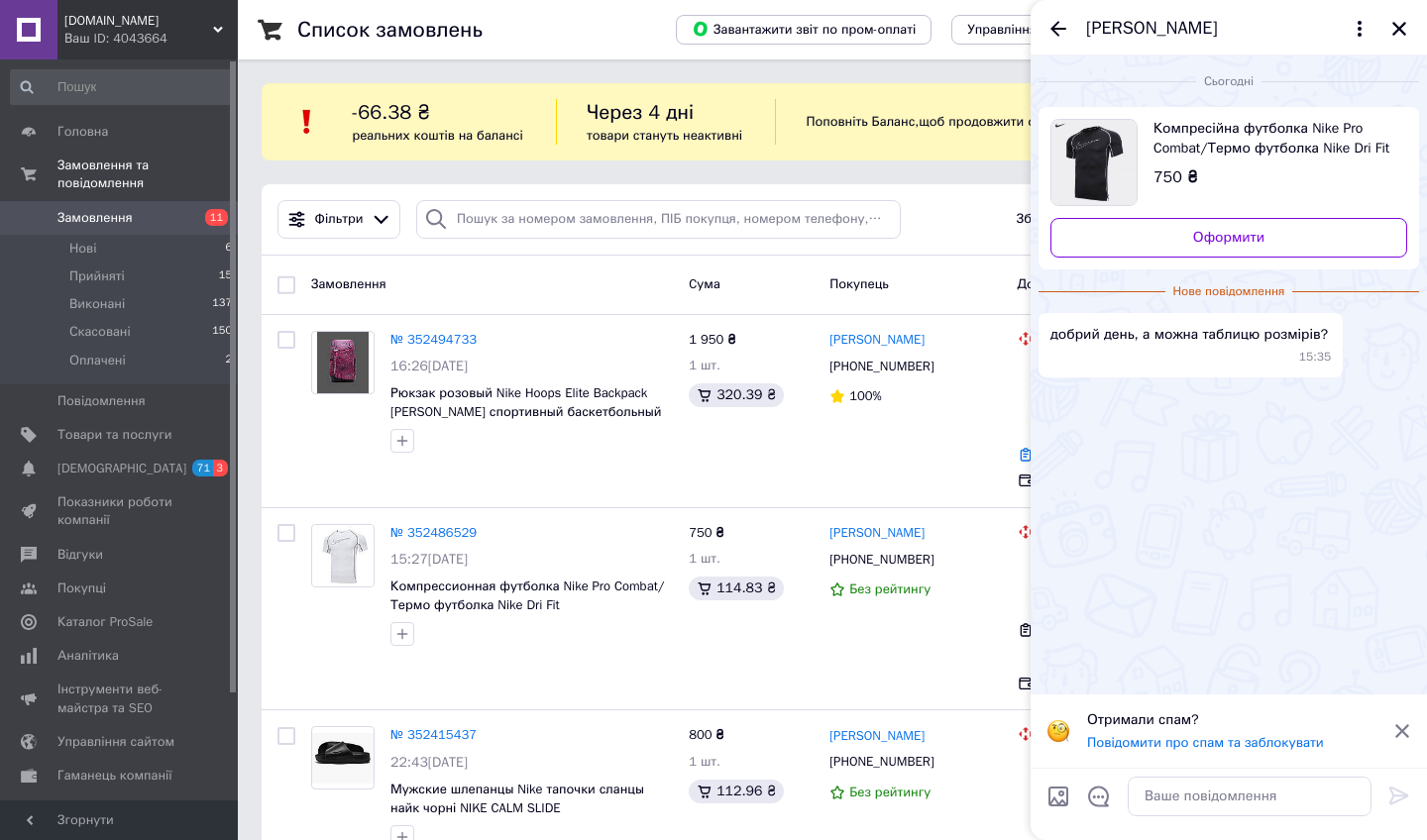 click on "[PERSON_NAME]" at bounding box center [1229, 28] 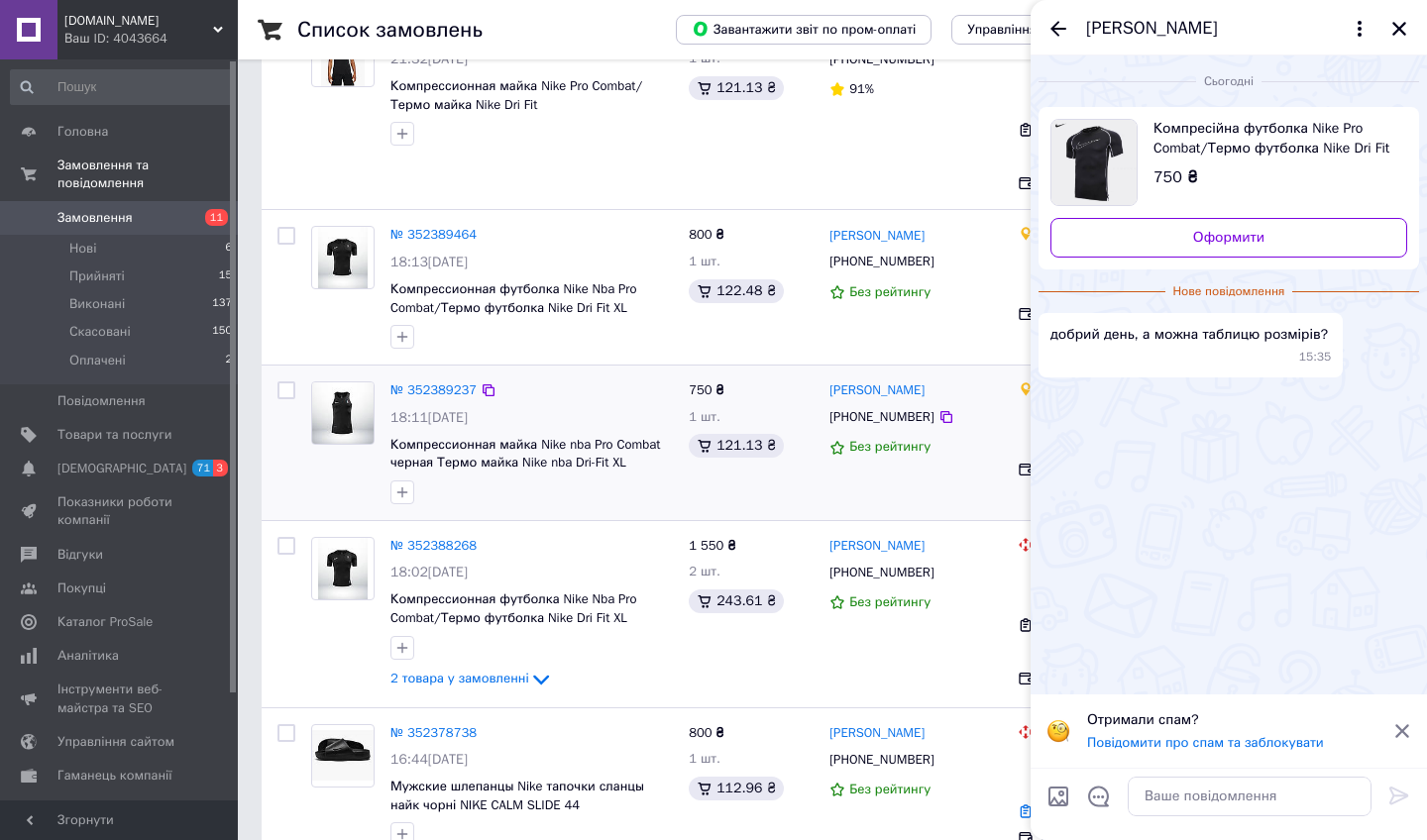 scroll, scrollTop: 869, scrollLeft: 0, axis: vertical 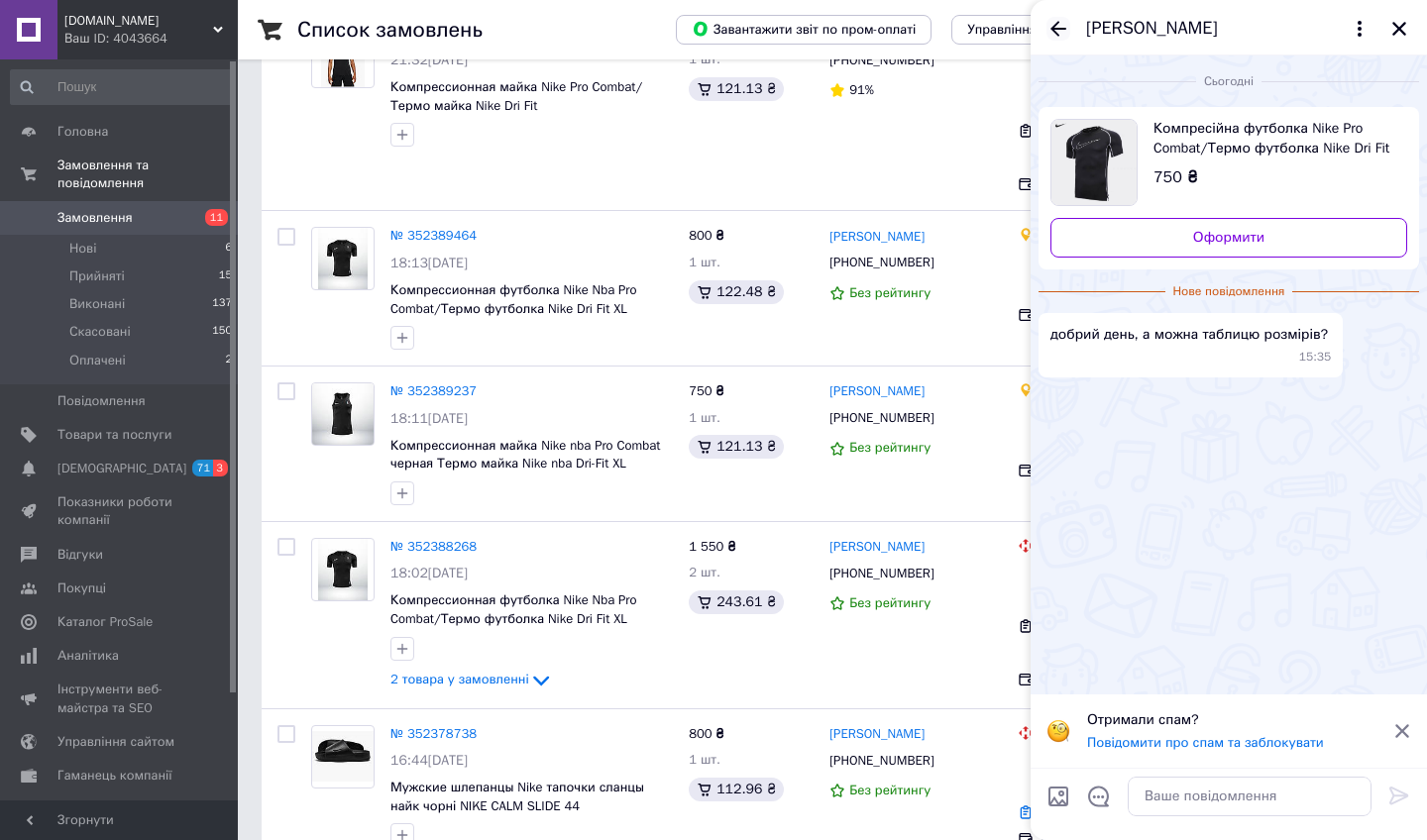 click 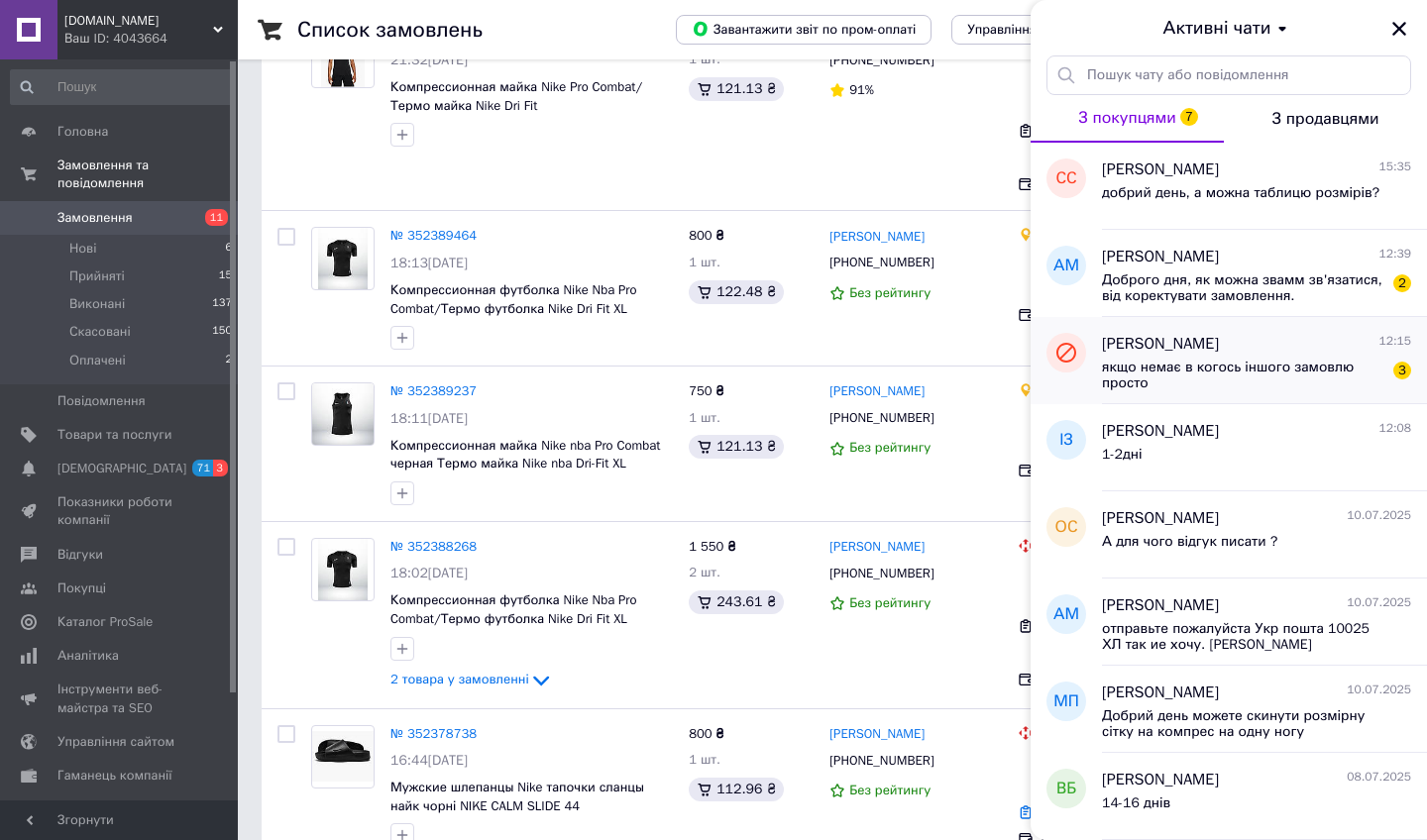 click on "[PERSON_NAME]" at bounding box center (1160, 344) 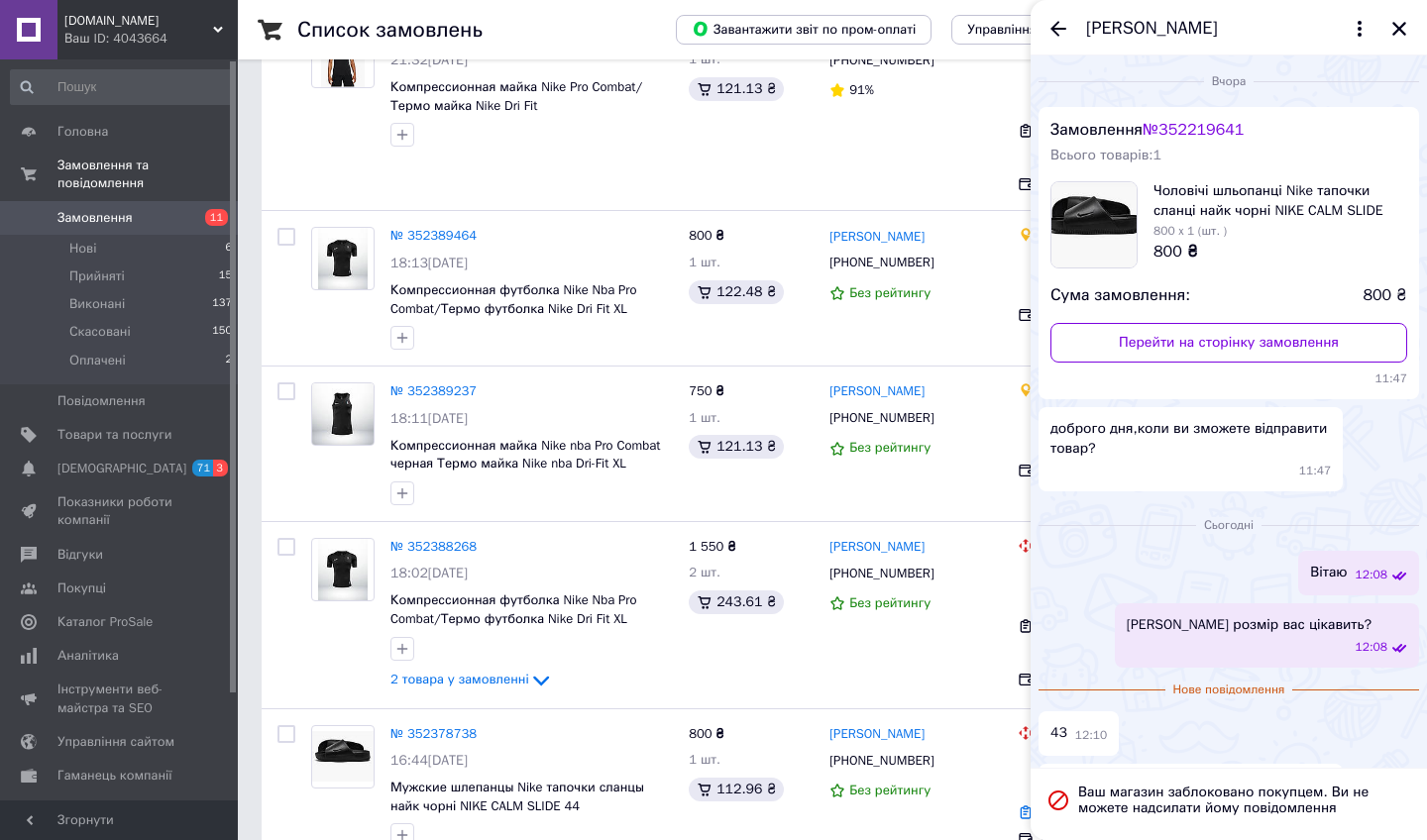scroll, scrollTop: 0, scrollLeft: 0, axis: both 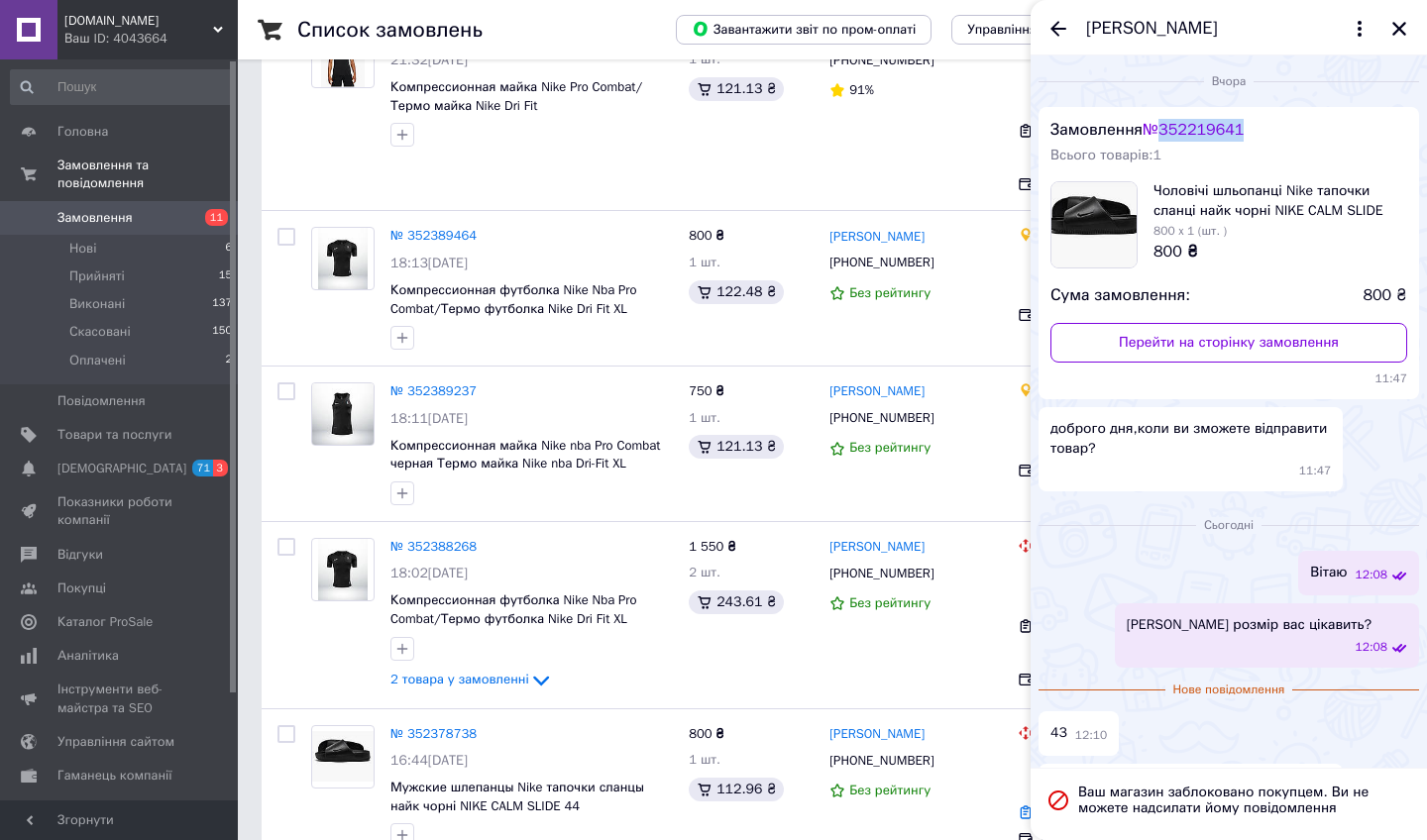 click on "№ 352219641" at bounding box center (1193, 130) 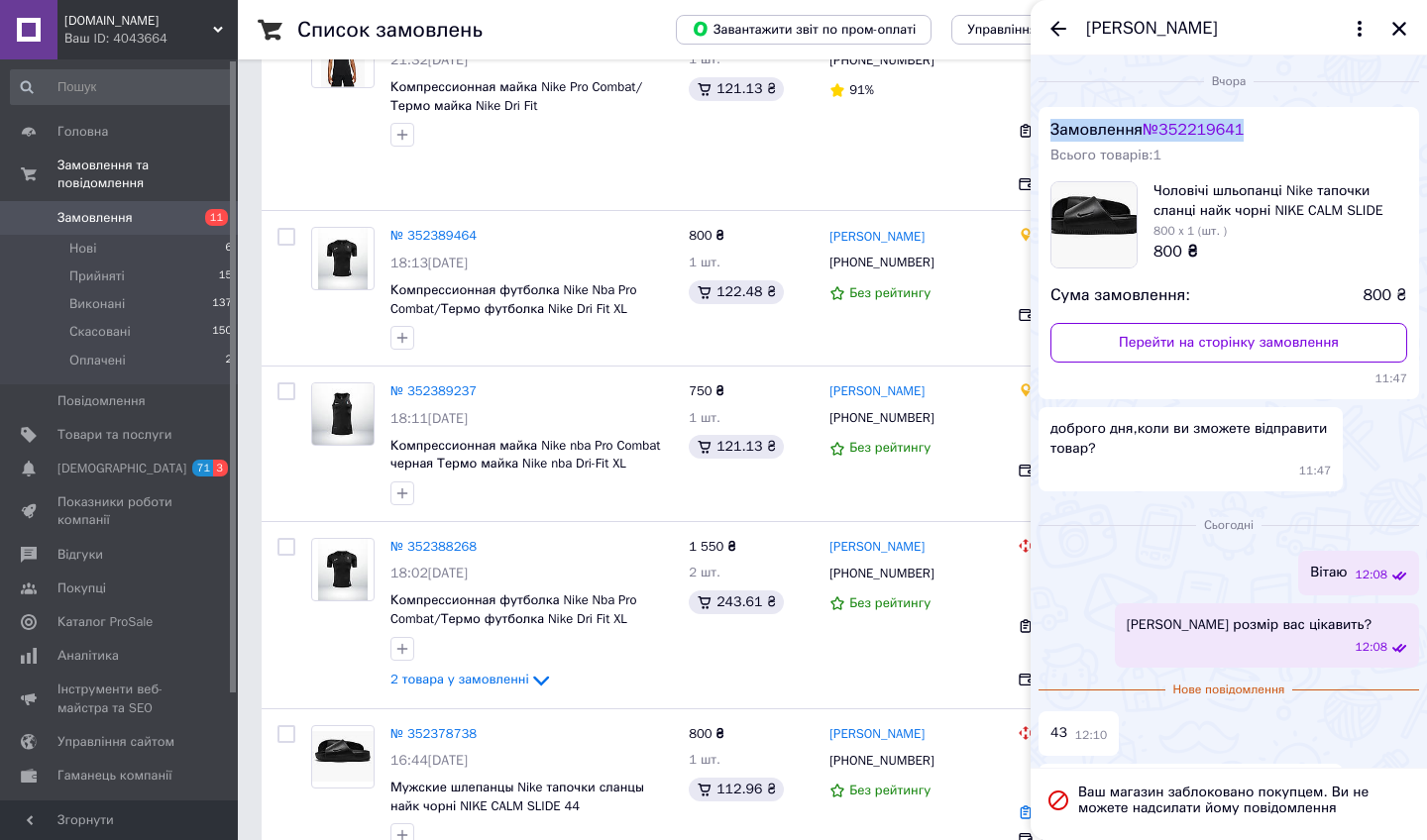 click on "№ 352219641" at bounding box center (1193, 130) 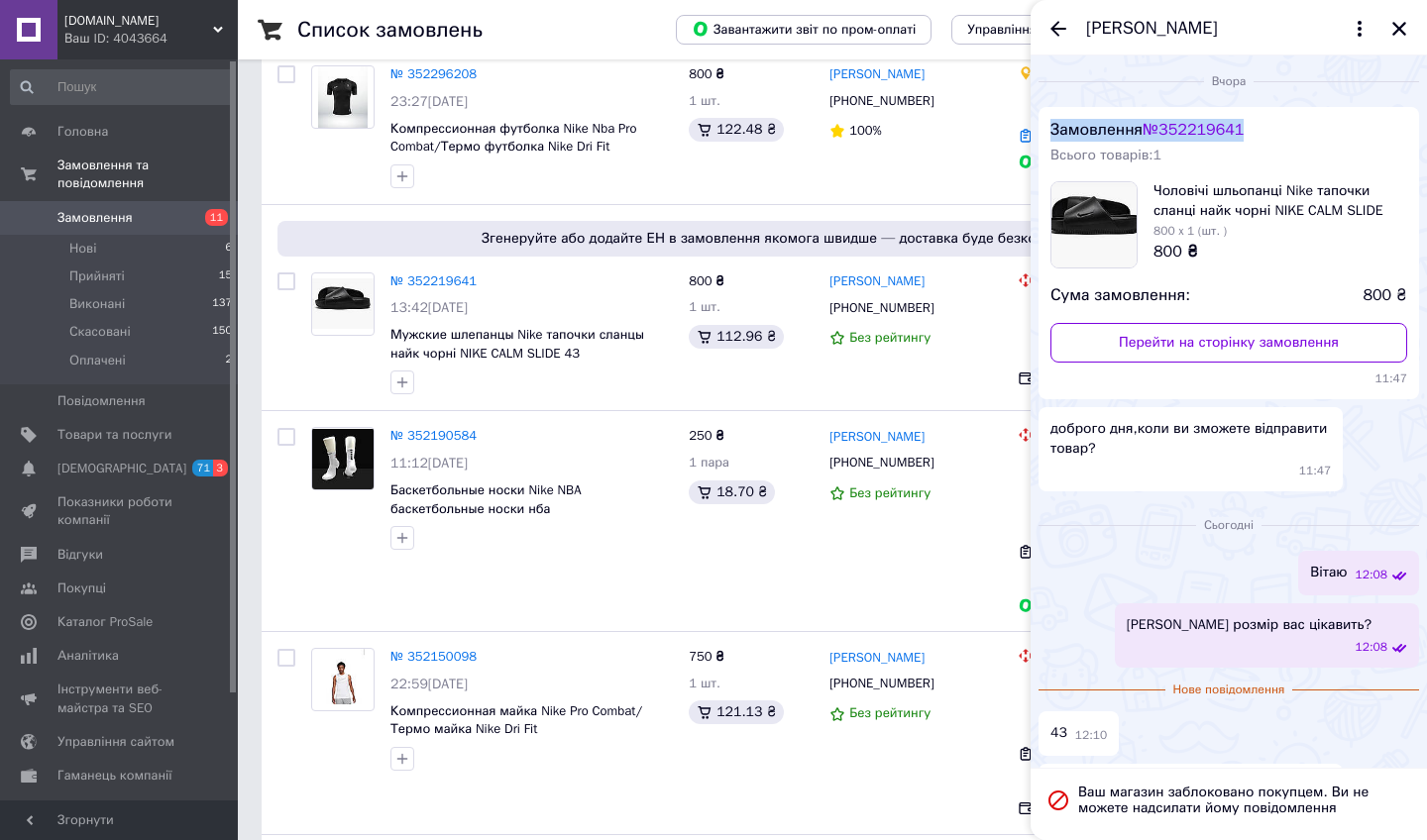 scroll, scrollTop: 1941, scrollLeft: 0, axis: vertical 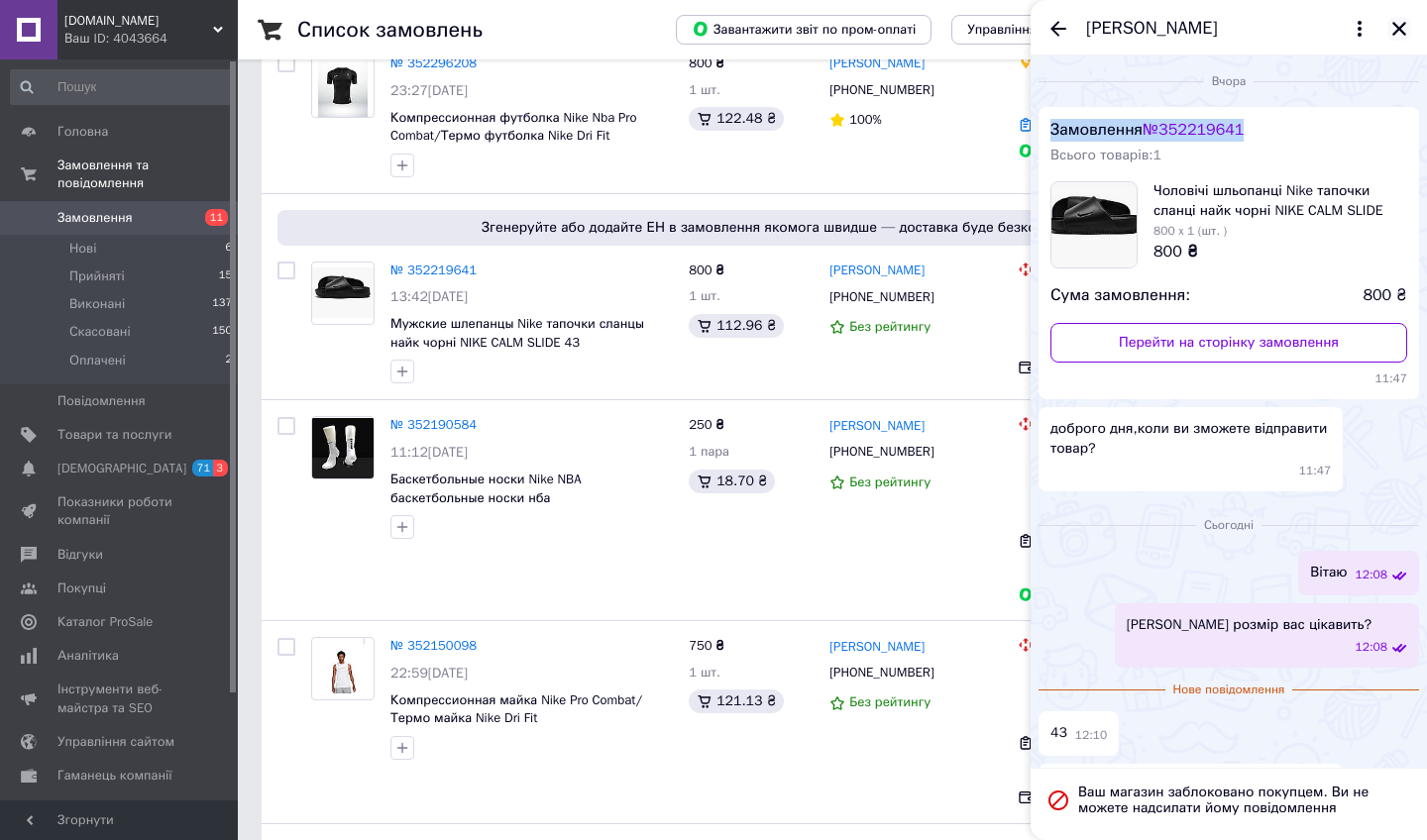 click 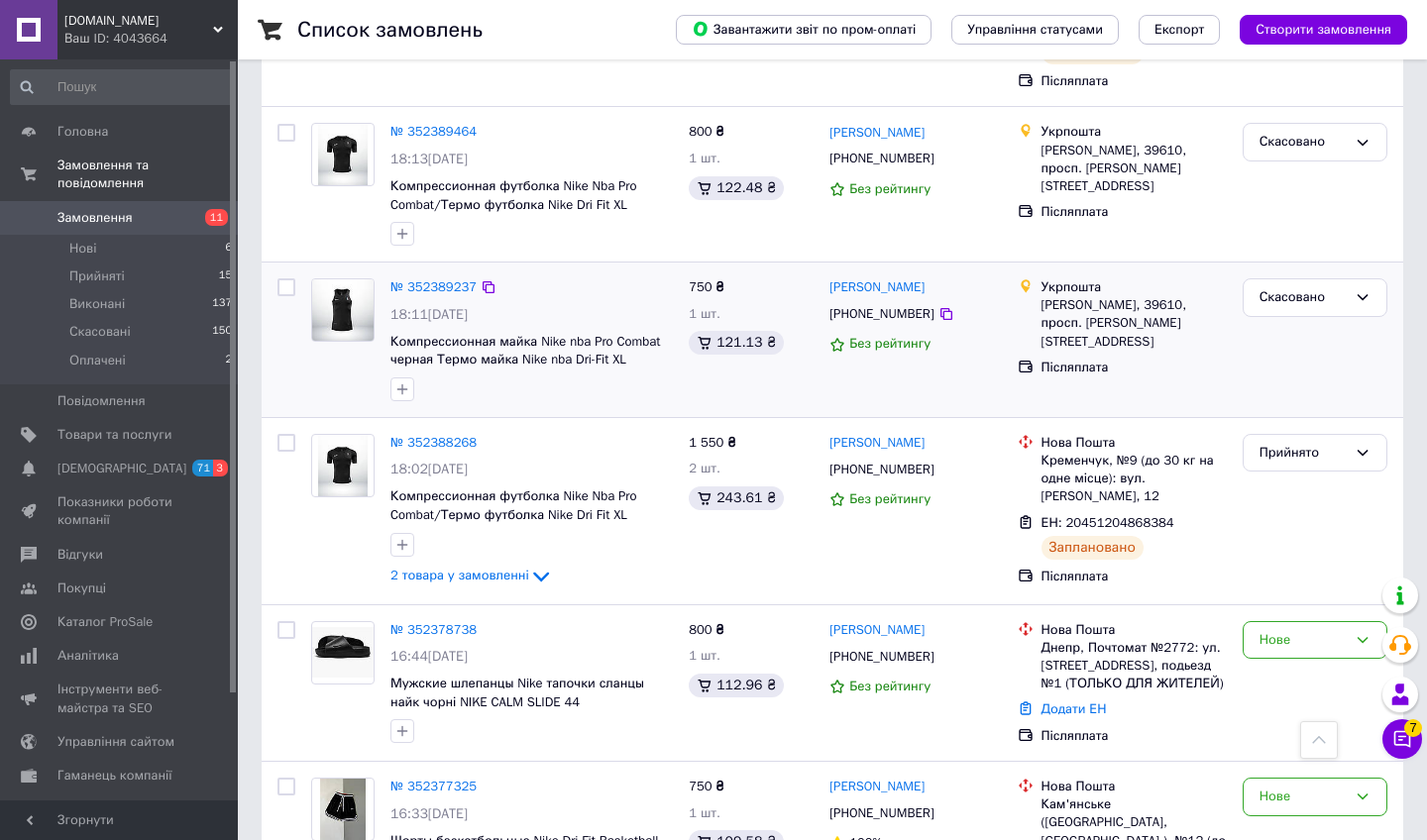 scroll, scrollTop: 919, scrollLeft: 0, axis: vertical 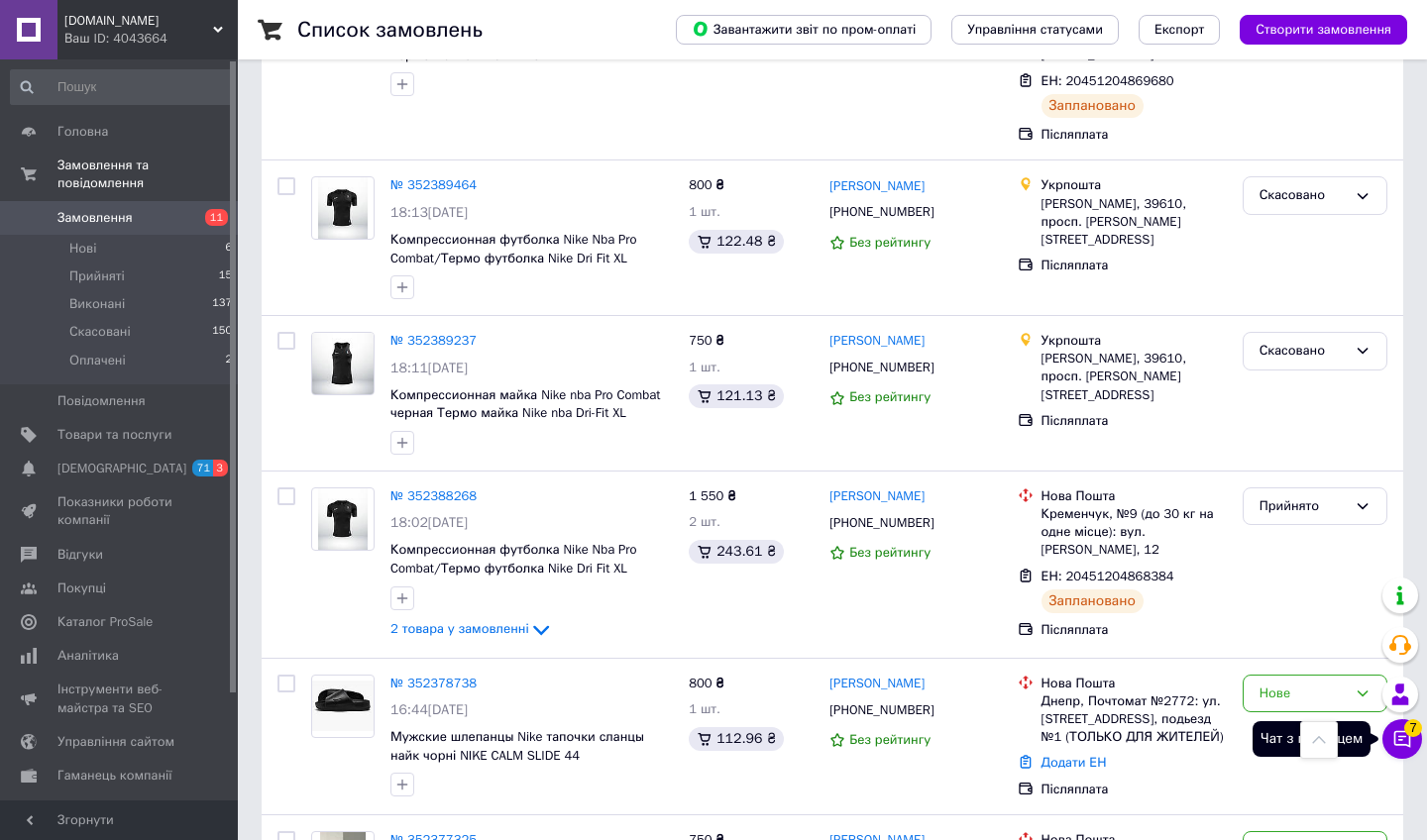 click on "Чат з покупцем 7" at bounding box center [1402, 739] 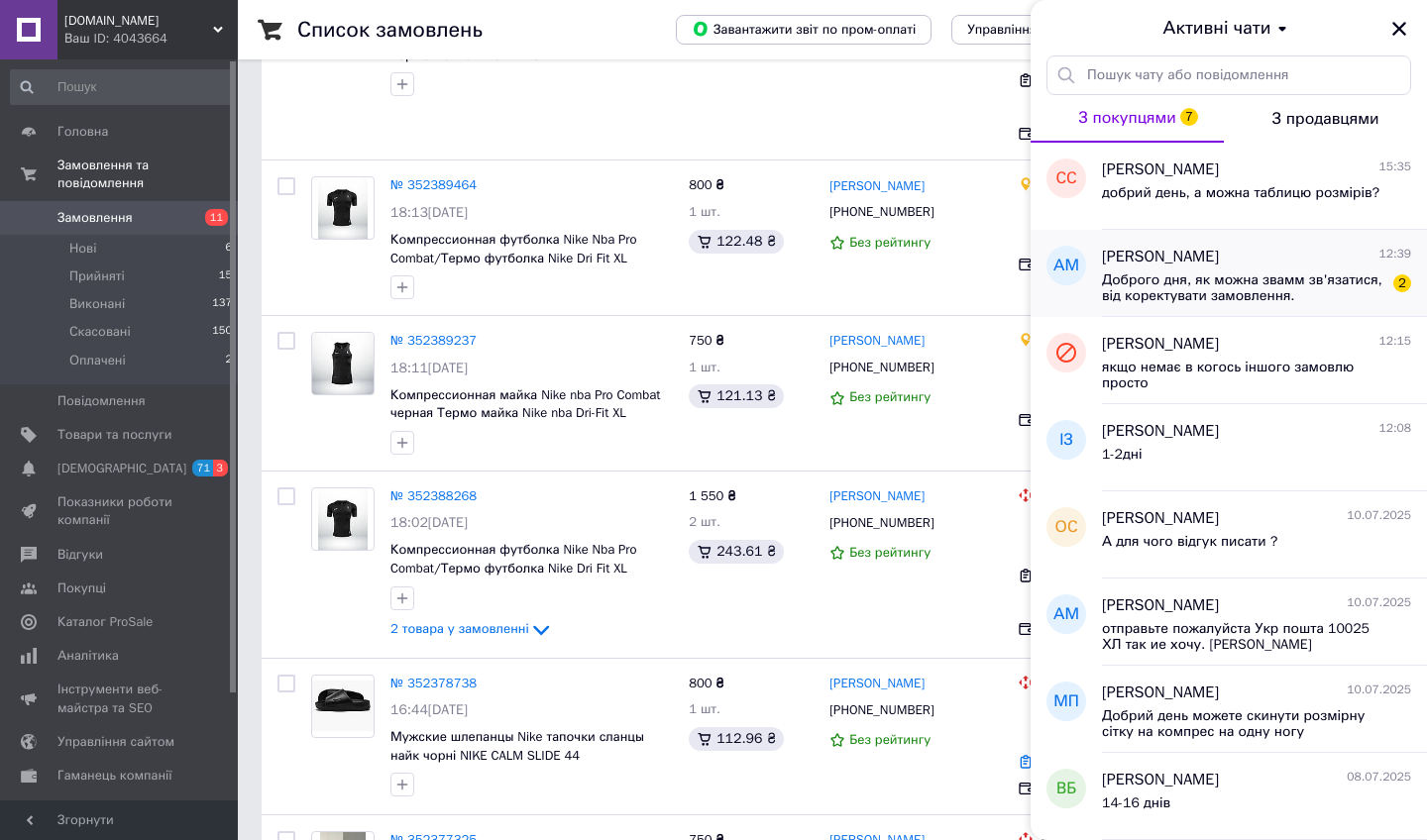 click on "[PERSON_NAME]" at bounding box center (1160, 257) 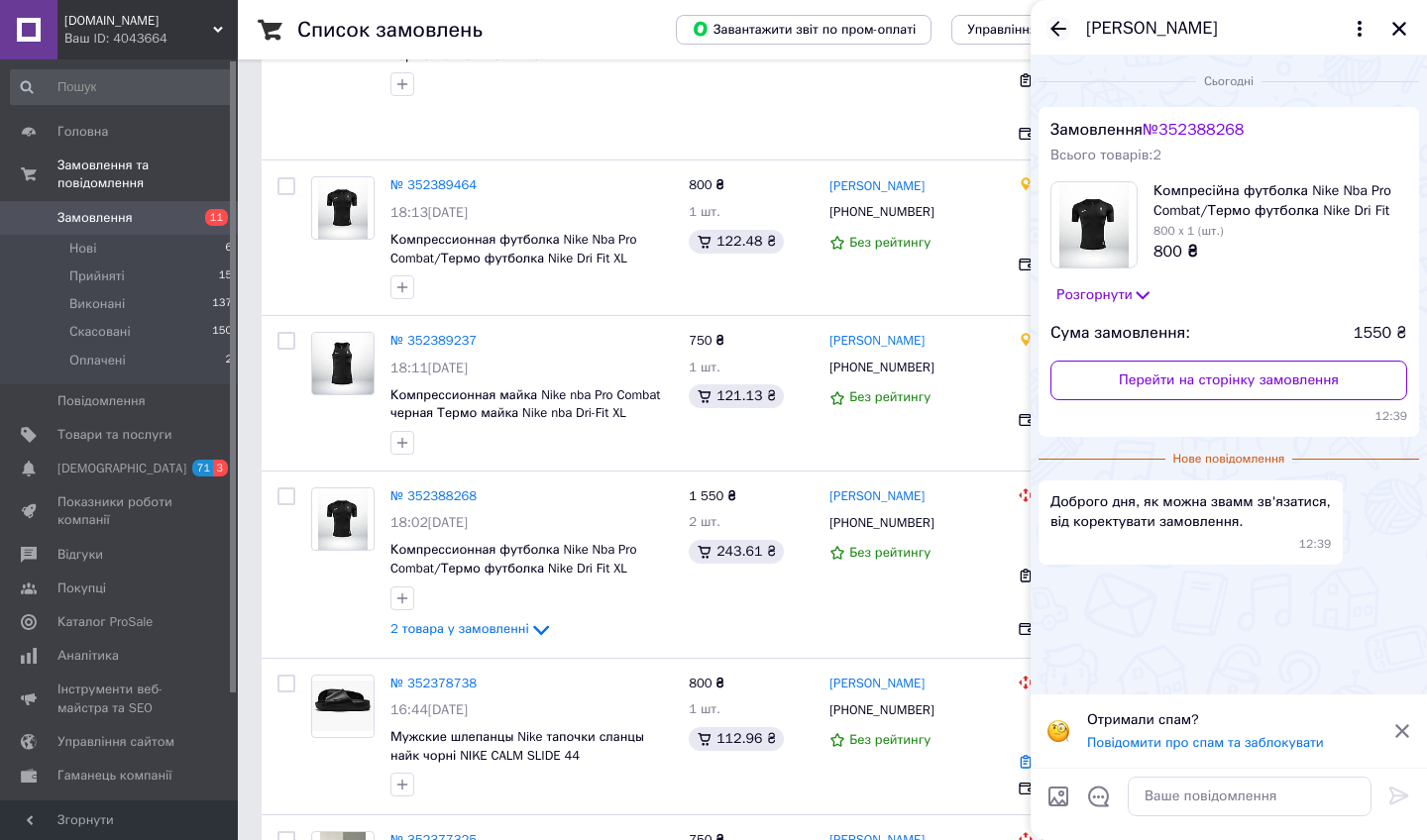click 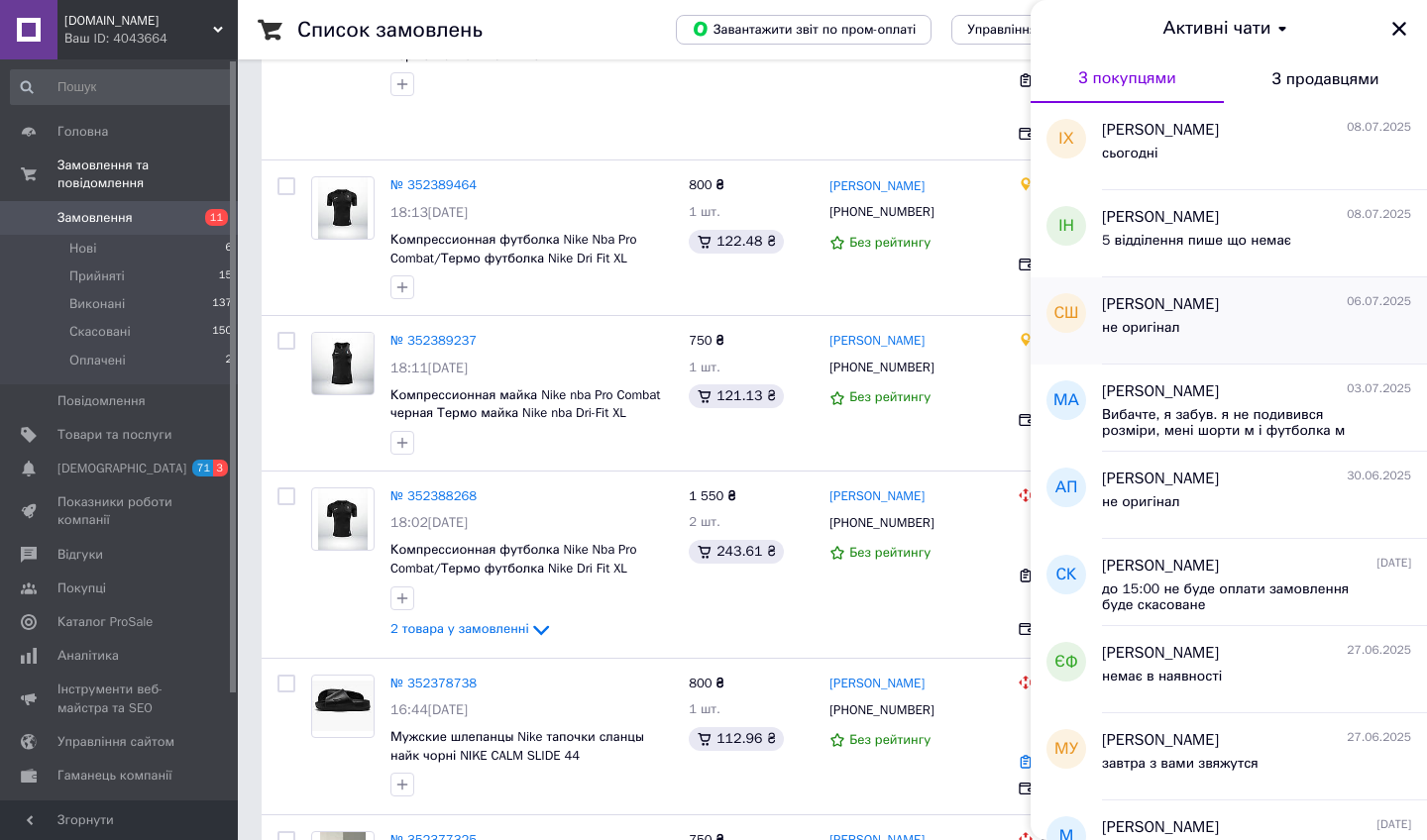 scroll, scrollTop: 815, scrollLeft: 0, axis: vertical 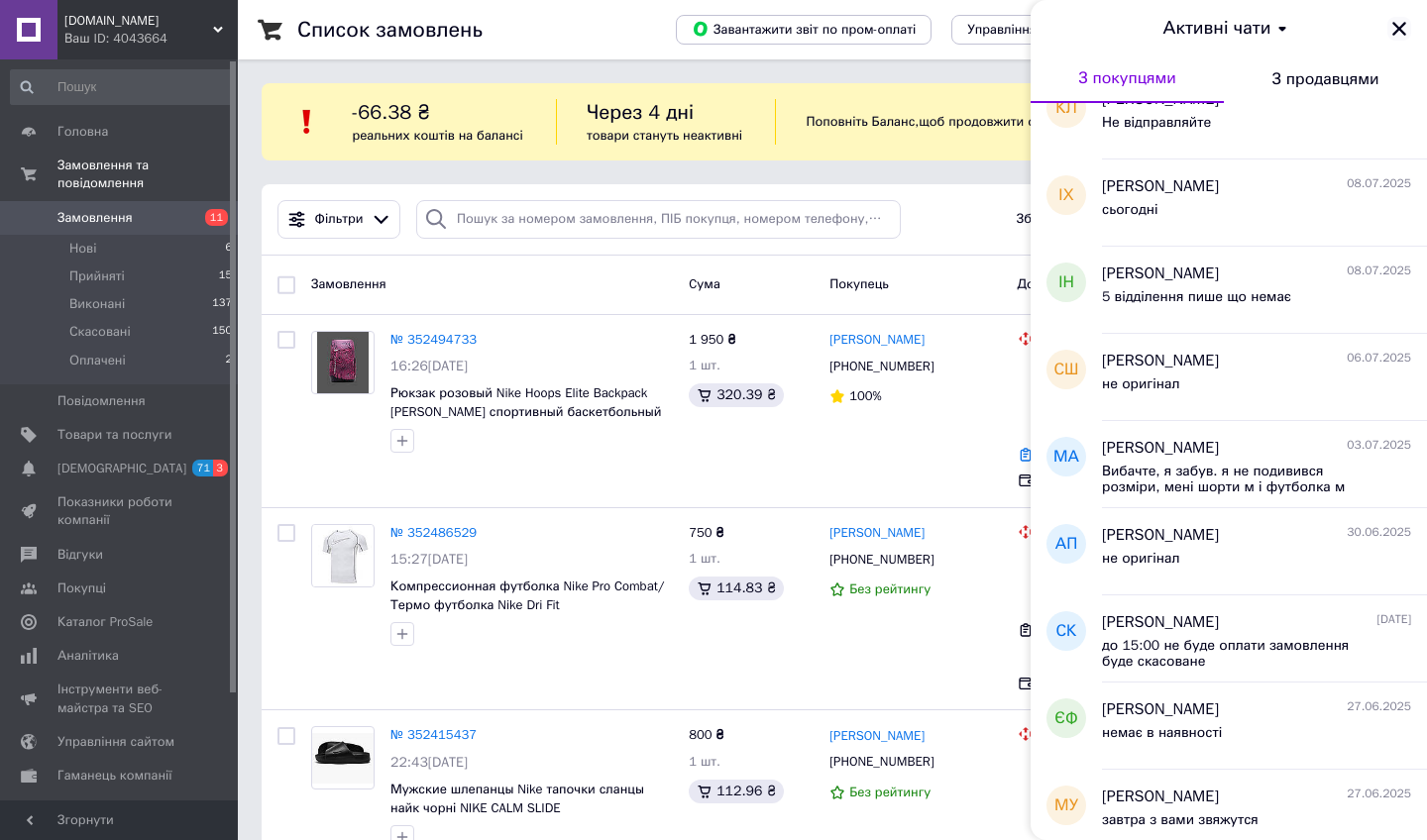 click 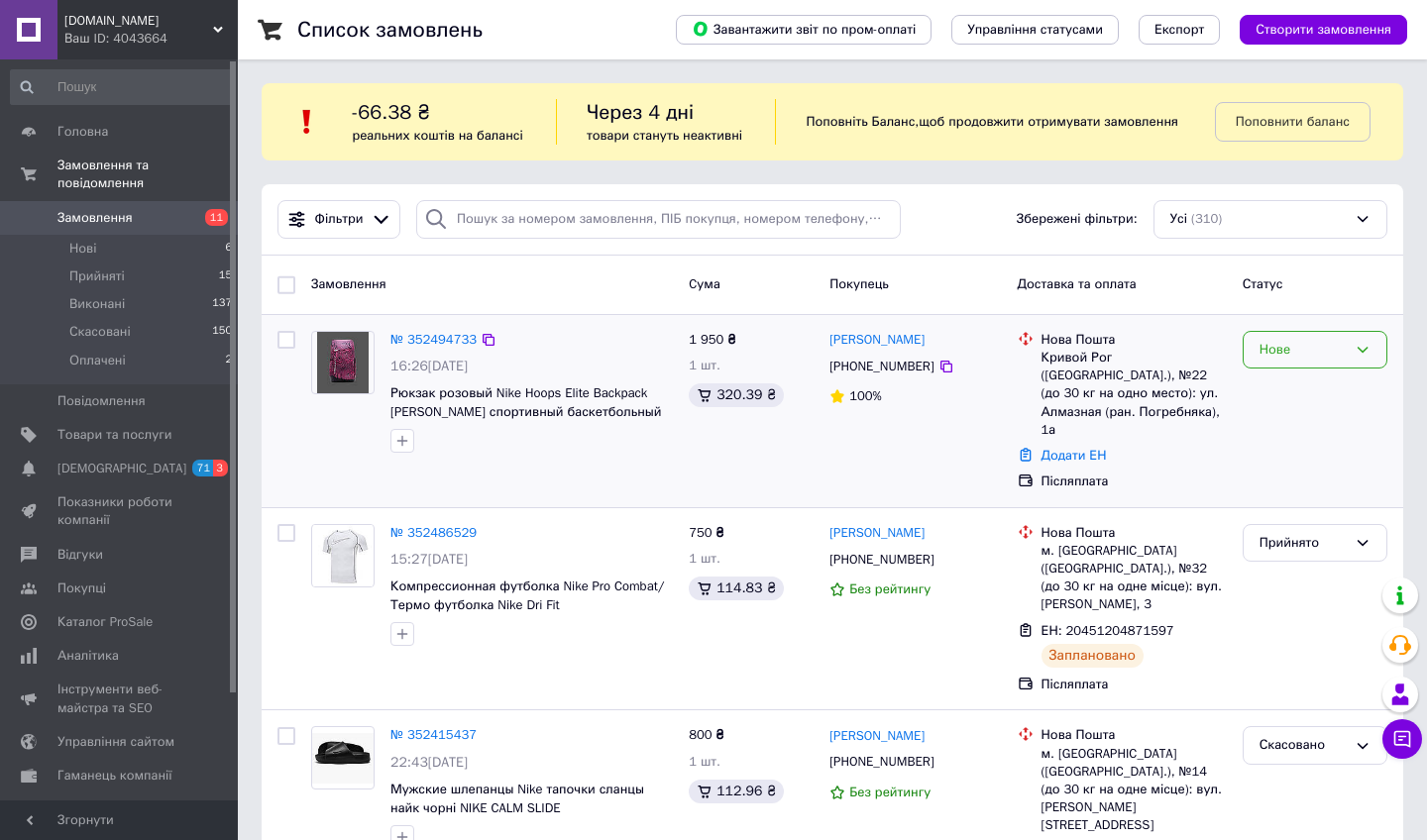 click on "Нове" at bounding box center (1303, 350) 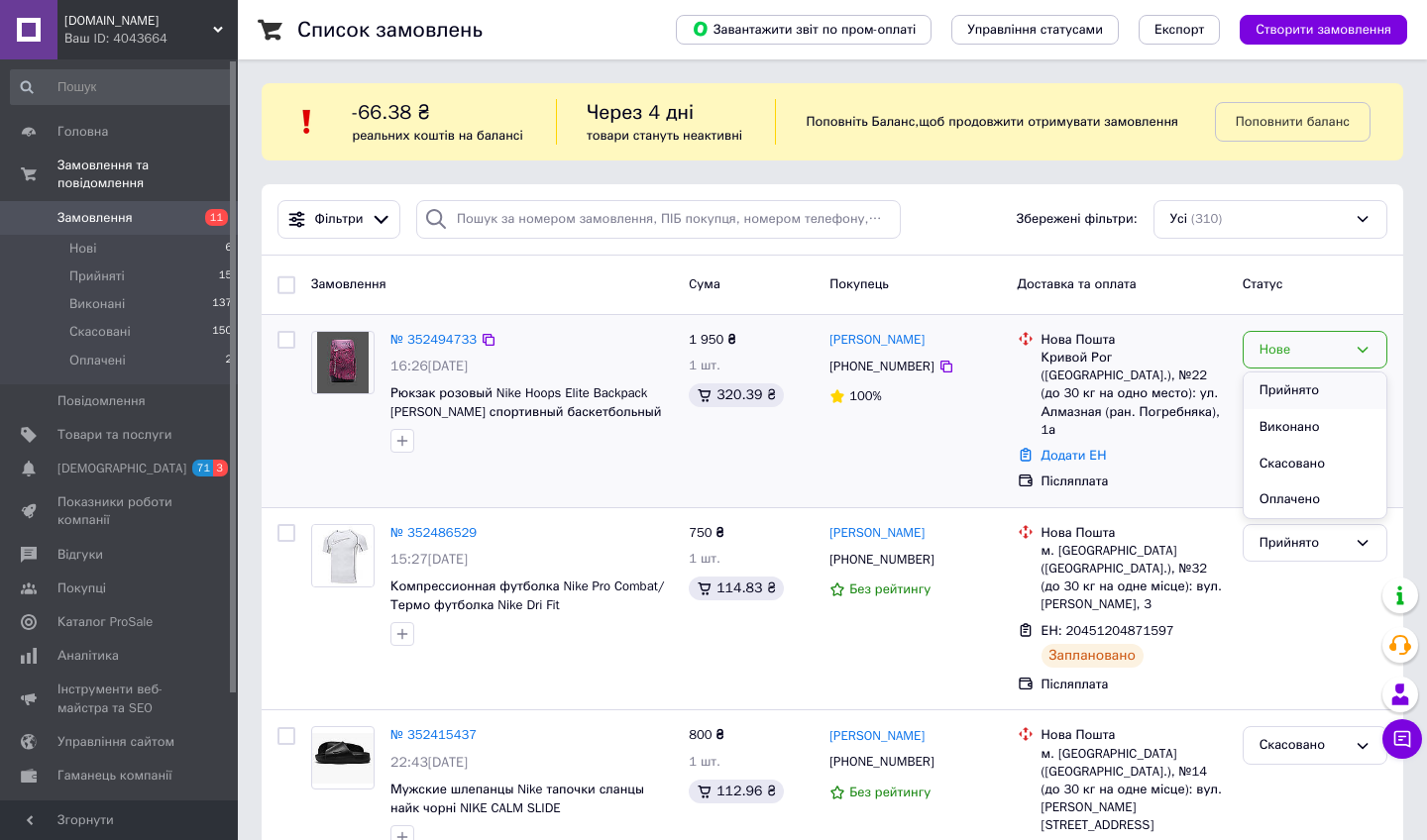 click on "Прийнято" at bounding box center (1315, 390) 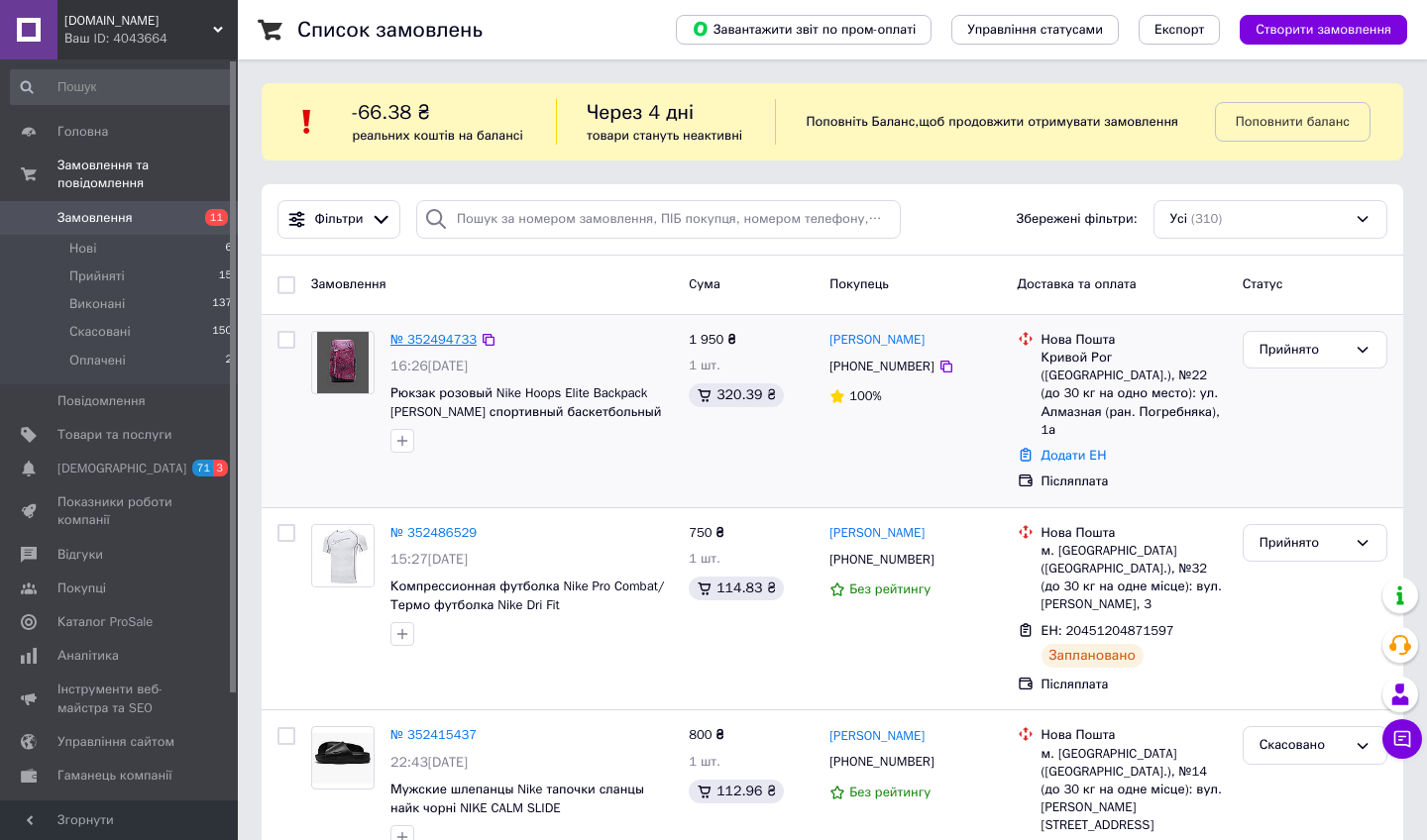 click on "№ 352494733" at bounding box center [433, 339] 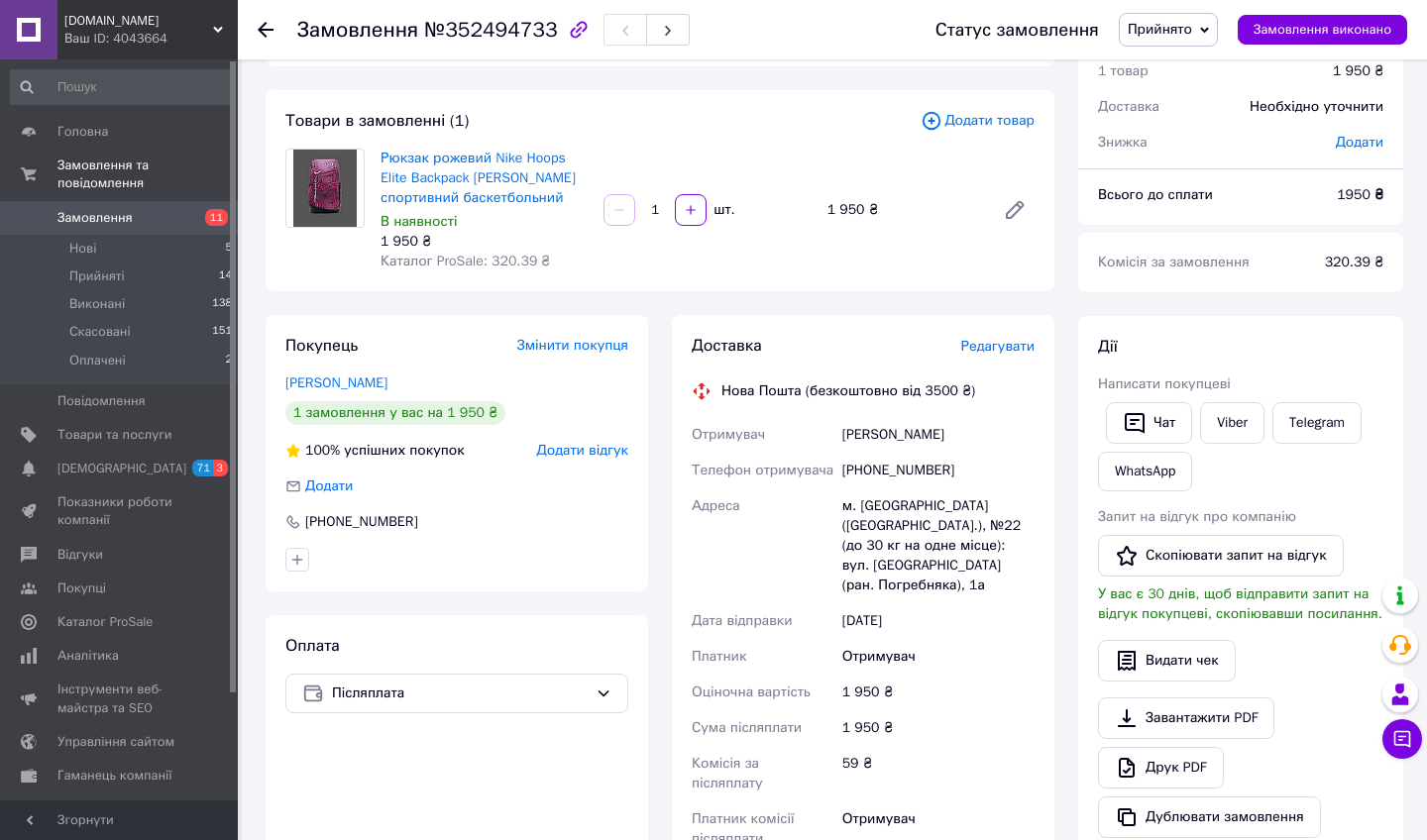 scroll, scrollTop: 86, scrollLeft: 0, axis: vertical 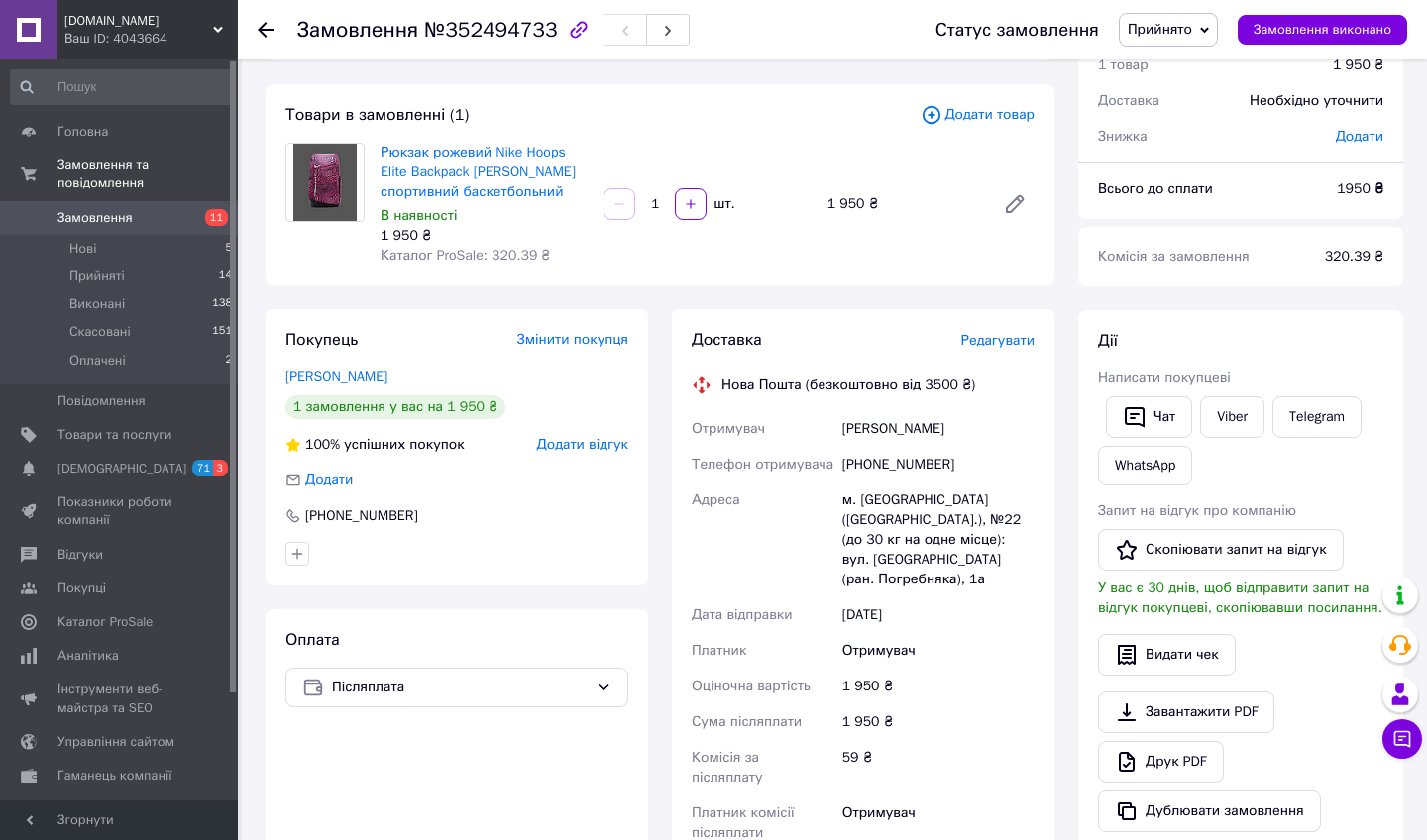 click on "Редагувати" at bounding box center [998, 340] 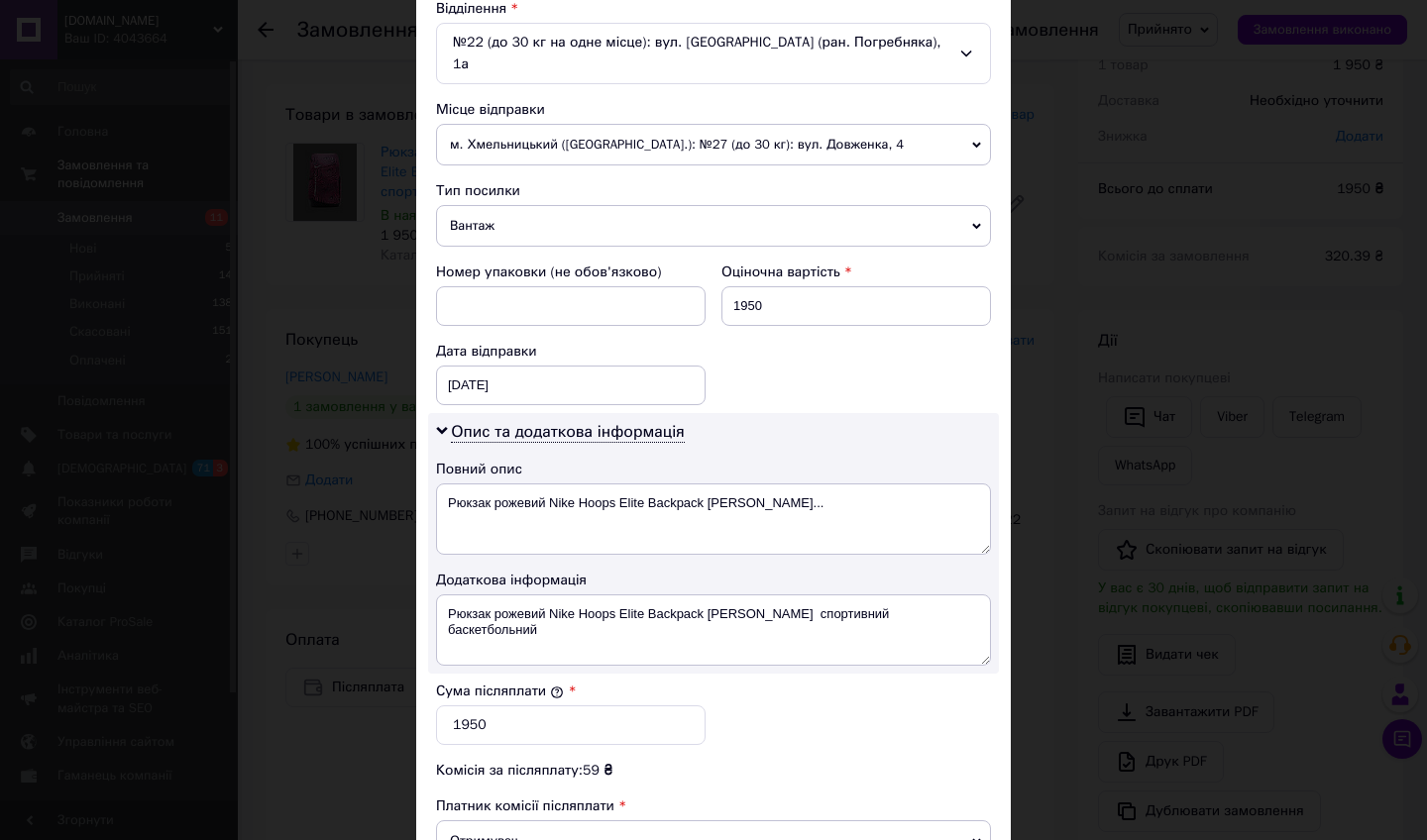 scroll, scrollTop: 882, scrollLeft: 0, axis: vertical 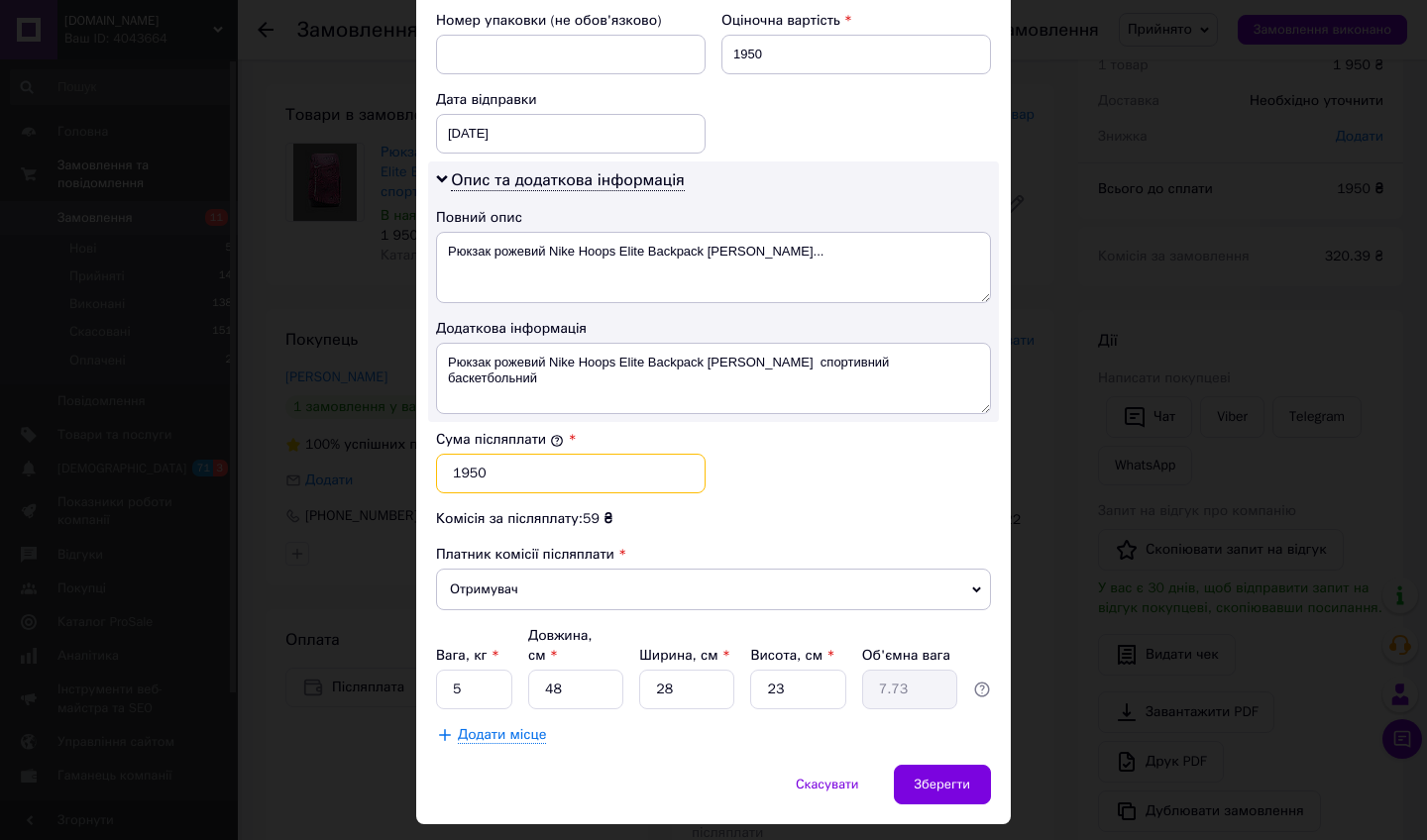 click on "1950" at bounding box center [571, 473] 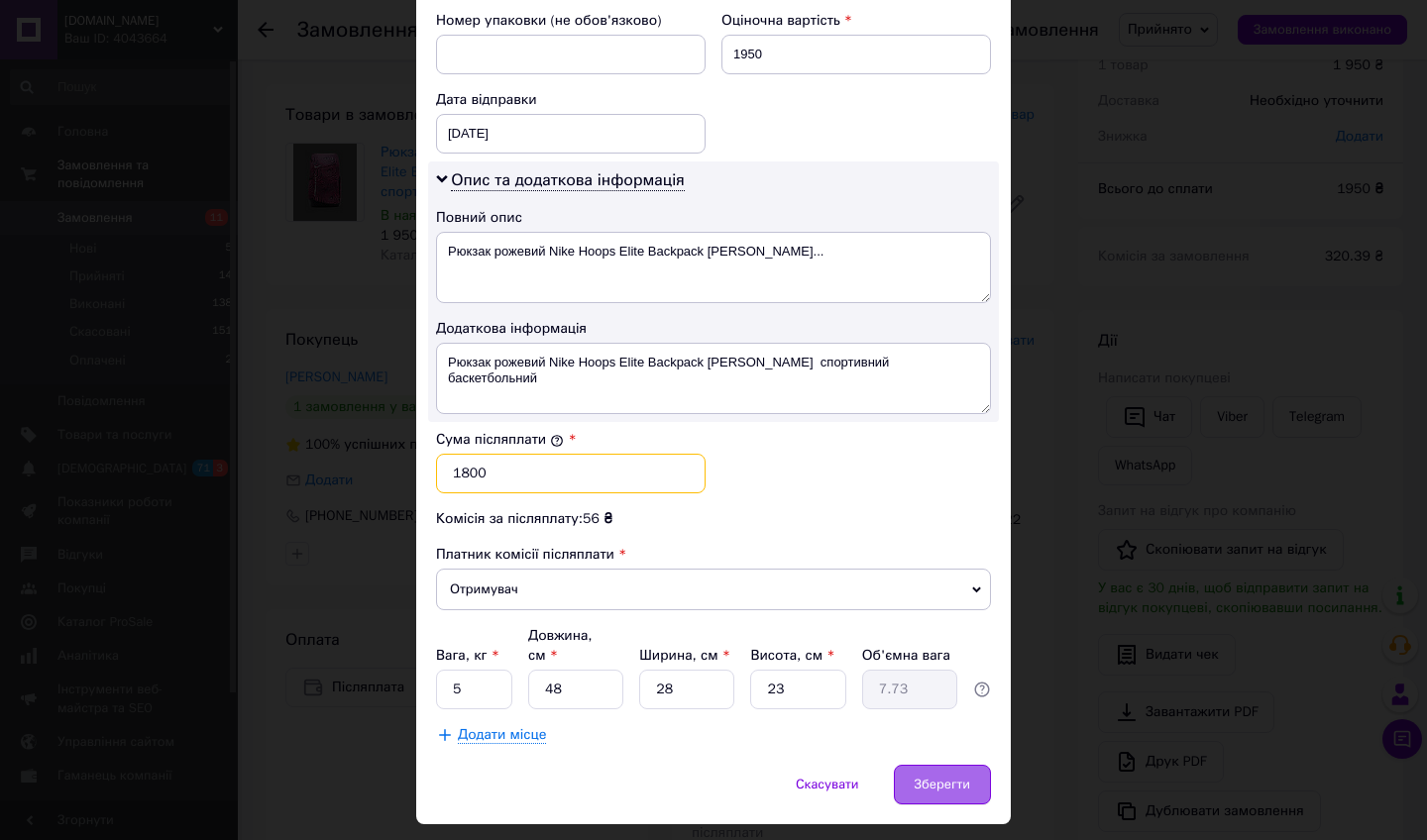 type on "1800" 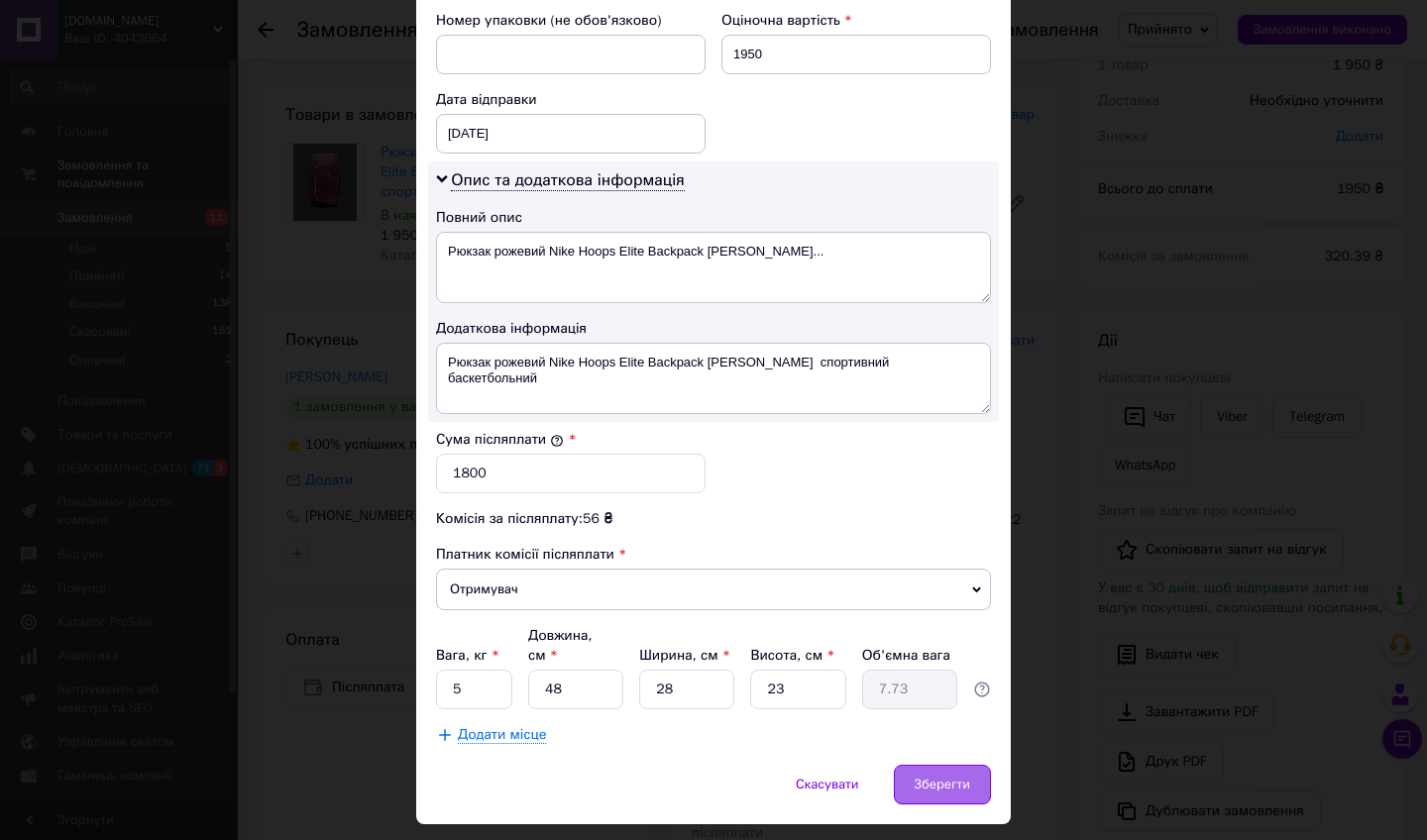click on "Зберегти" at bounding box center (942, 785) 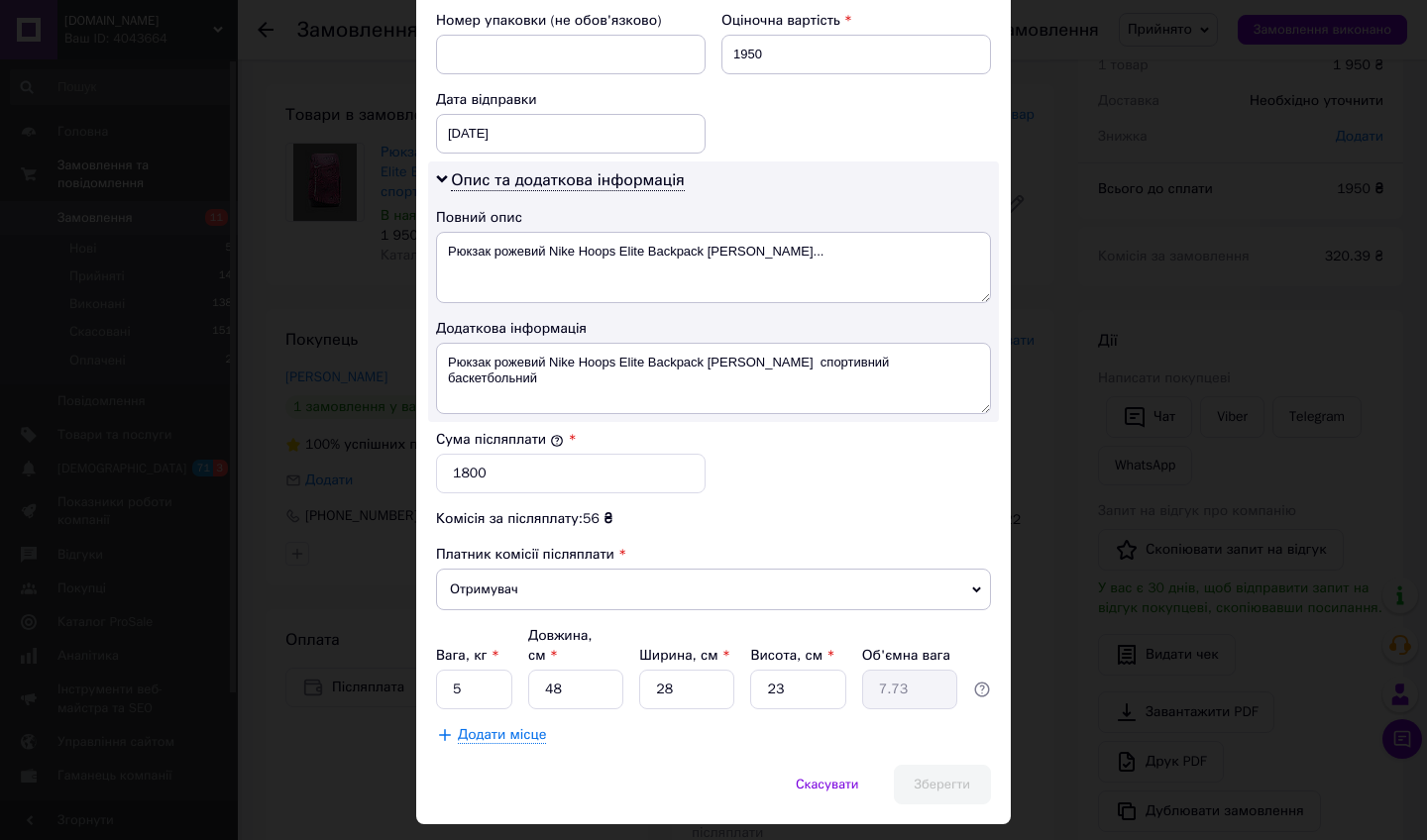 scroll, scrollTop: 0, scrollLeft: 0, axis: both 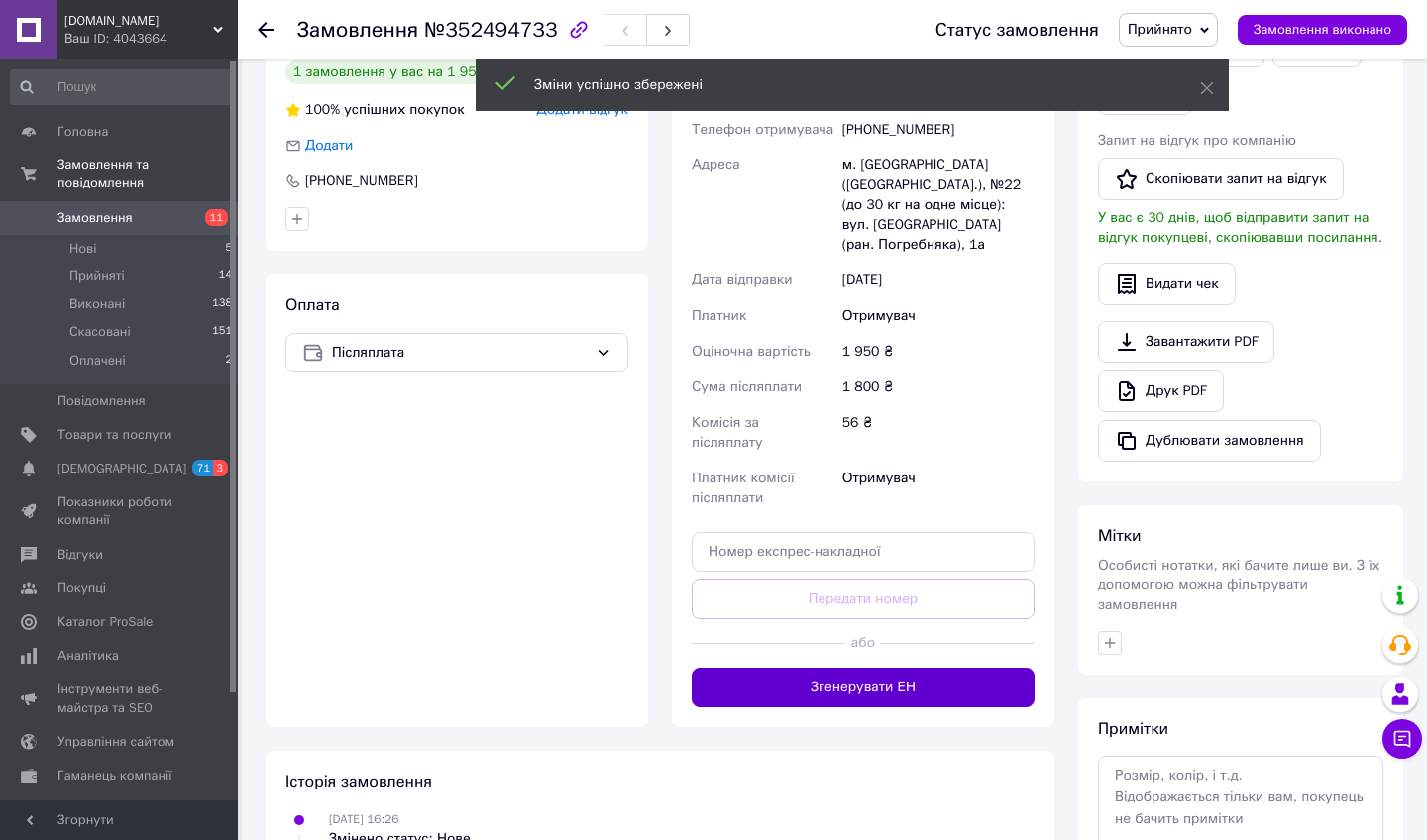 click on "Згенерувати ЕН" at bounding box center (863, 687) 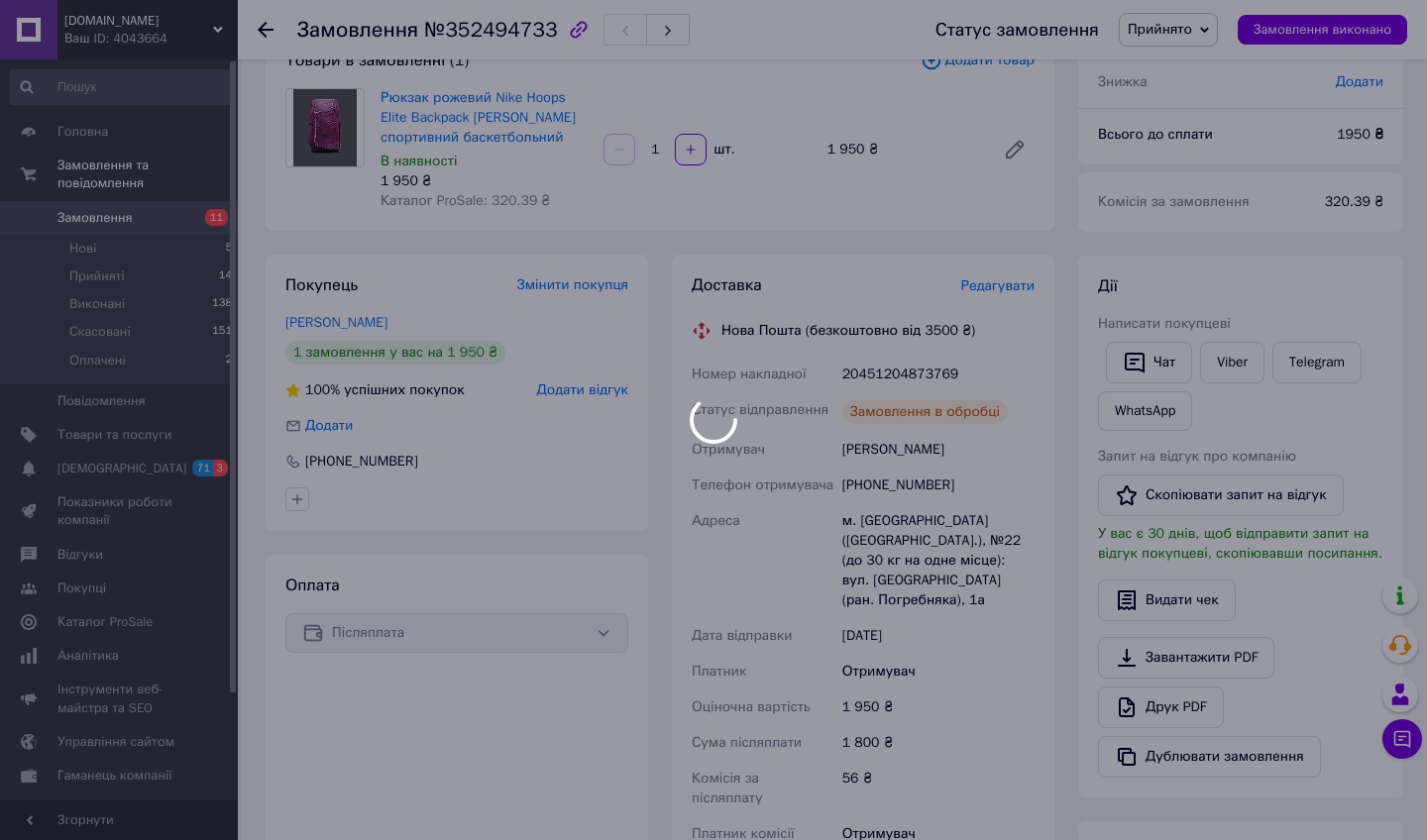 scroll, scrollTop: 143, scrollLeft: 0, axis: vertical 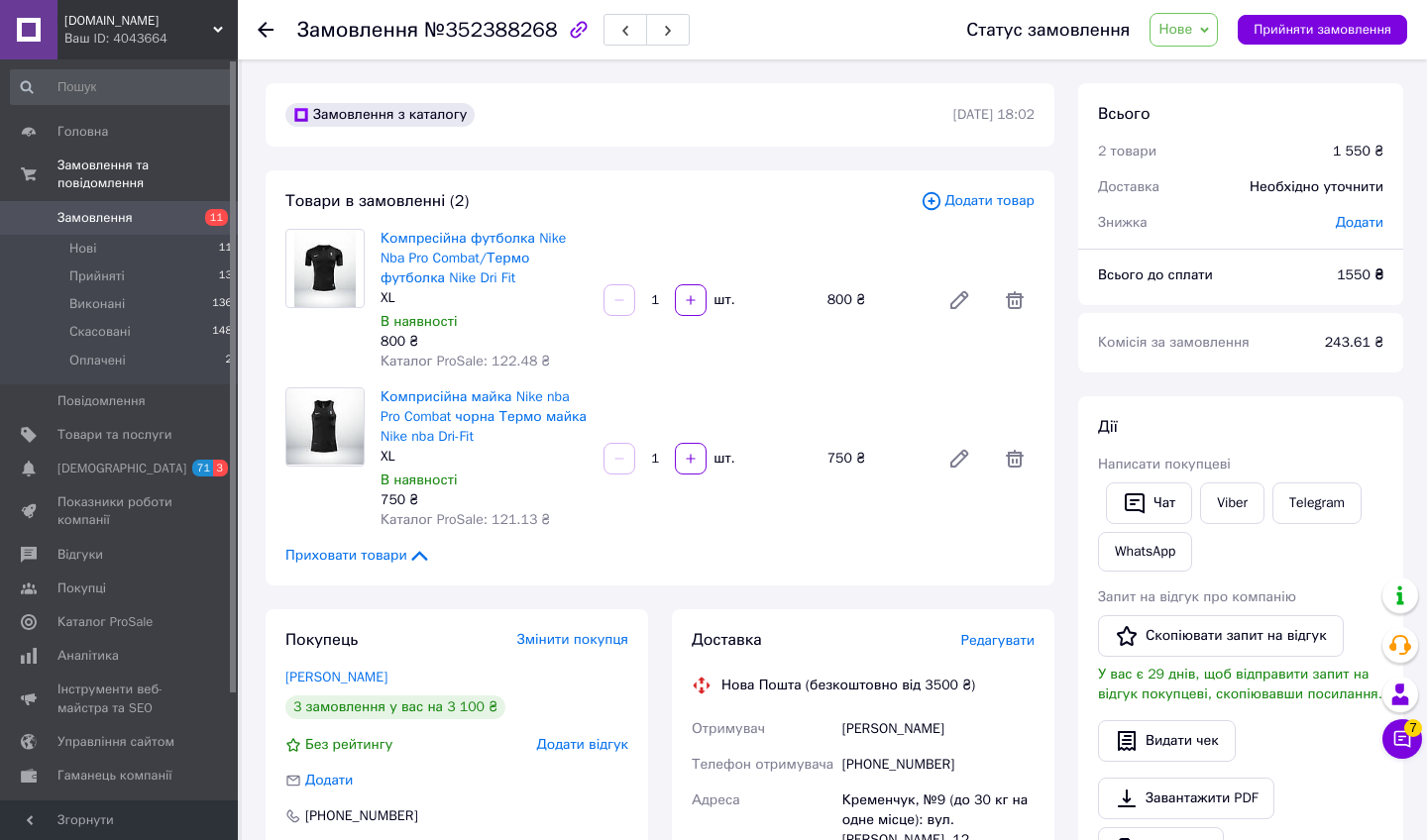 click 